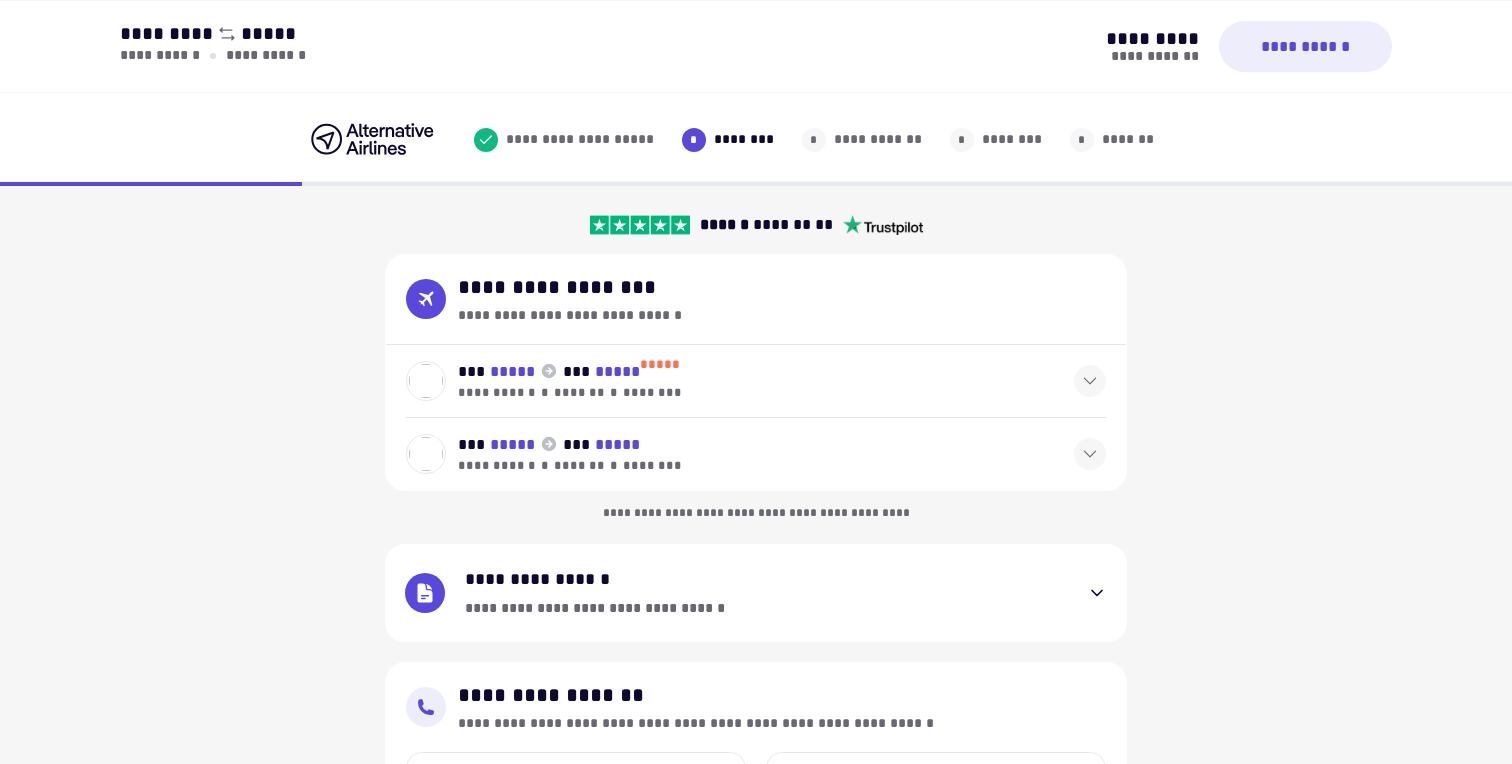 select on "**" 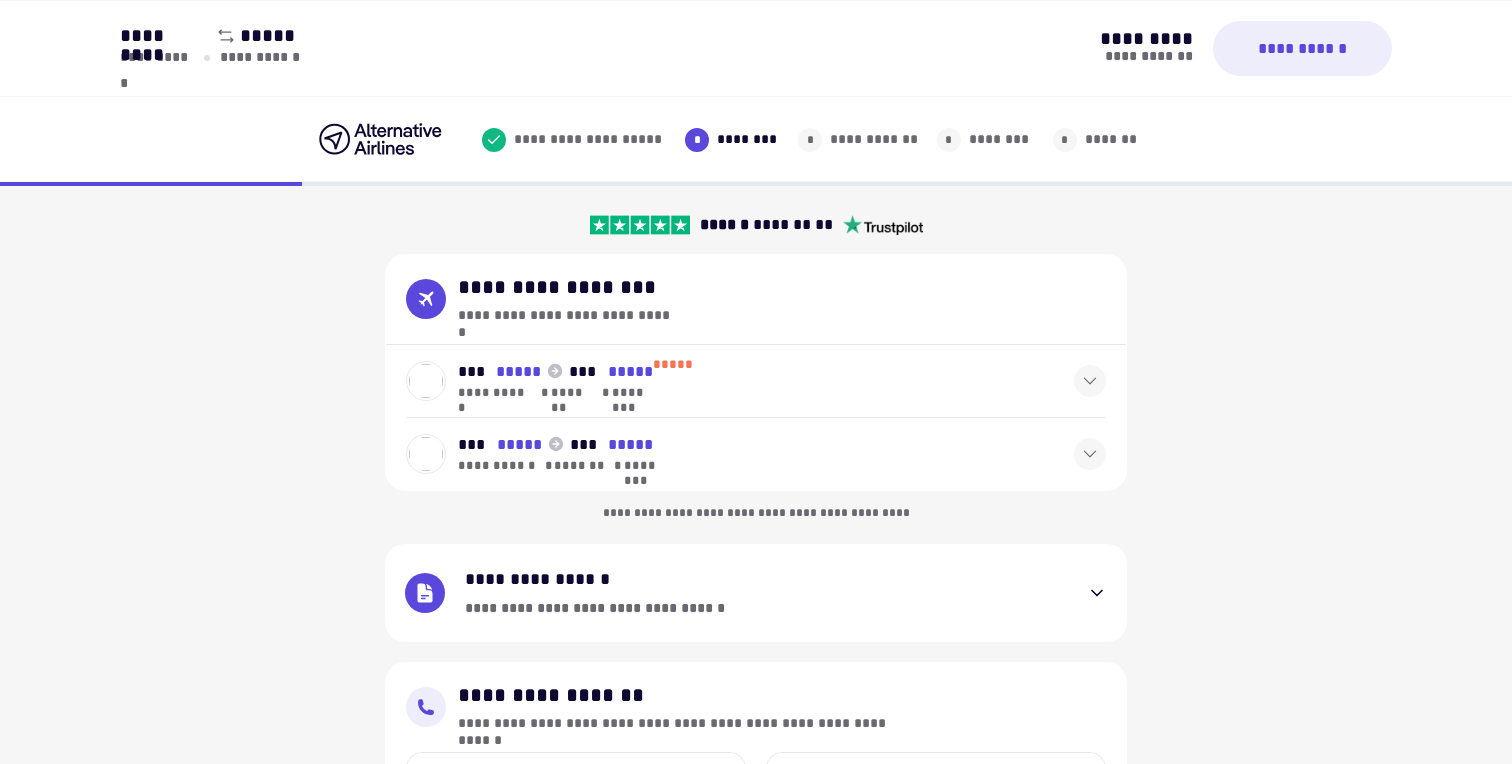 scroll, scrollTop: 39, scrollLeft: 0, axis: vertical 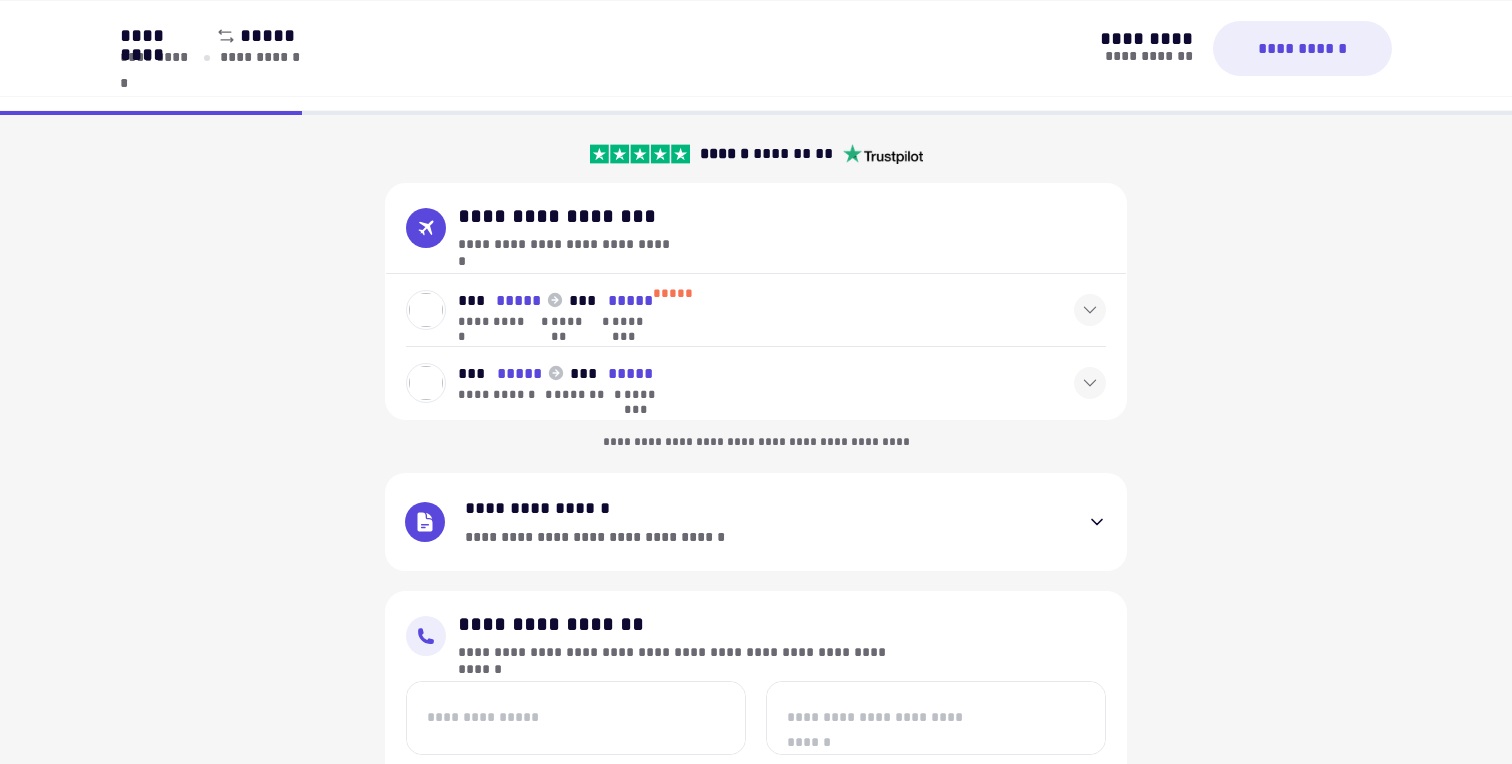 click 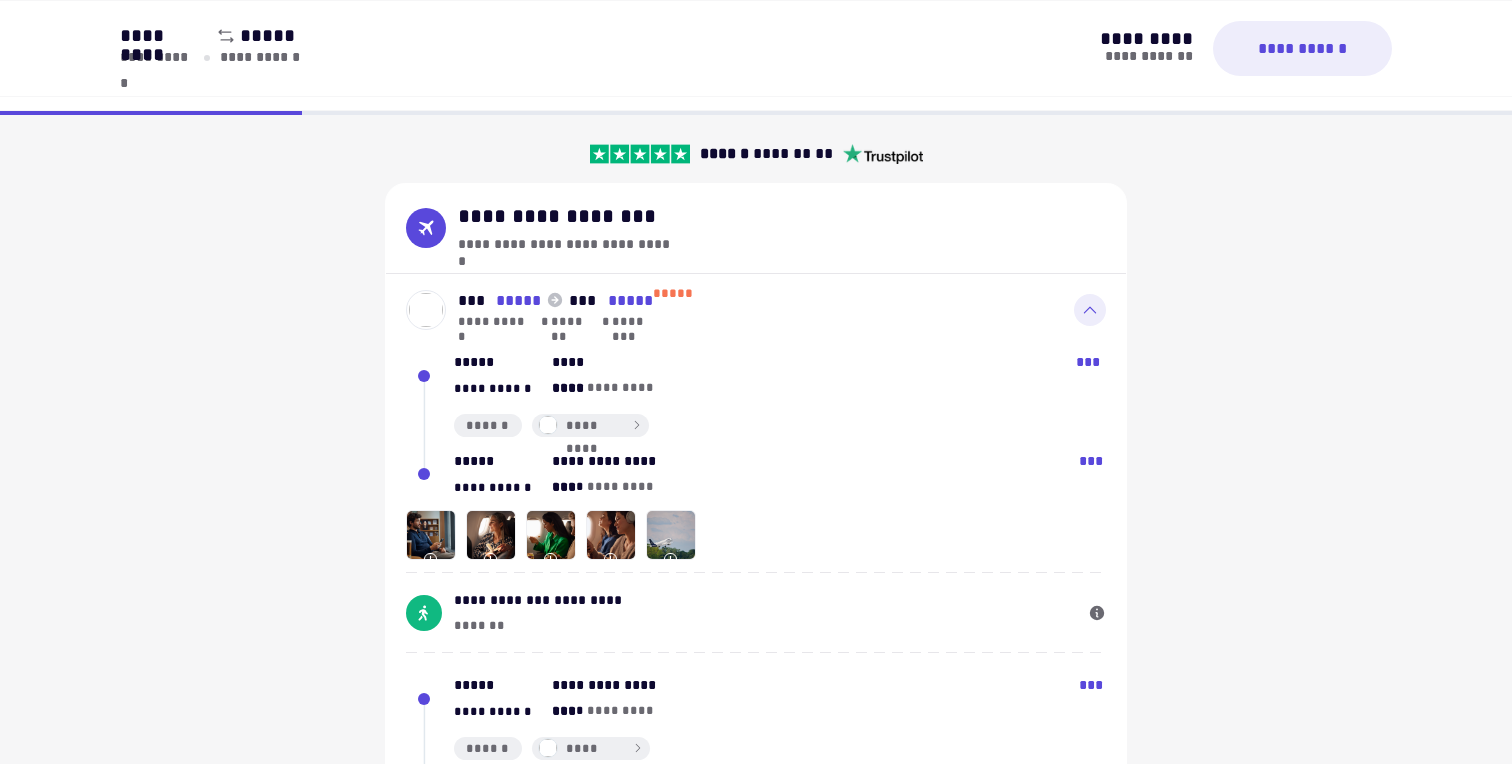 click 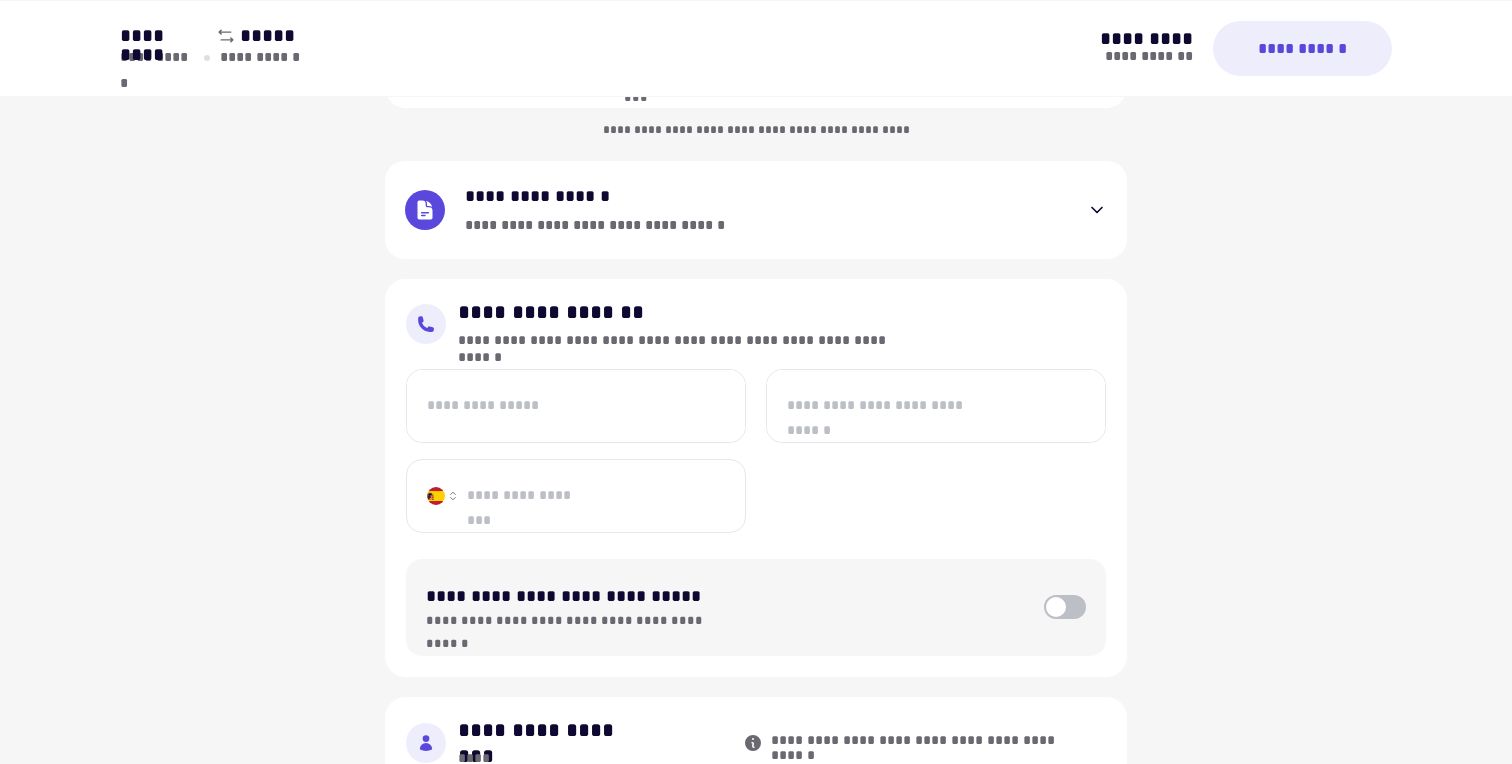 scroll, scrollTop: 420, scrollLeft: 0, axis: vertical 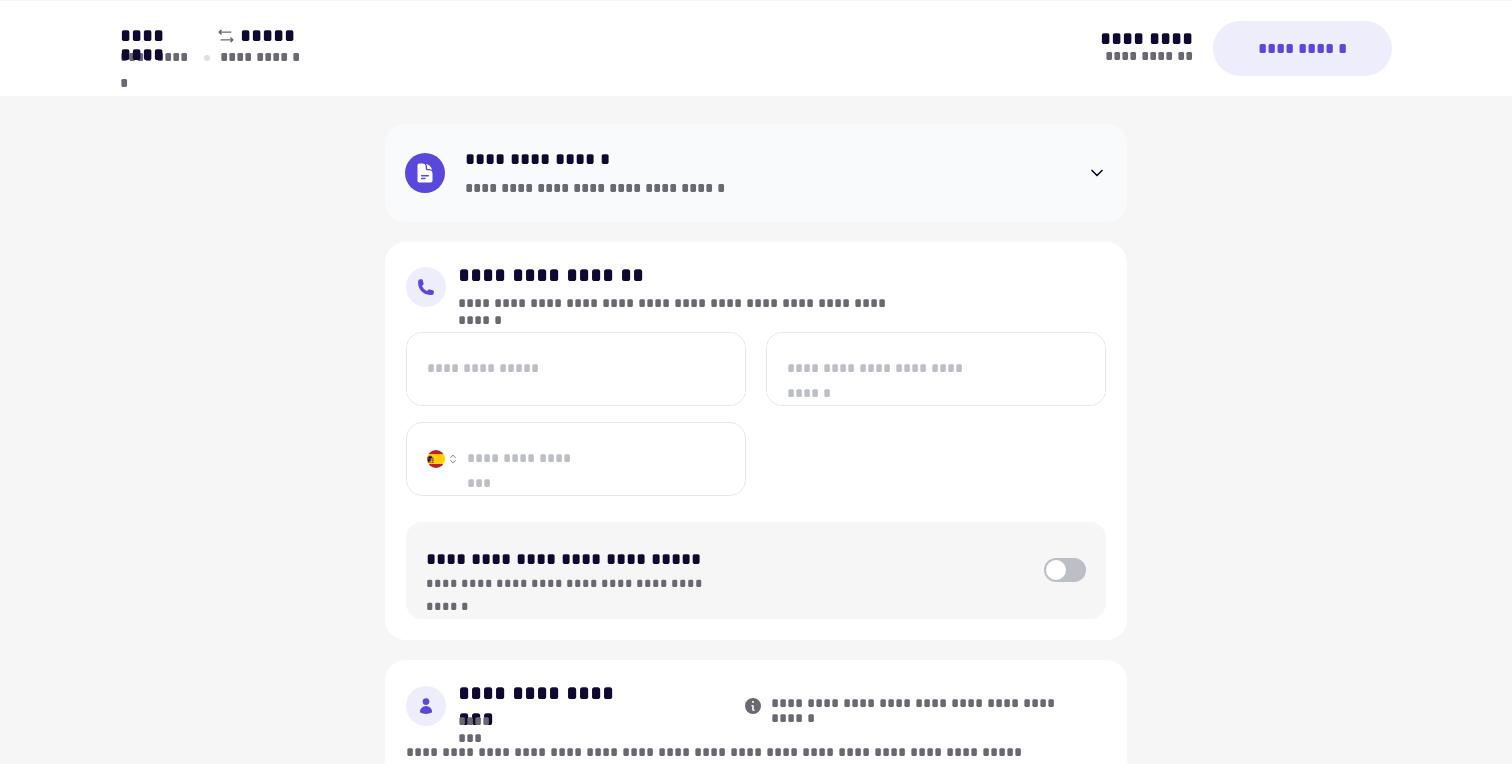 click 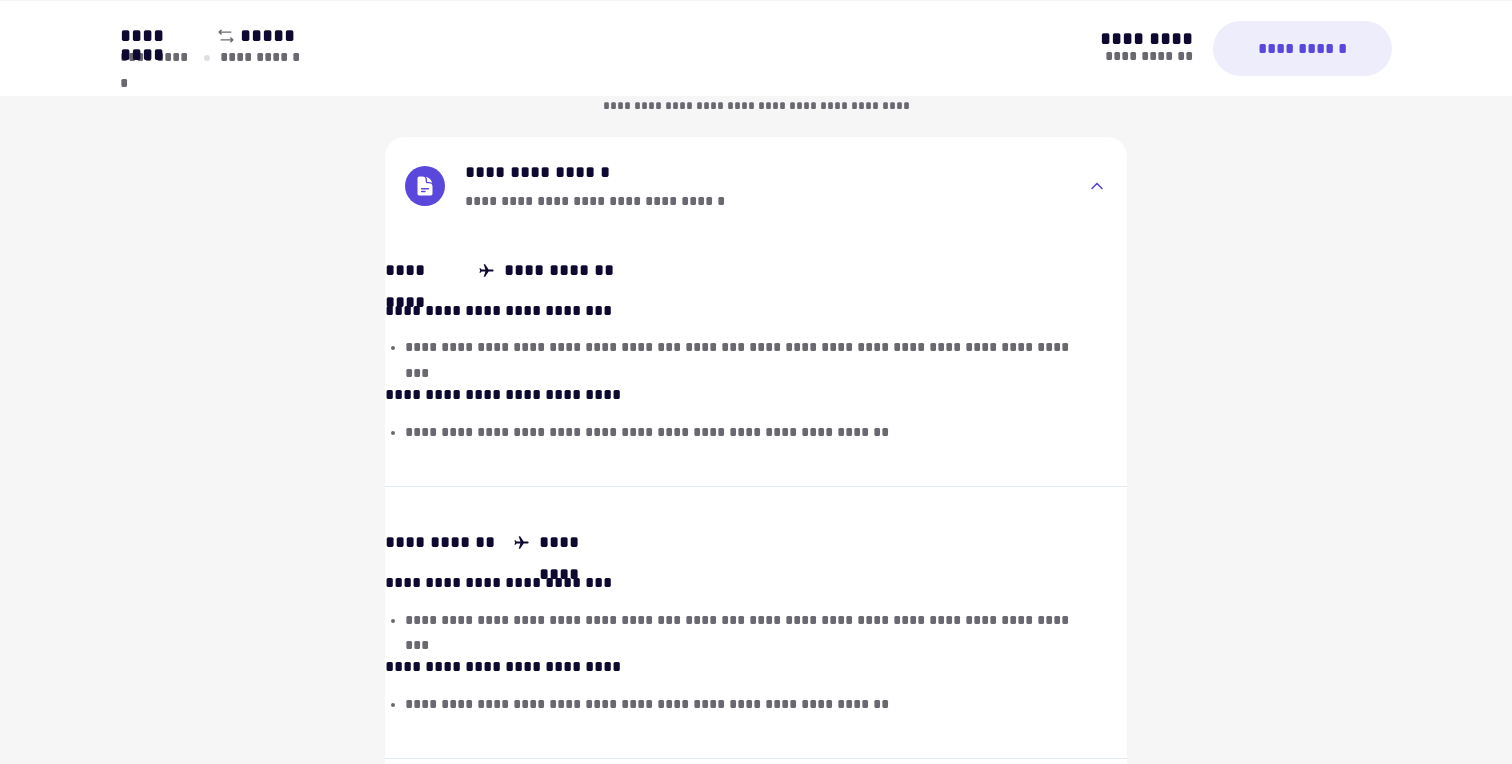 scroll, scrollTop: 403, scrollLeft: 0, axis: vertical 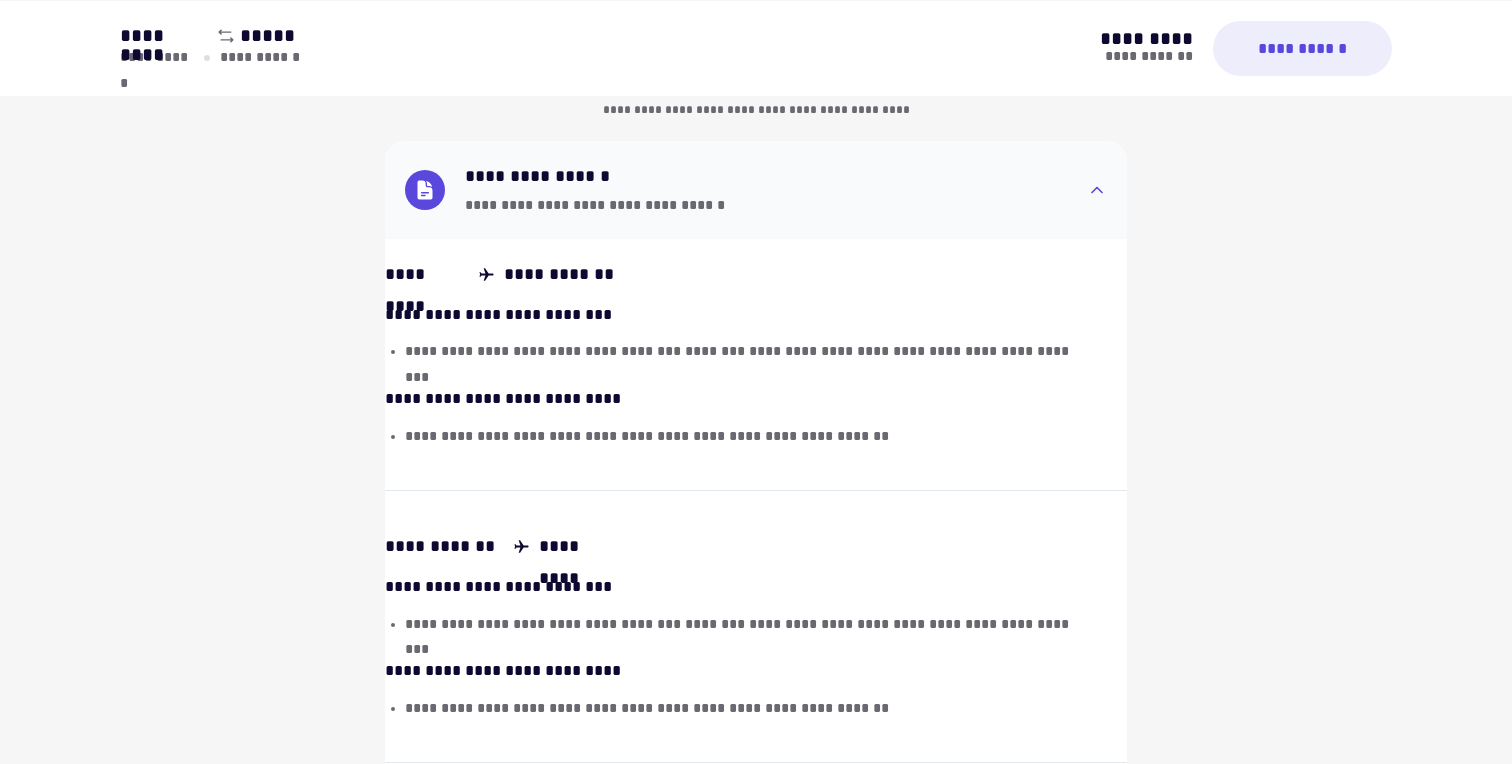 click 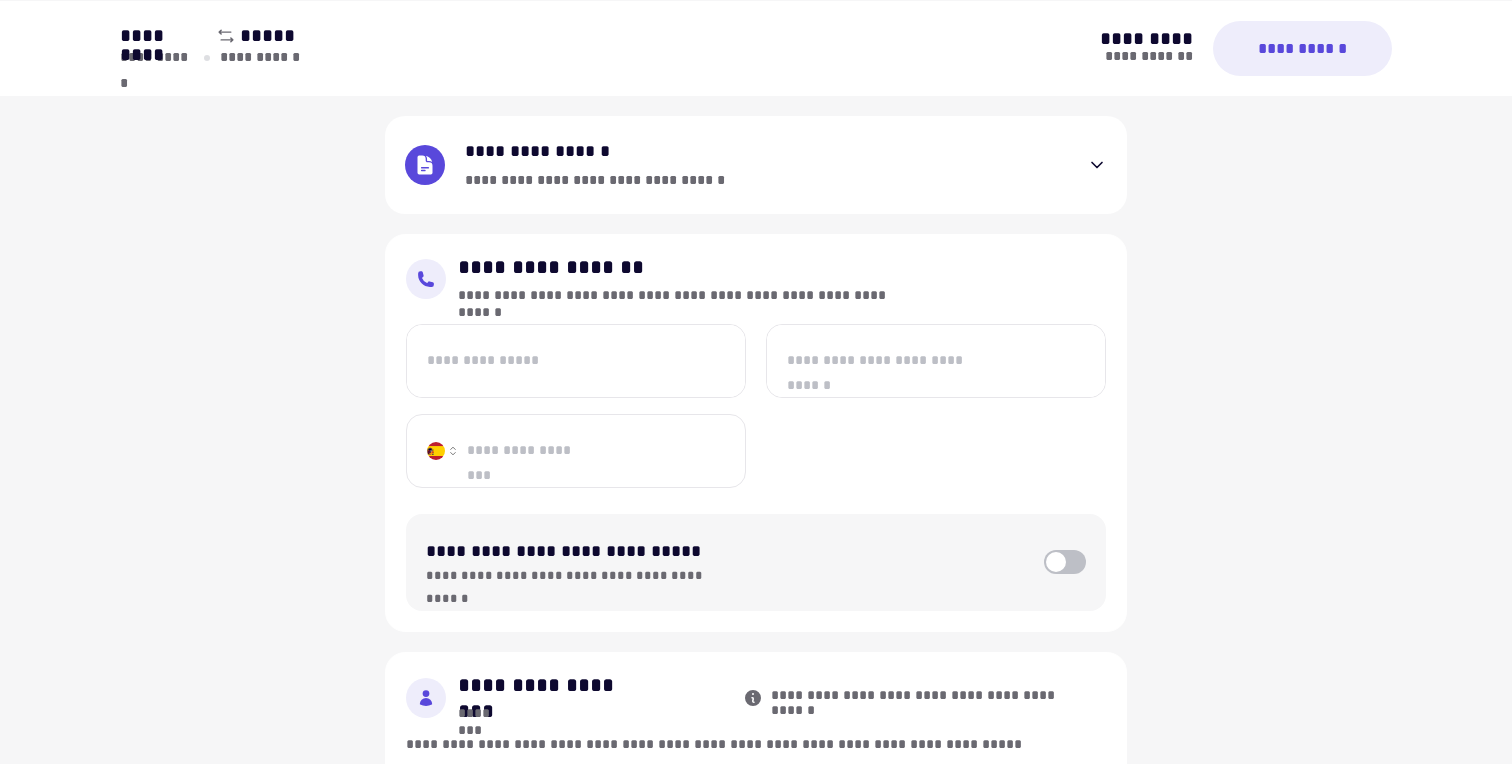 scroll, scrollTop: 438, scrollLeft: 0, axis: vertical 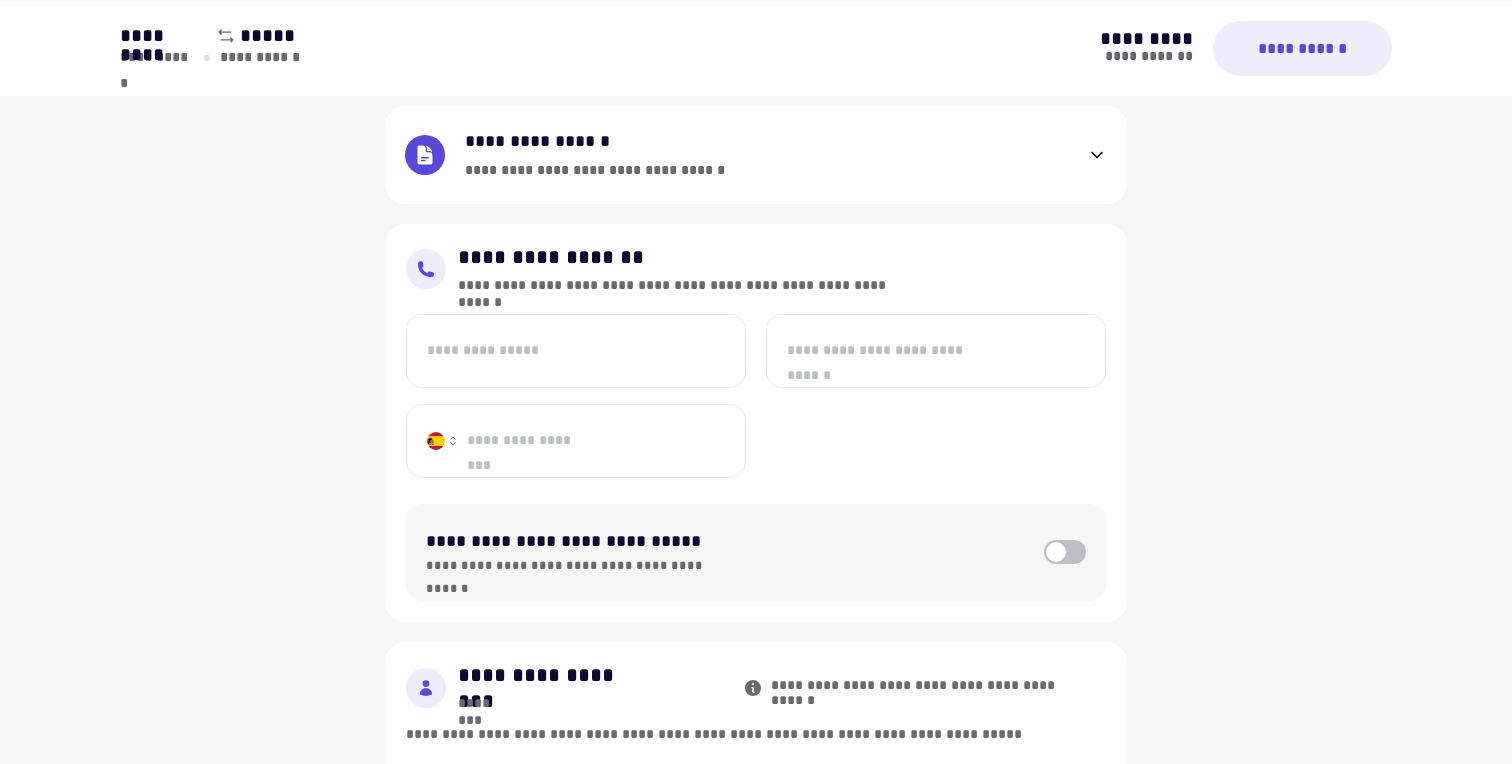 click on "**********" at bounding box center [576, 351] 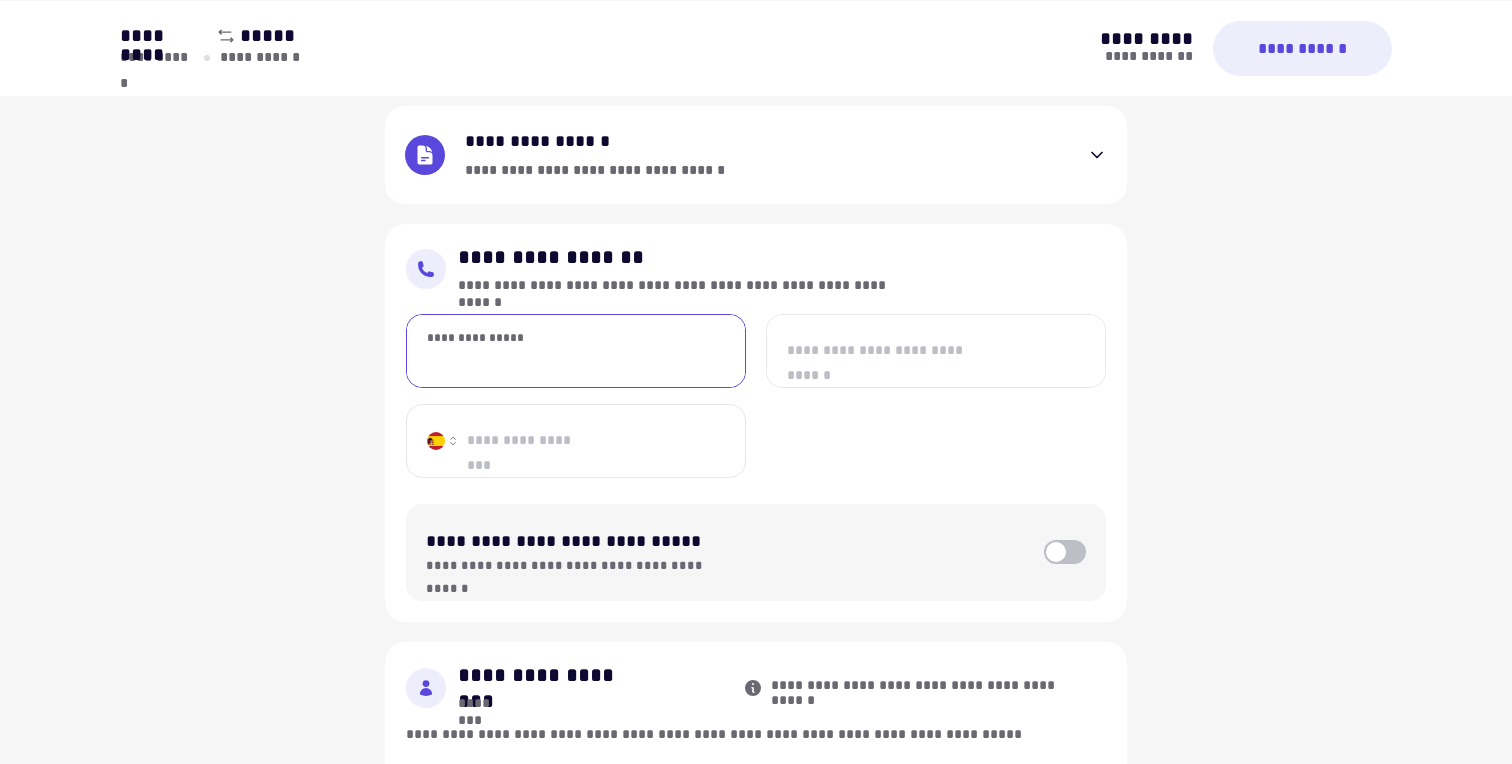 type on "[NUMBER] [STREET]" 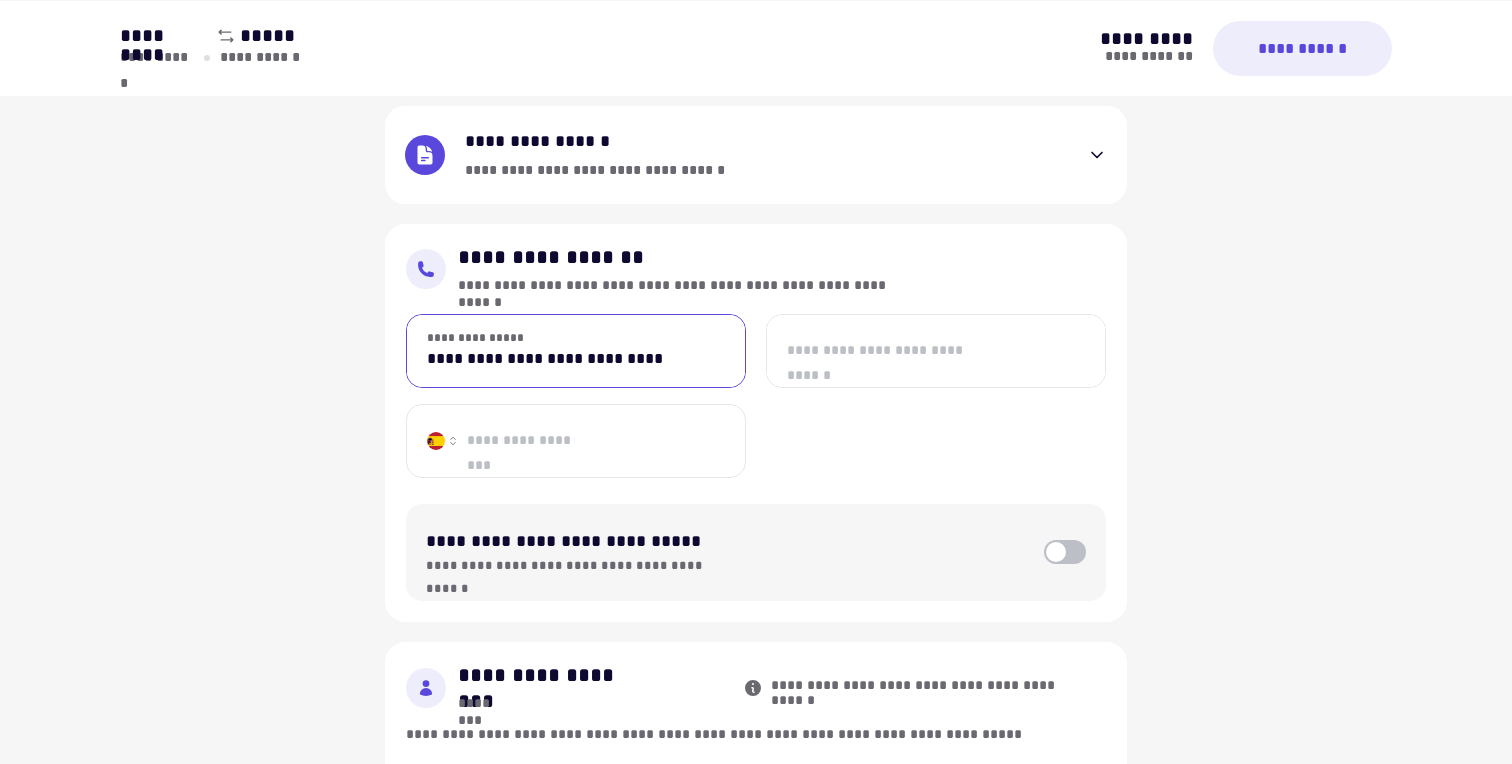 type on "**********" 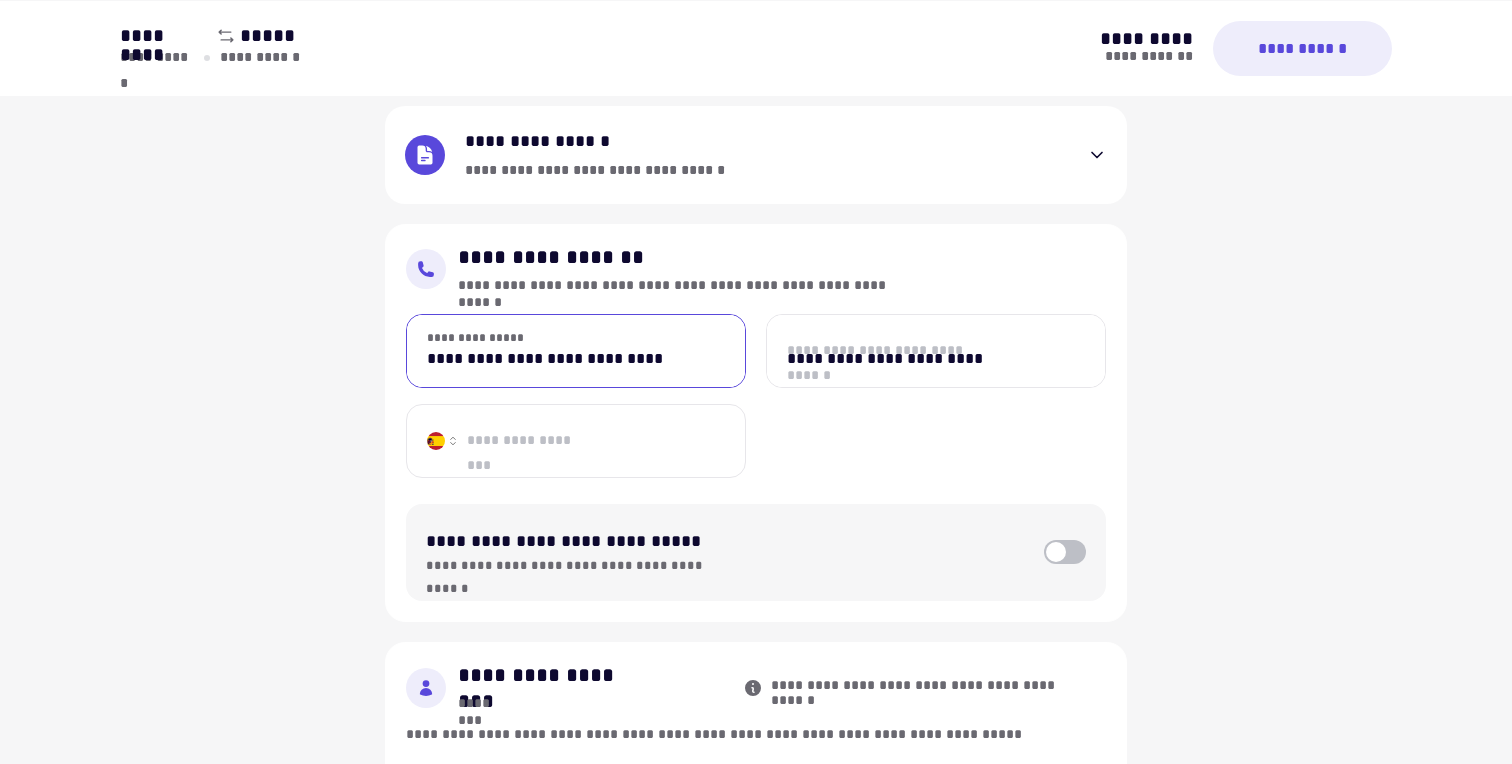 type on "*********" 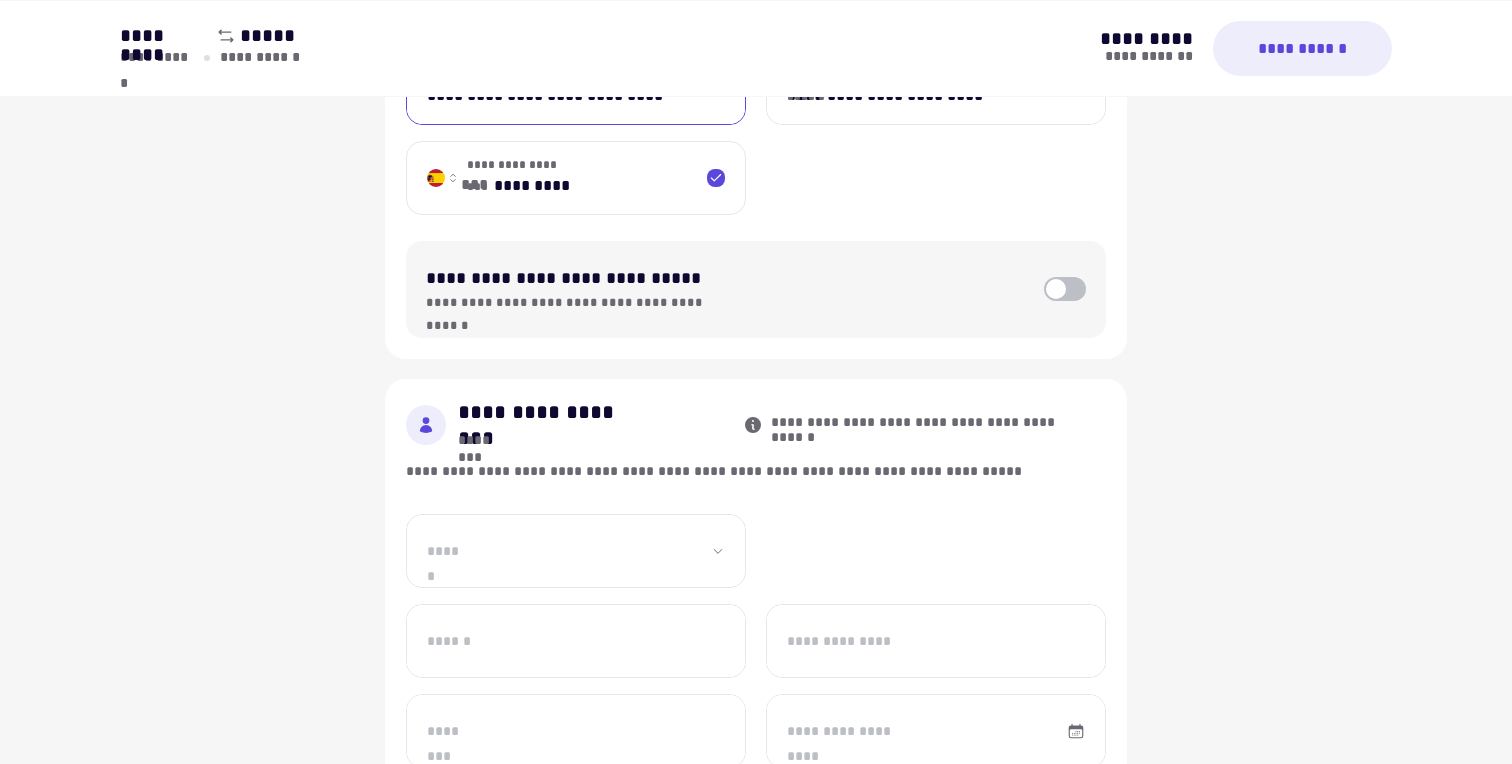 scroll, scrollTop: 755, scrollLeft: 0, axis: vertical 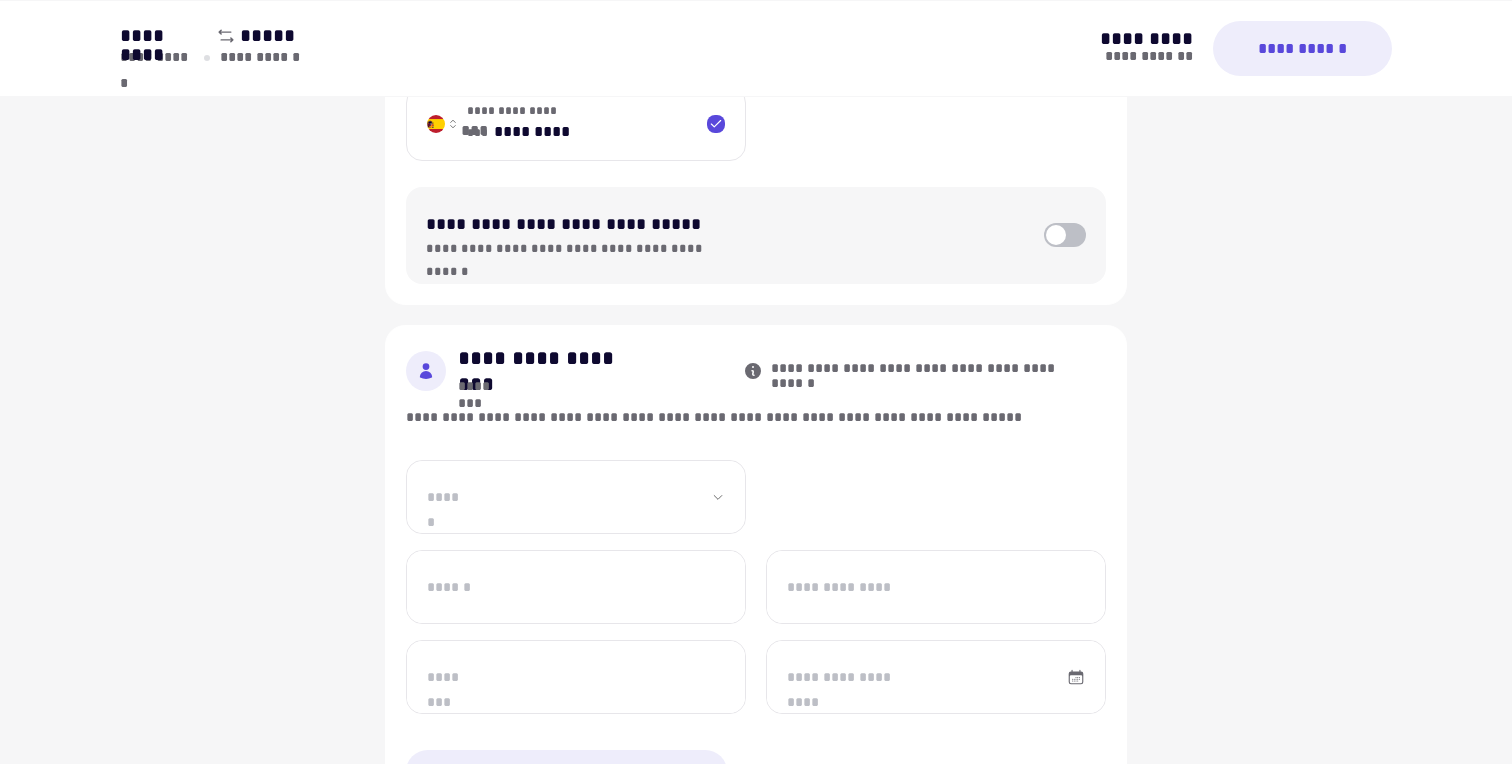 click at bounding box center [1065, 235] 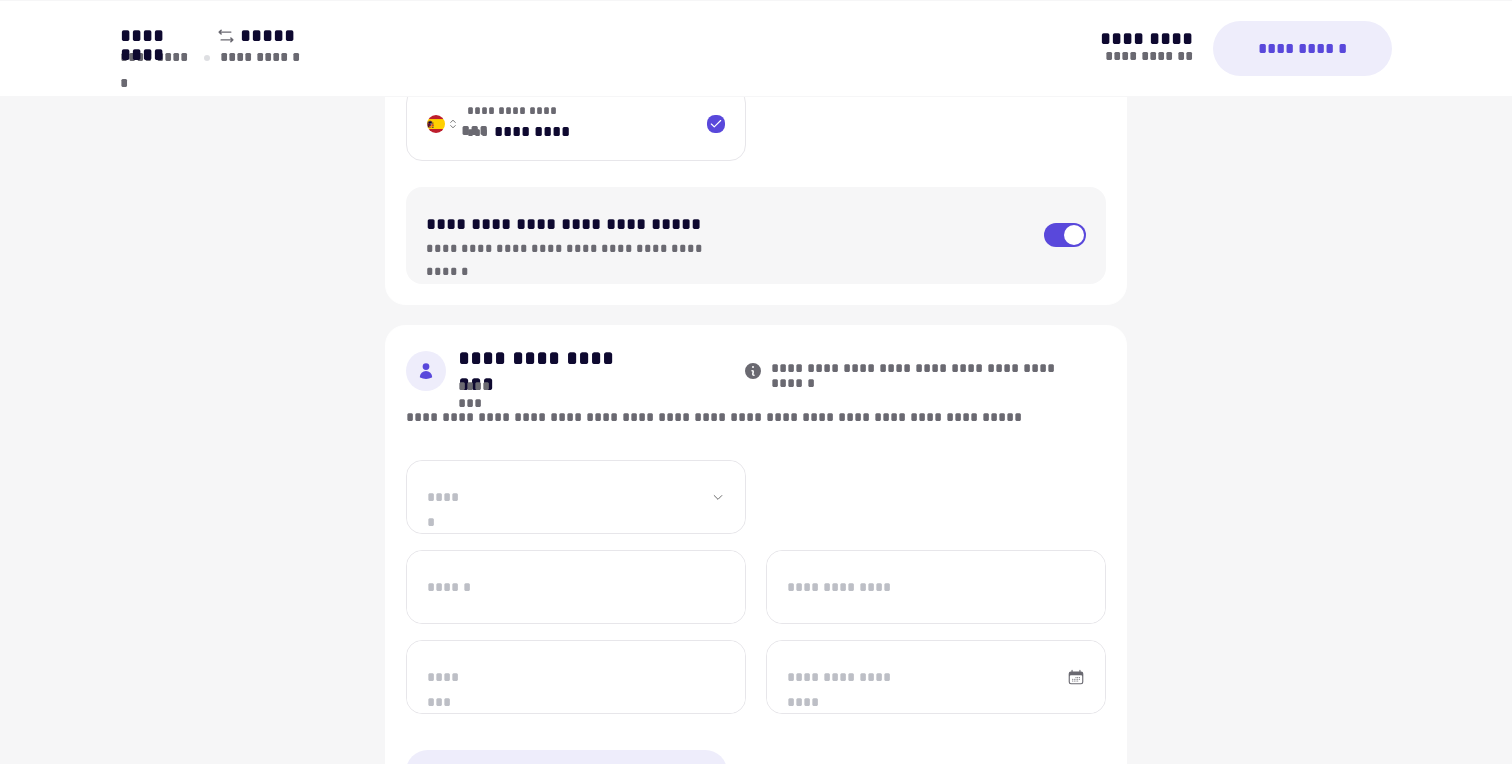 click at bounding box center [1065, 235] 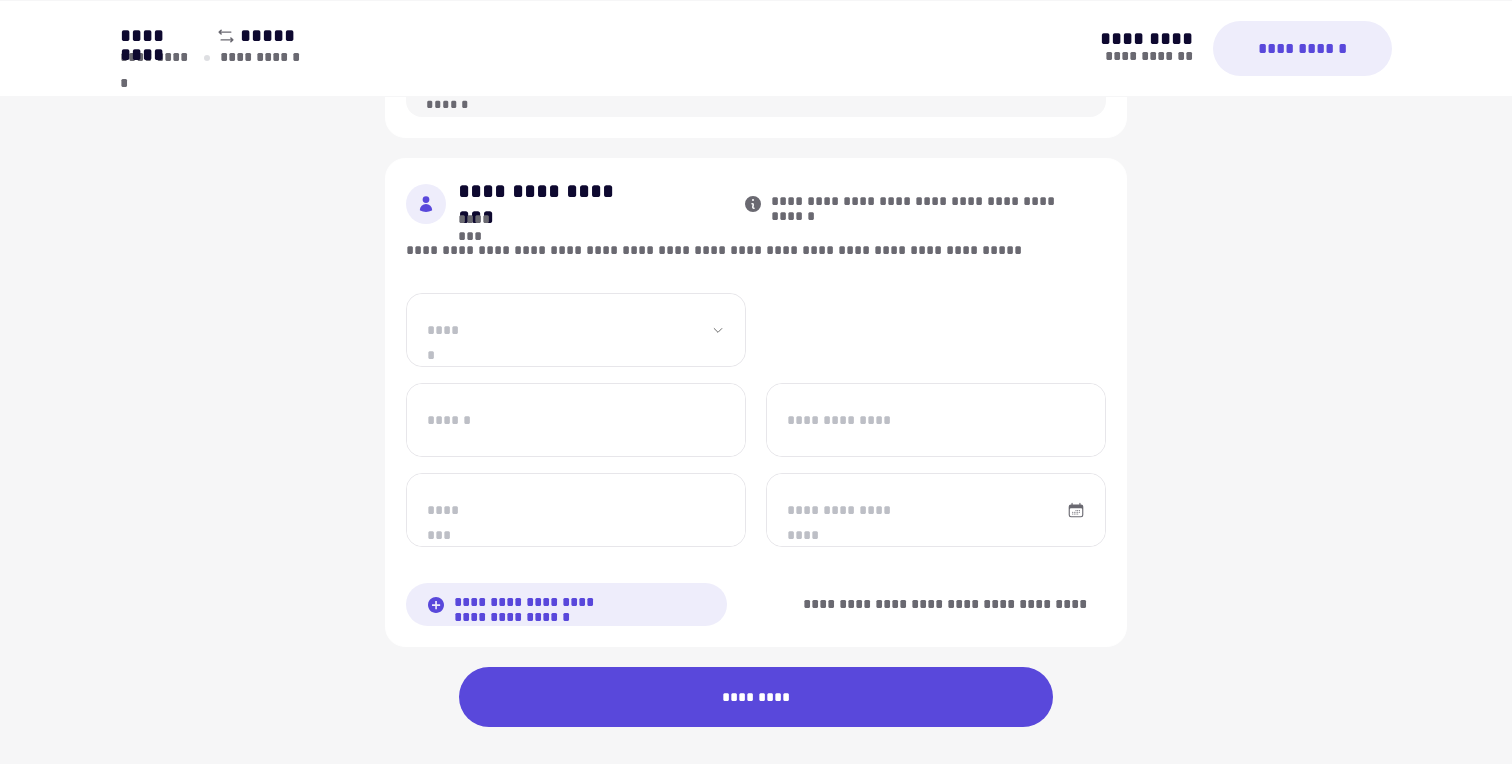 scroll, scrollTop: 955, scrollLeft: 0, axis: vertical 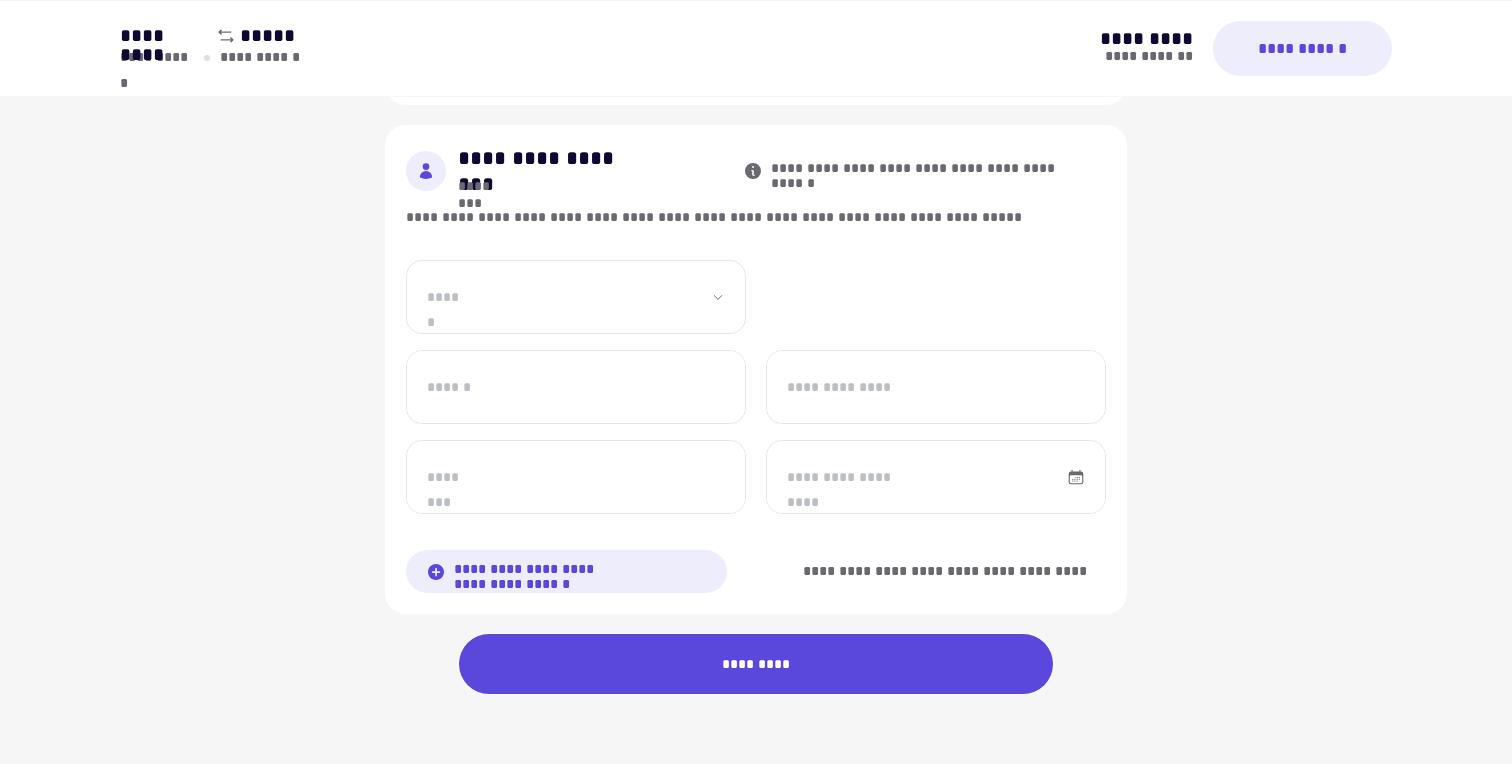 click on "[FIRST] [LAST] [PHONE]" at bounding box center [576, 297] 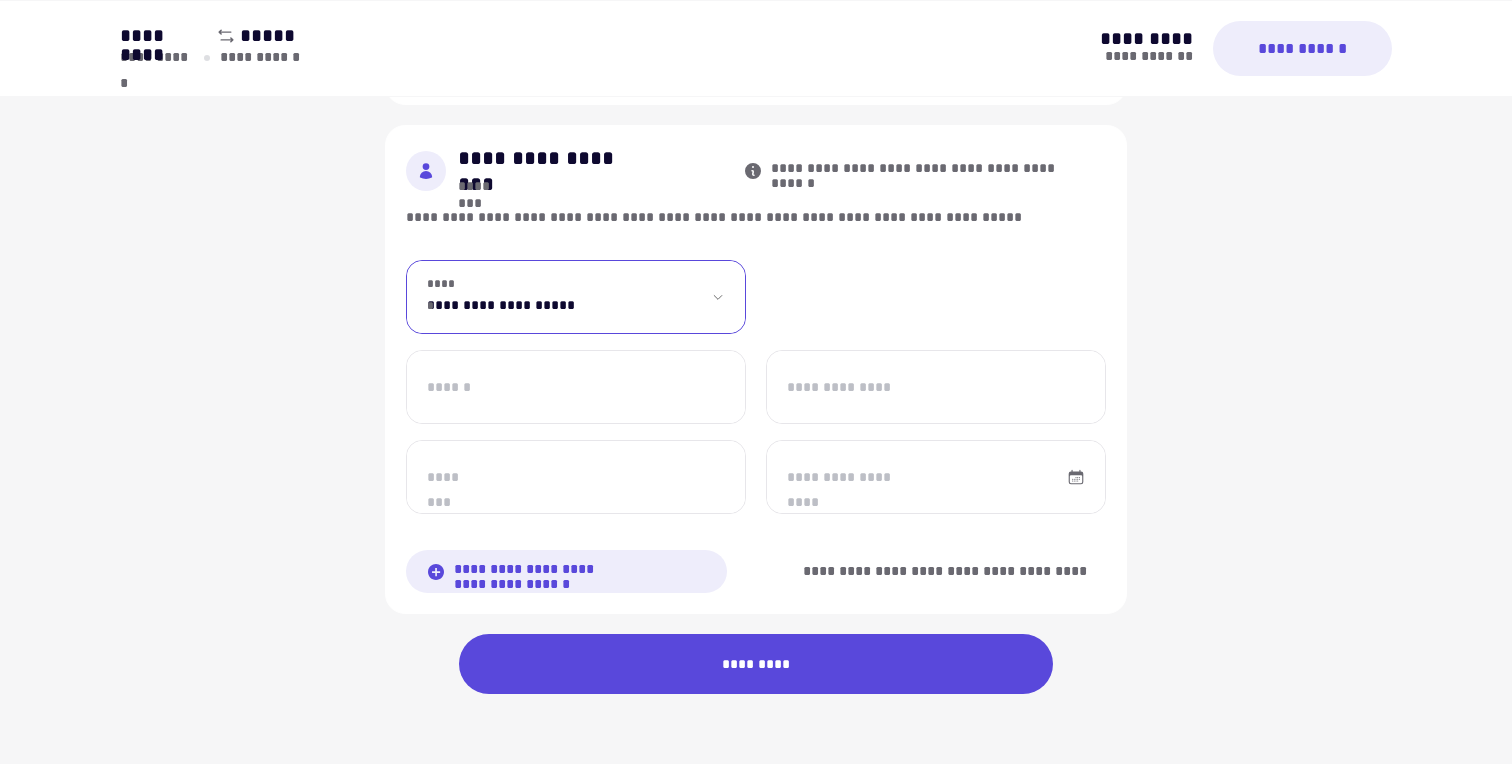 select on "**" 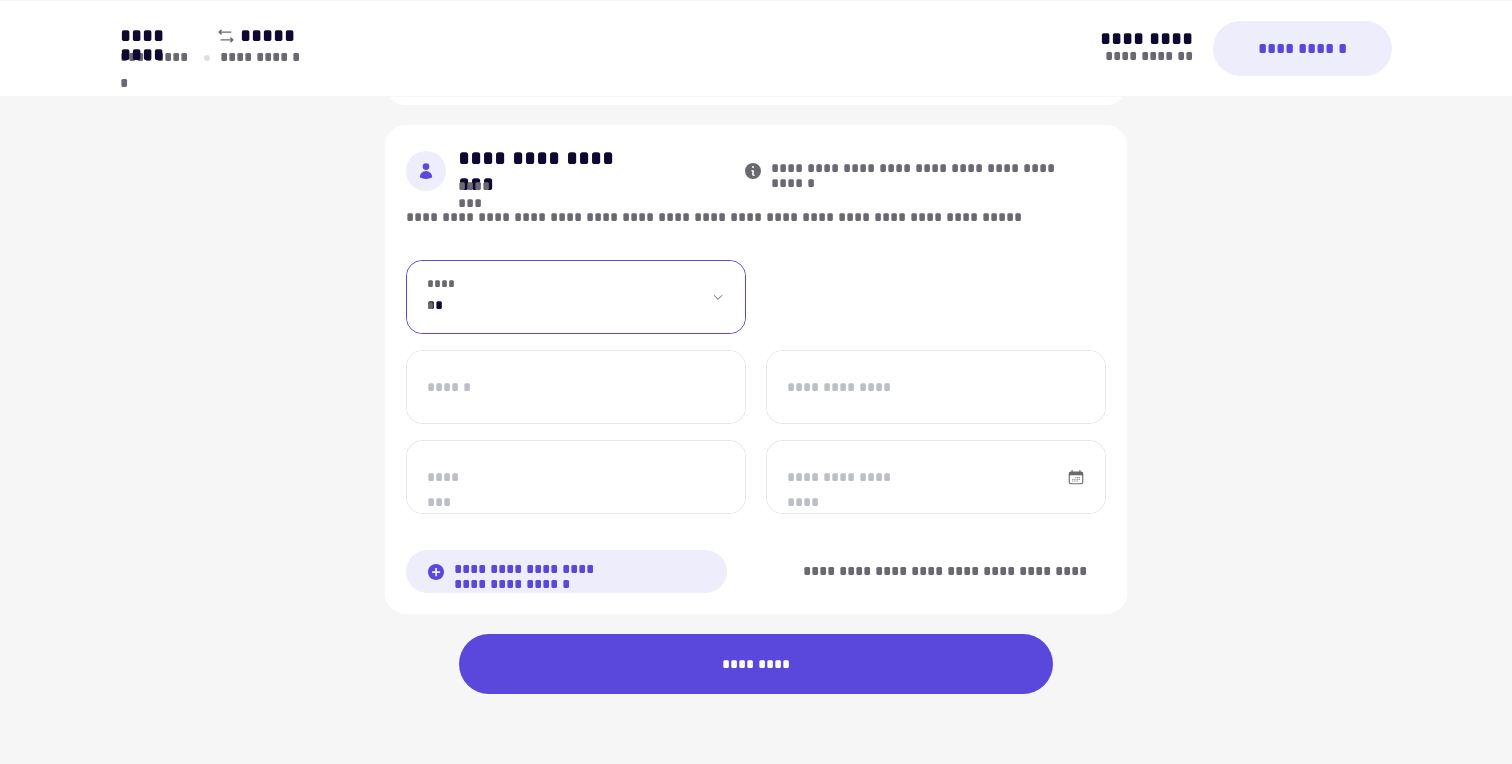click on "******" at bounding box center (576, 387) 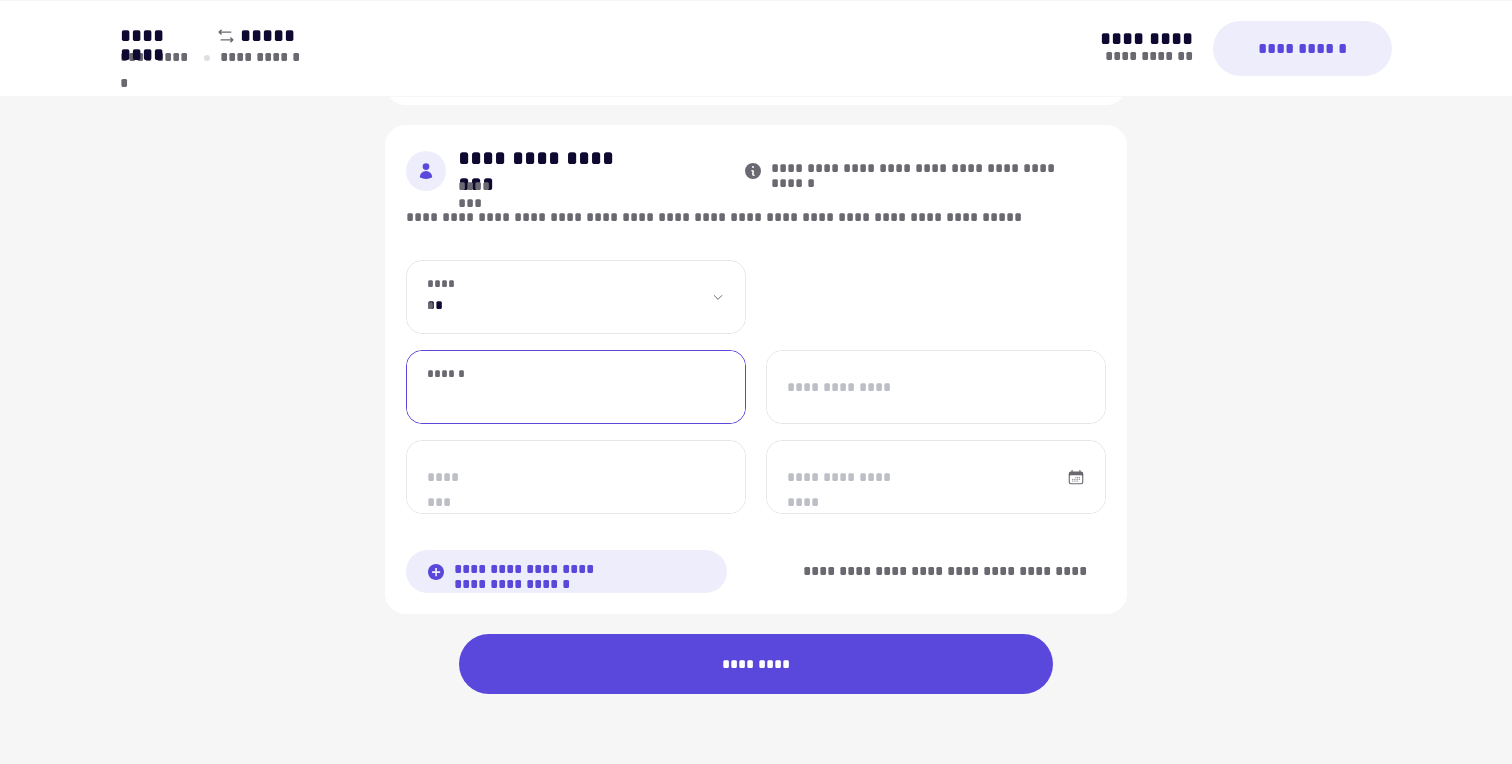 type on "*********" 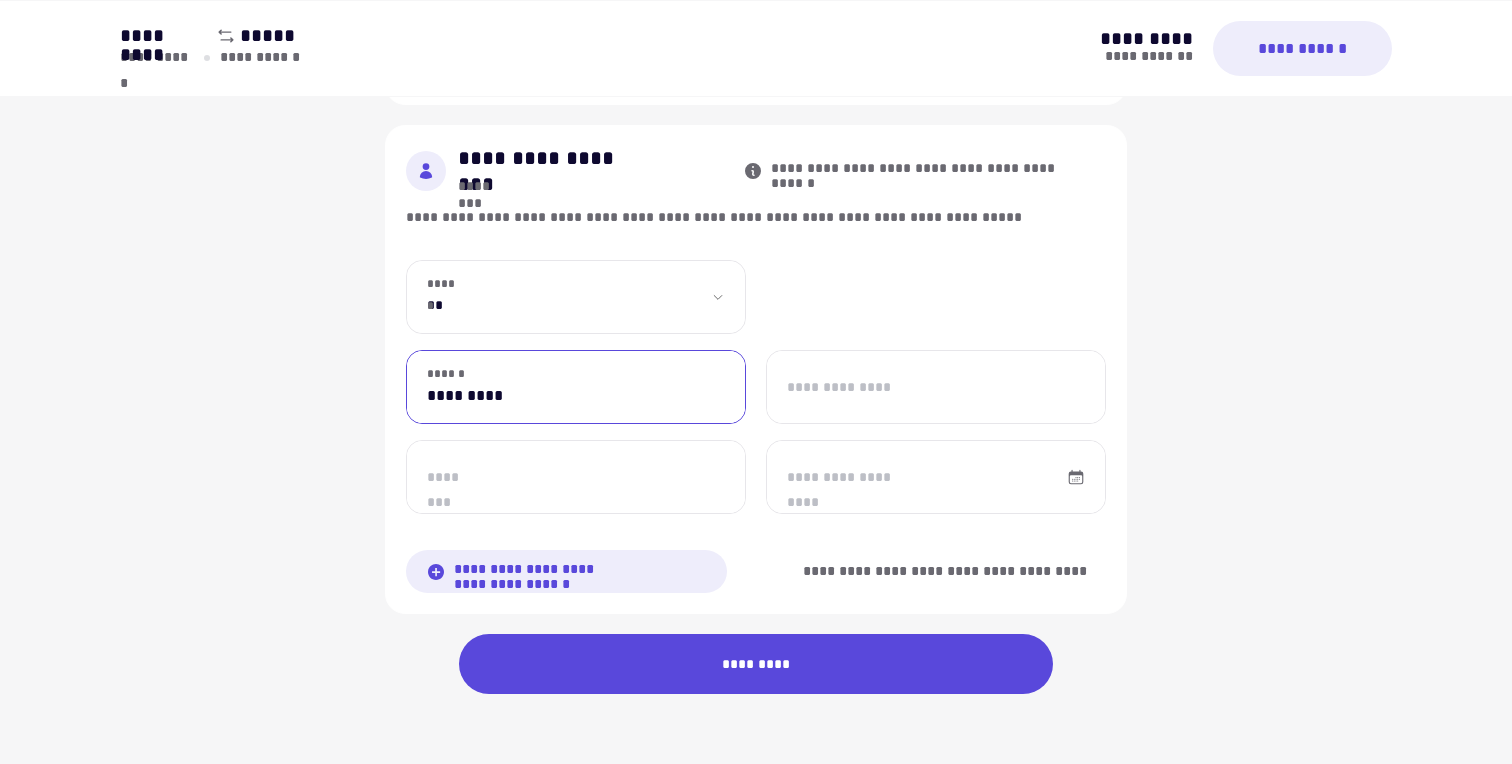 type on "**********" 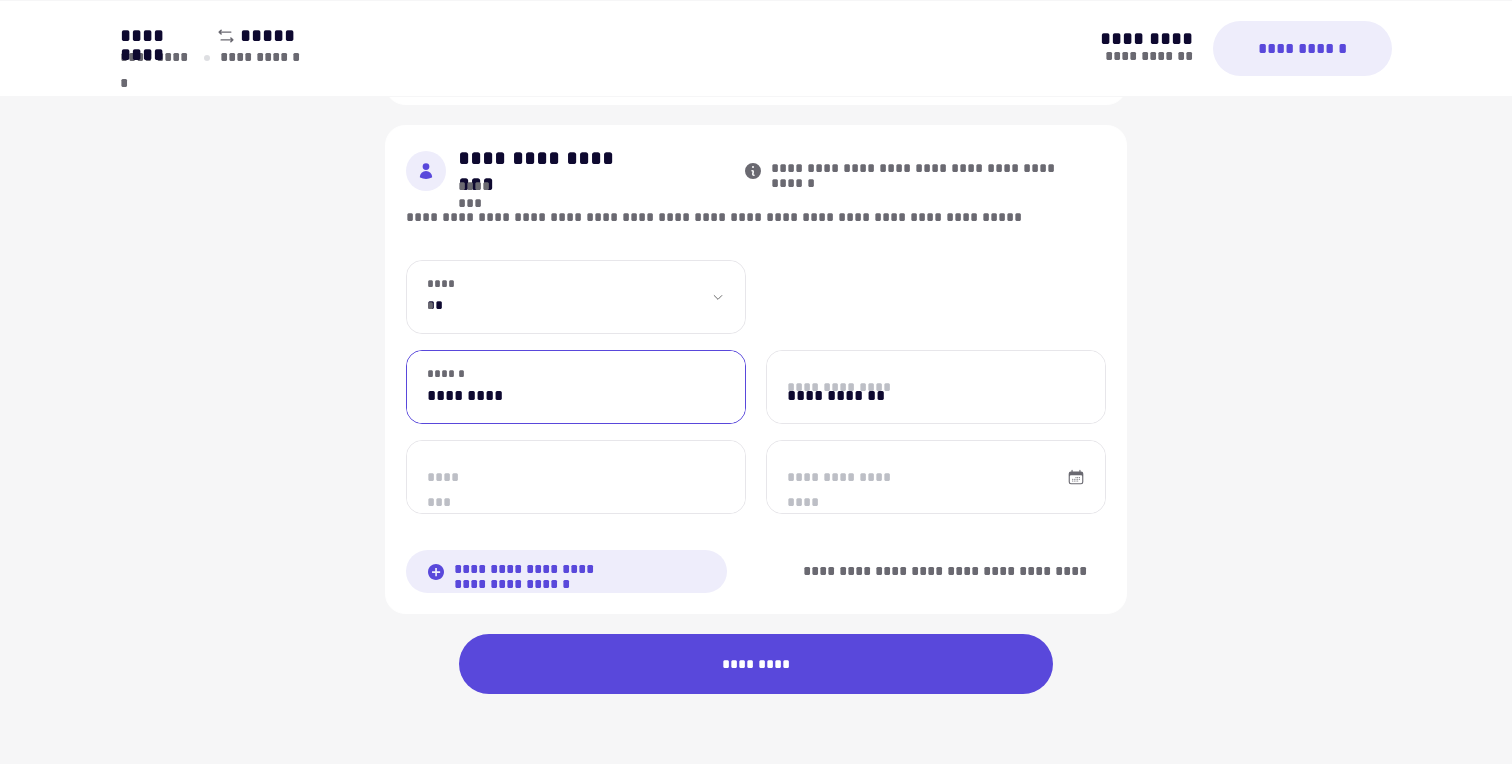type on "******" 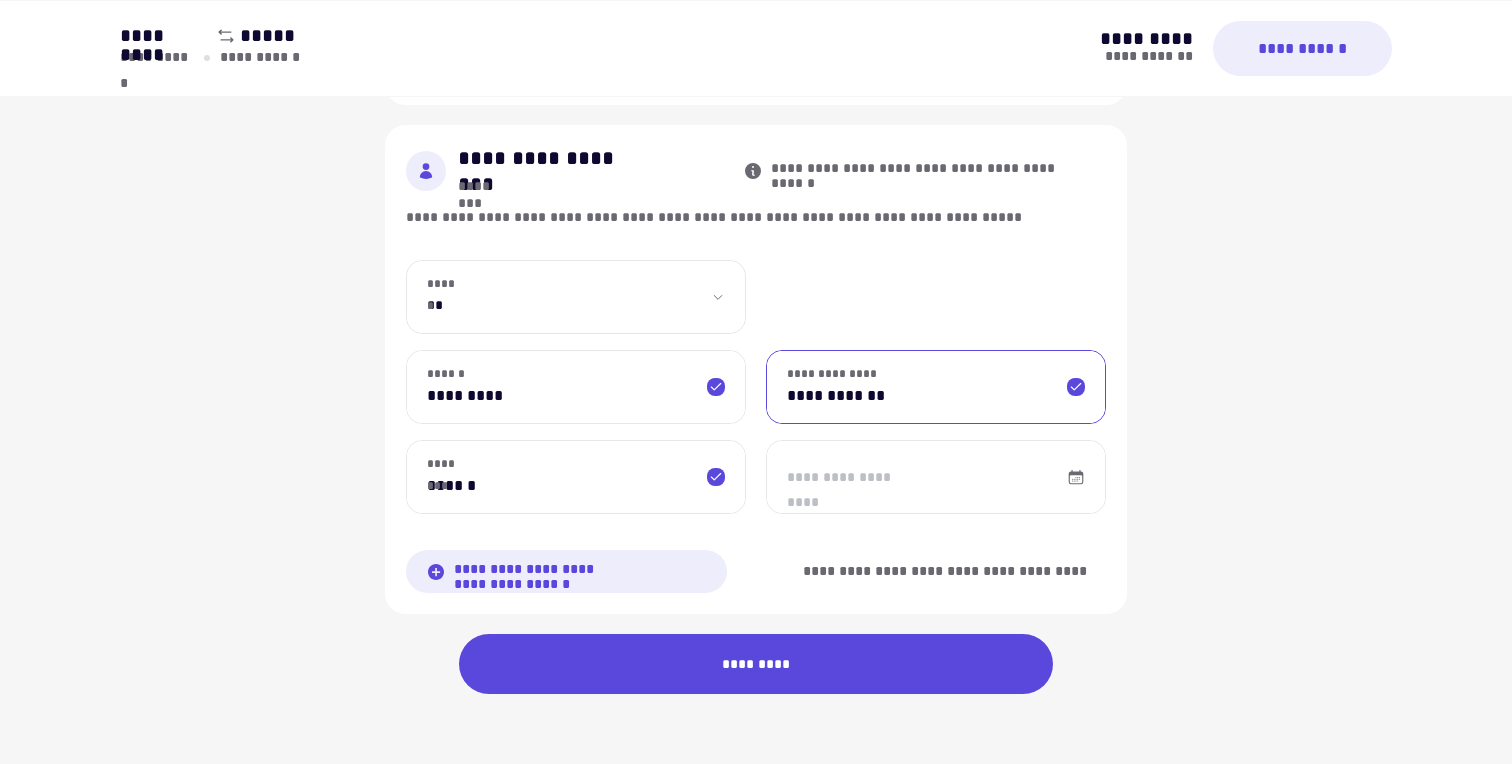 drag, startPoint x: 901, startPoint y: 395, endPoint x: 787, endPoint y: 388, distance: 114.21471 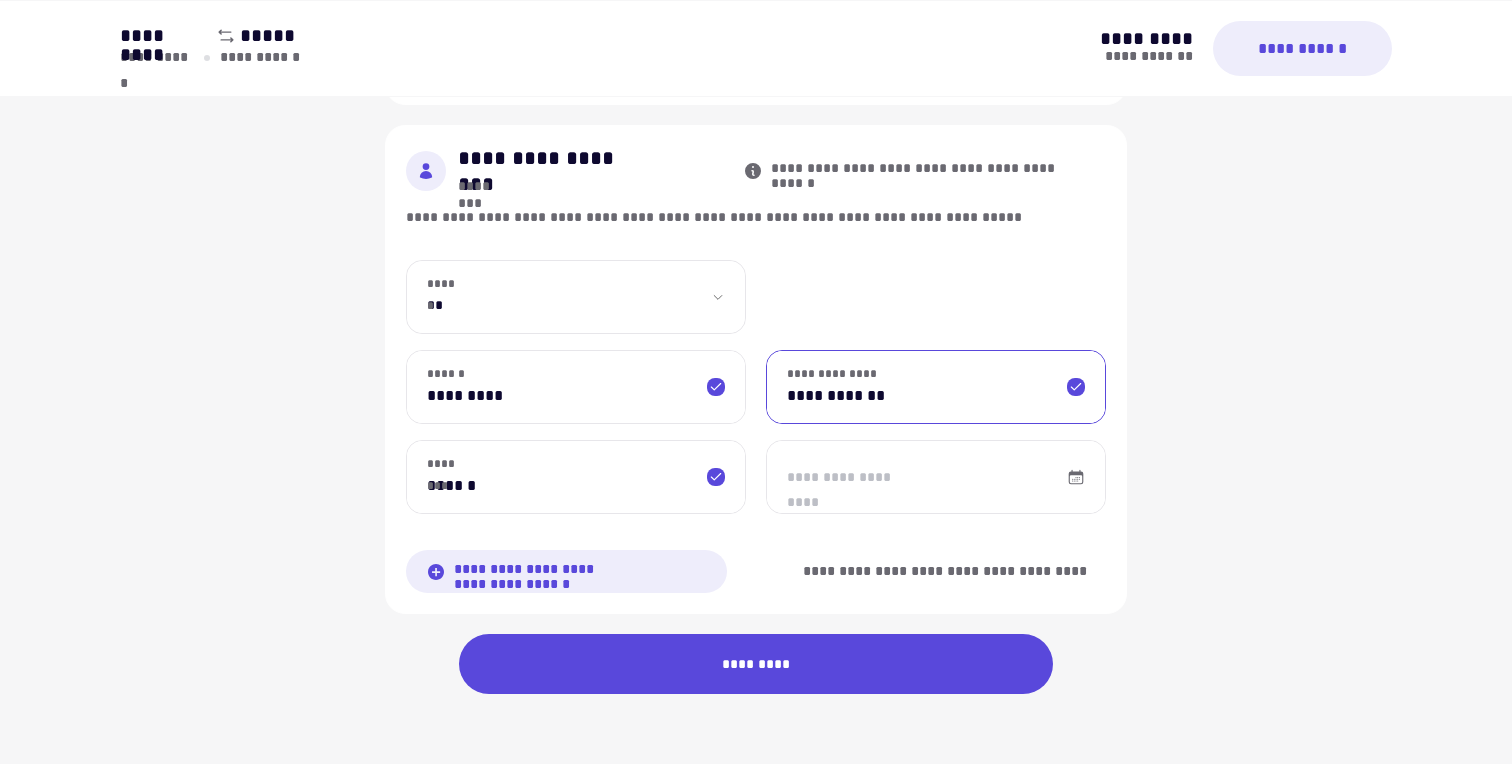 click on "**********" at bounding box center [936, 387] 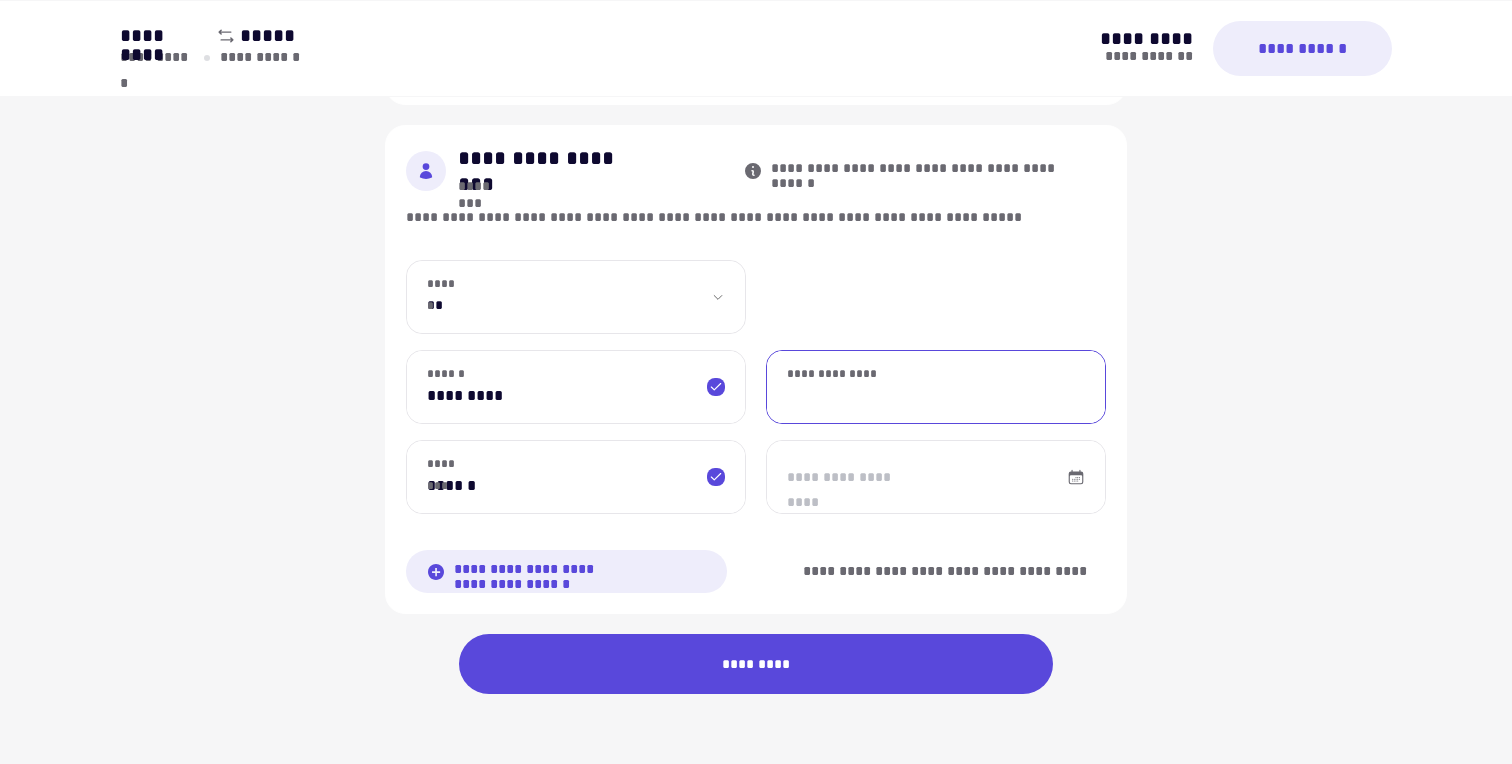 type 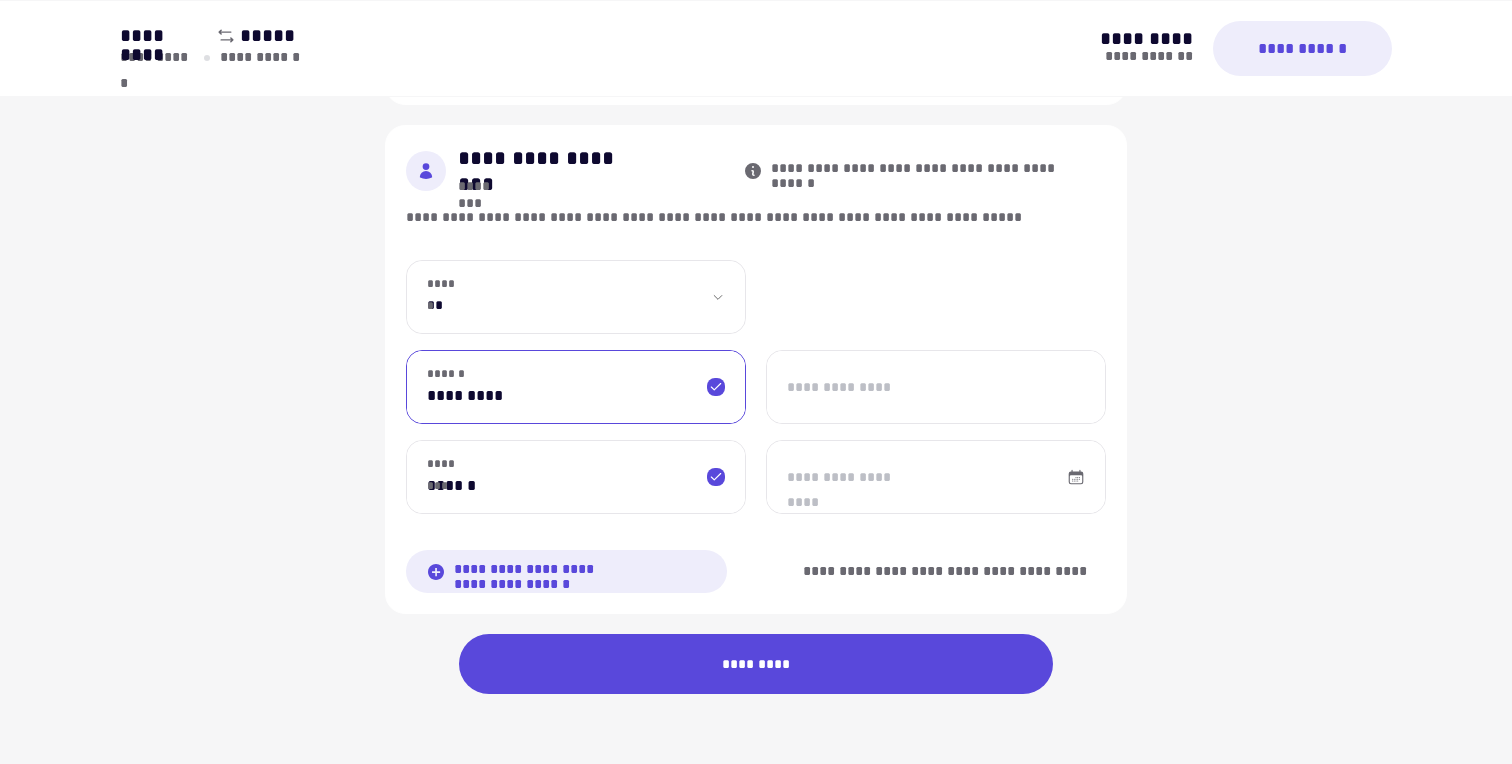 drag, startPoint x: 555, startPoint y: 402, endPoint x: 417, endPoint y: 391, distance: 138.43771 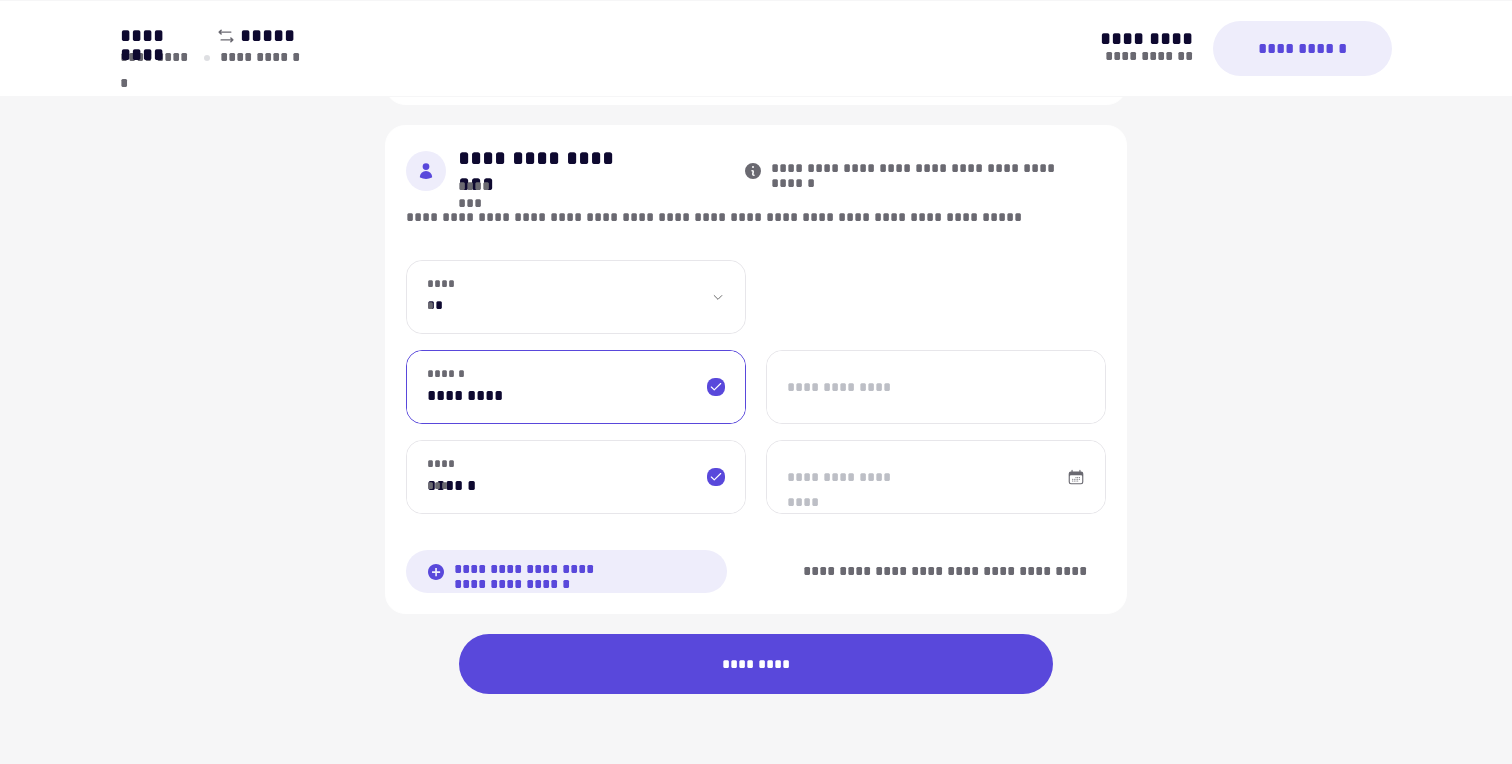click on "*********" at bounding box center [576, 387] 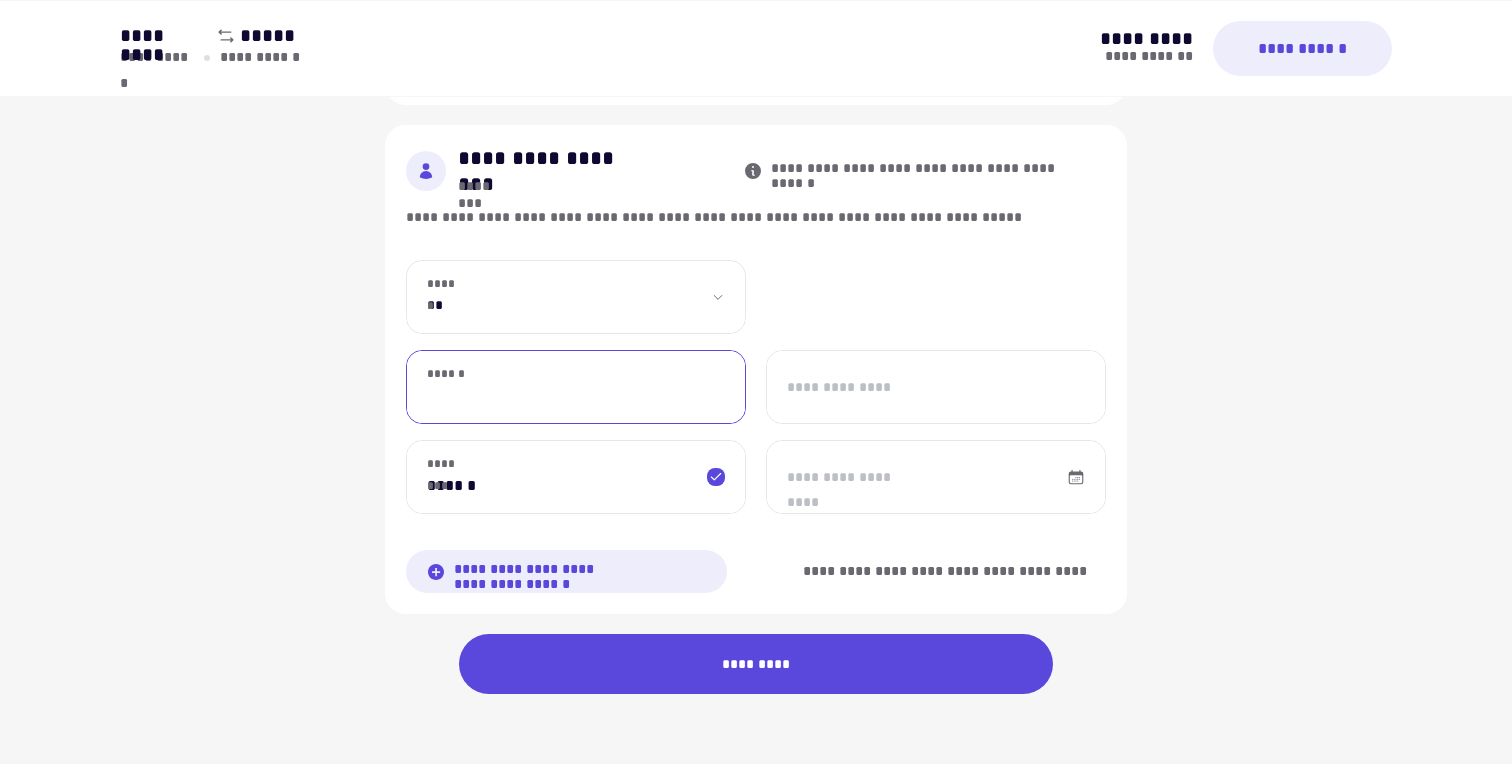 type 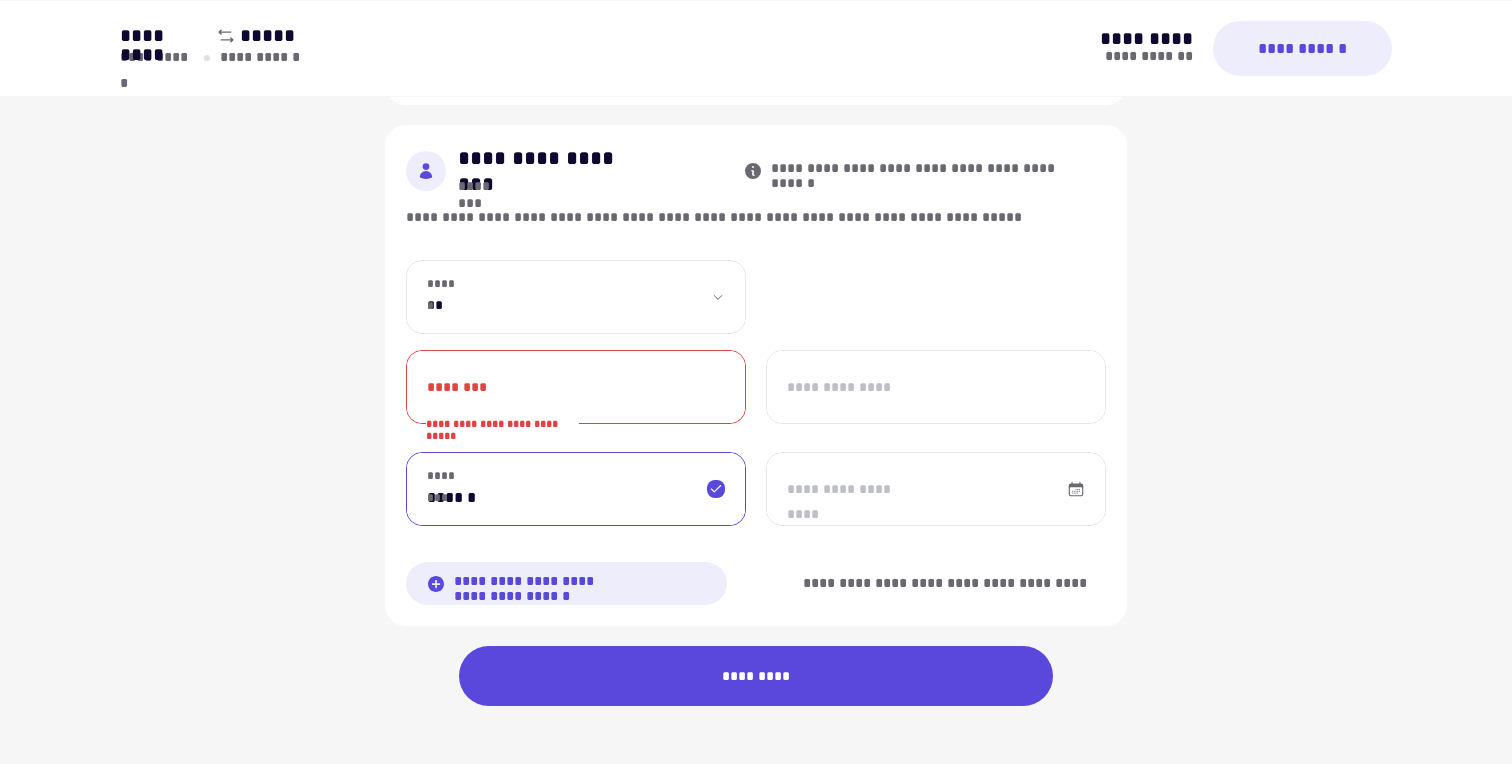 drag, startPoint x: 502, startPoint y: 484, endPoint x: 426, endPoint y: 481, distance: 76.05919 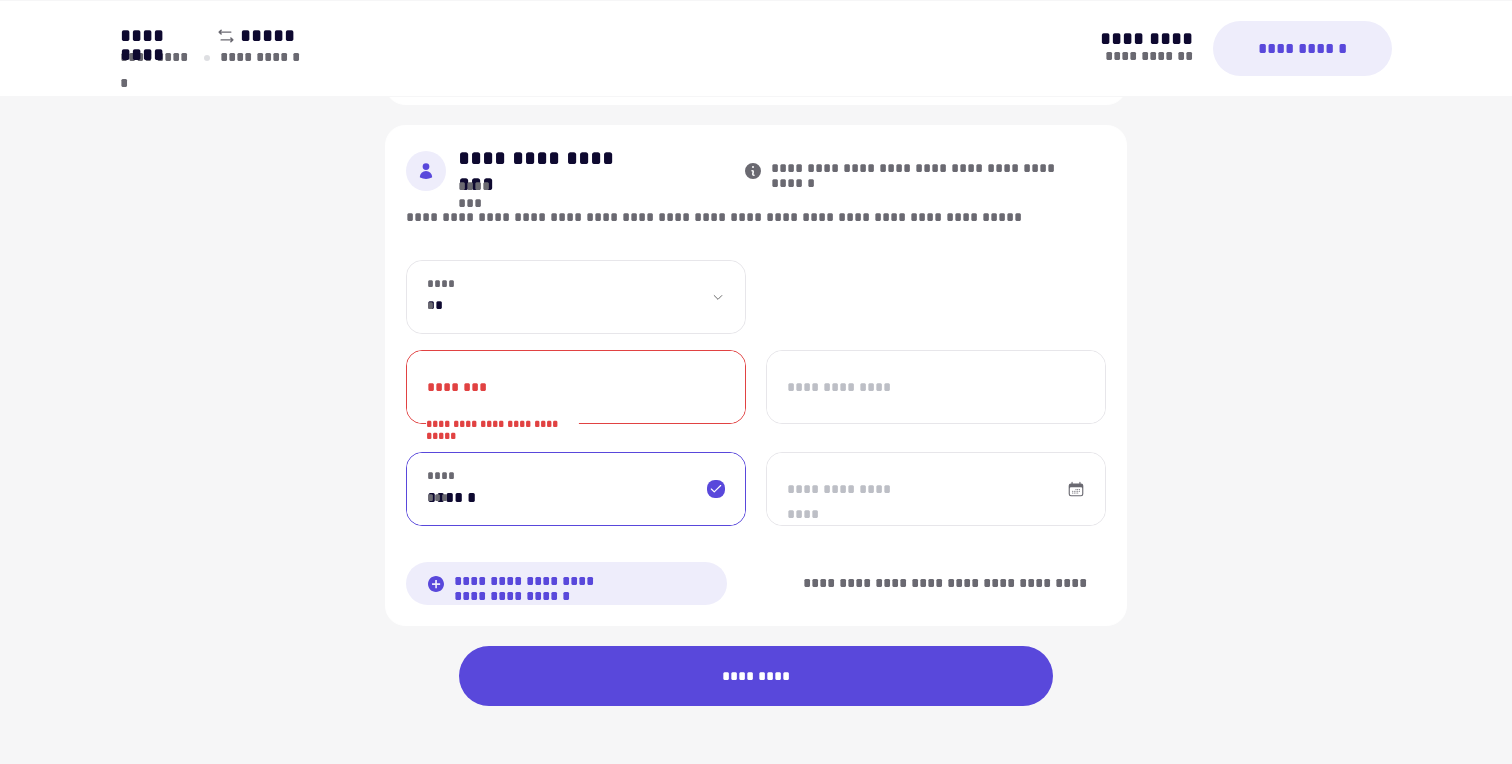 click on "******" at bounding box center (576, 489) 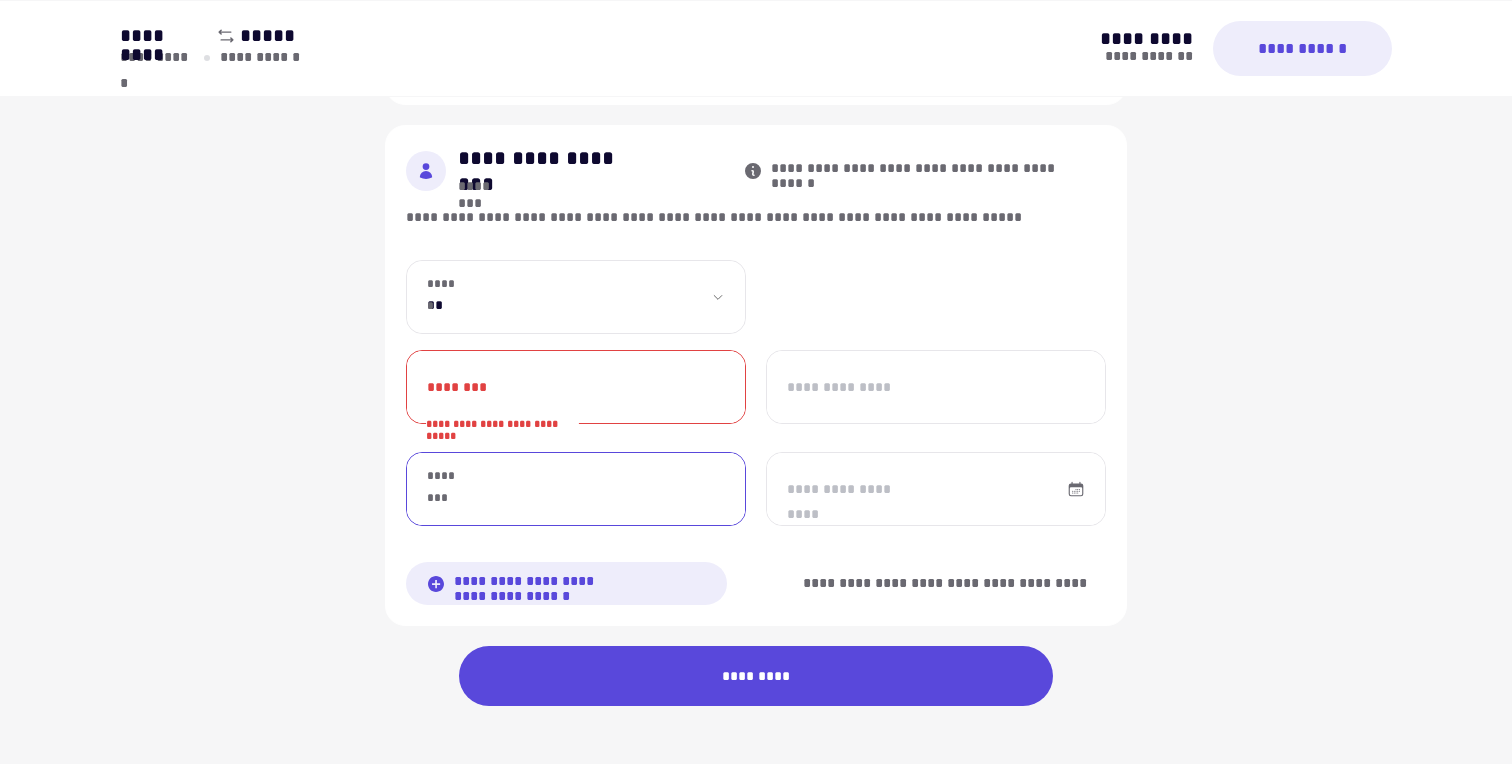 click on "********" at bounding box center (576, 387) 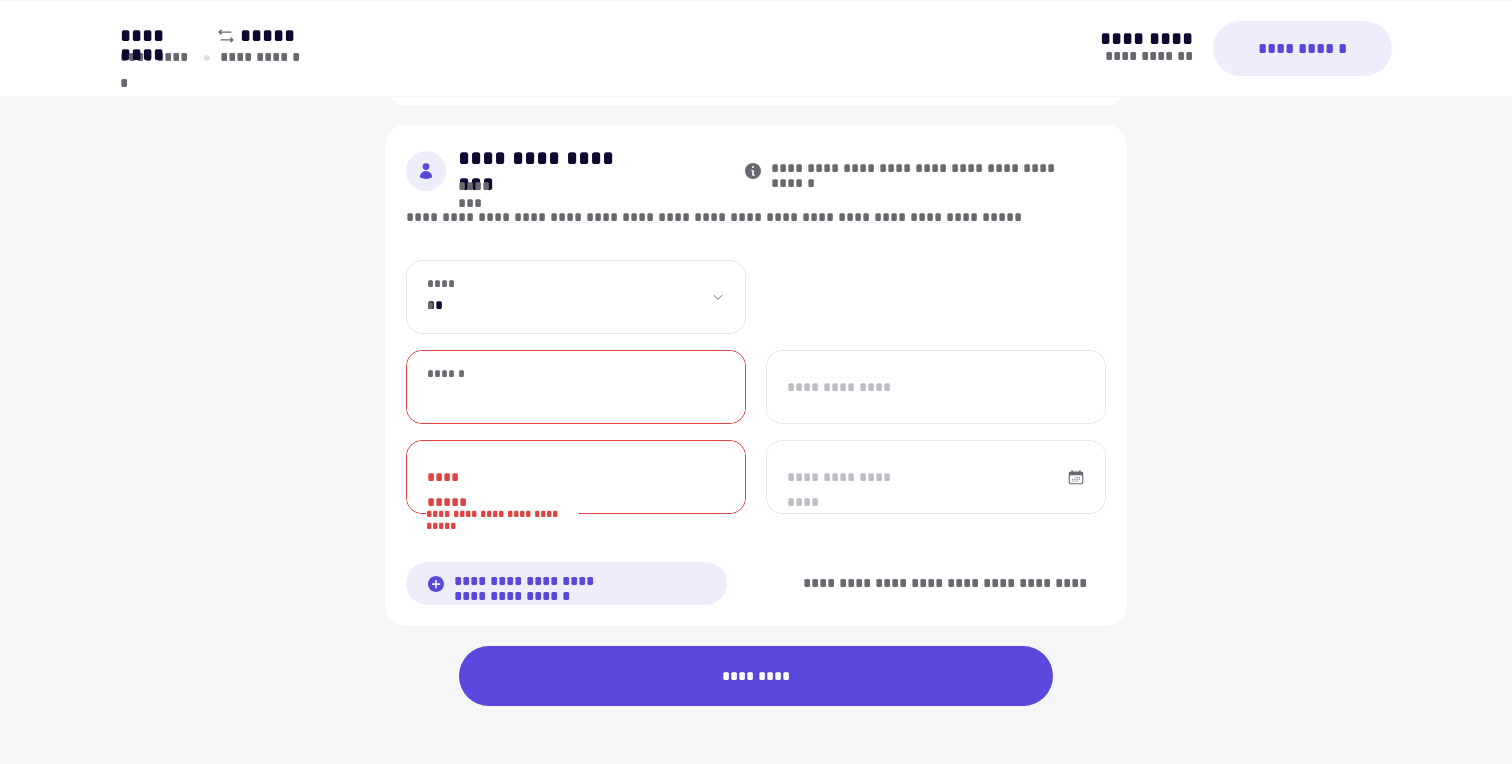 click on "**********" at bounding box center [576, 477] 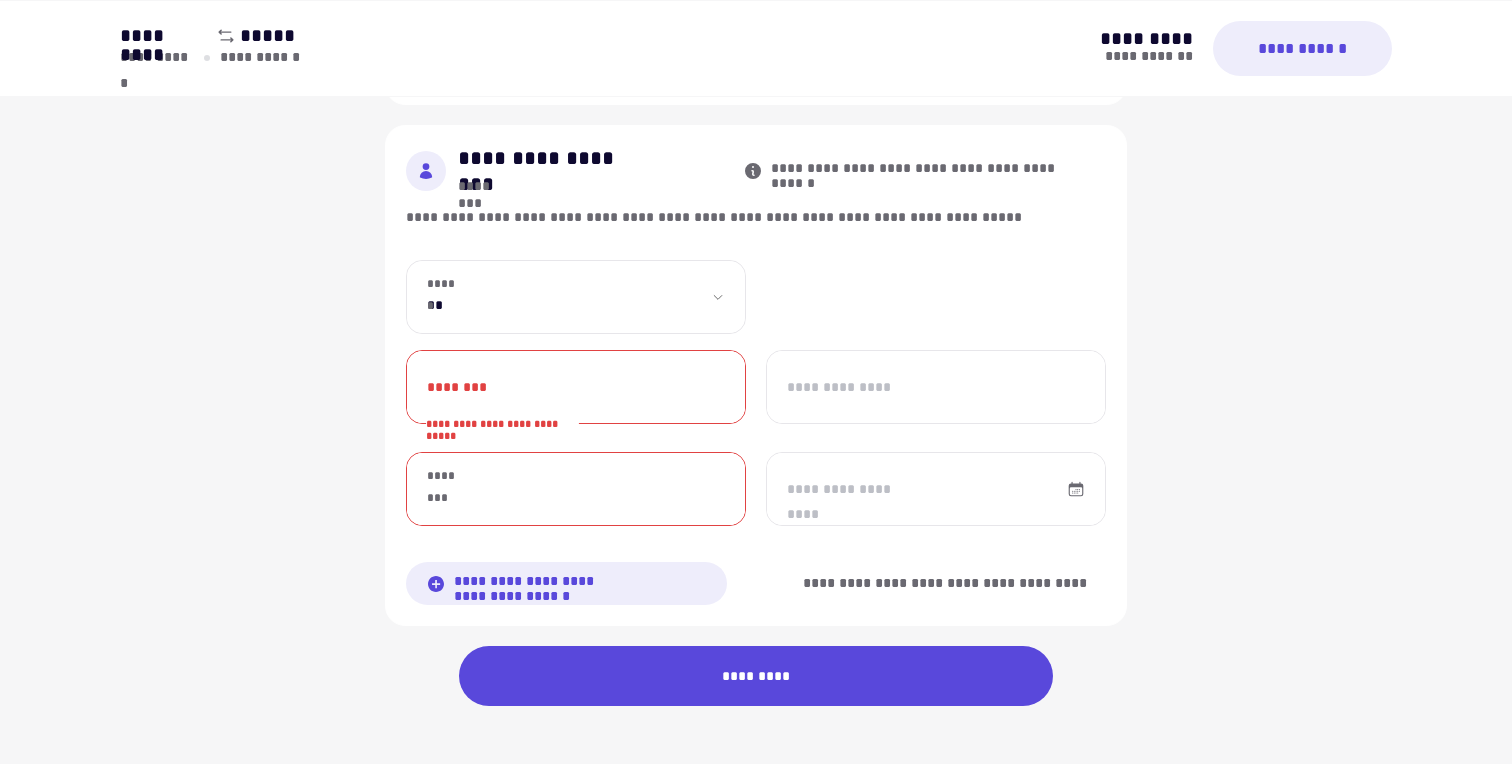 click on "[FIRST] [LAST] [ADDRESS] [CITY] [STATE] [ZIP] [PHONE] [EMAIL] [SSN] [CREDIT_CARD] [DOB] [AGE] [PASSPORT] [DRIVER_LICENSE] [ADDRESS] [CITY] [STATE] [ZIP] [PHONE] [EMAIL] [SSN] [CREDIT_CARD] [DOB] [AGE] [PASSPORT] [DRIVER_LICENSE] [ADDRESS] [CITY] [STATE] [ZIP] [PHONE] [EMAIL] [SSN] [CREDIT_CARD] [DOB] [AGE] [PASSPORT] [DRIVER_LICENSE] [ADDRESS] [CITY] [STATE] [ZIP] [PHONE] [EMAIL] [SSN] [CREDIT_CARD] [DOB] [AGE] [PASSPORT] [DRIVER_LICENSE]" at bounding box center [756, 3] 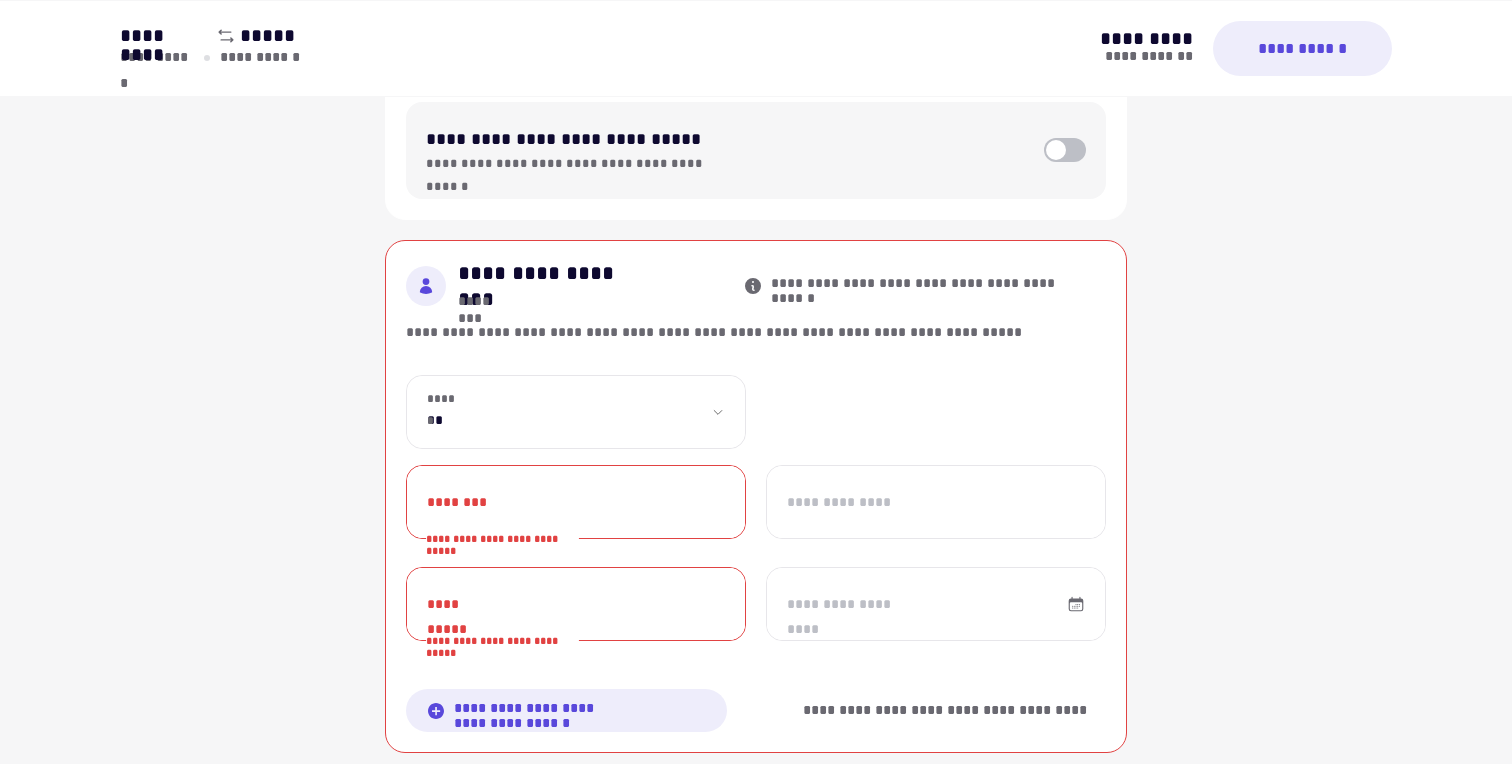scroll, scrollTop: 955, scrollLeft: 0, axis: vertical 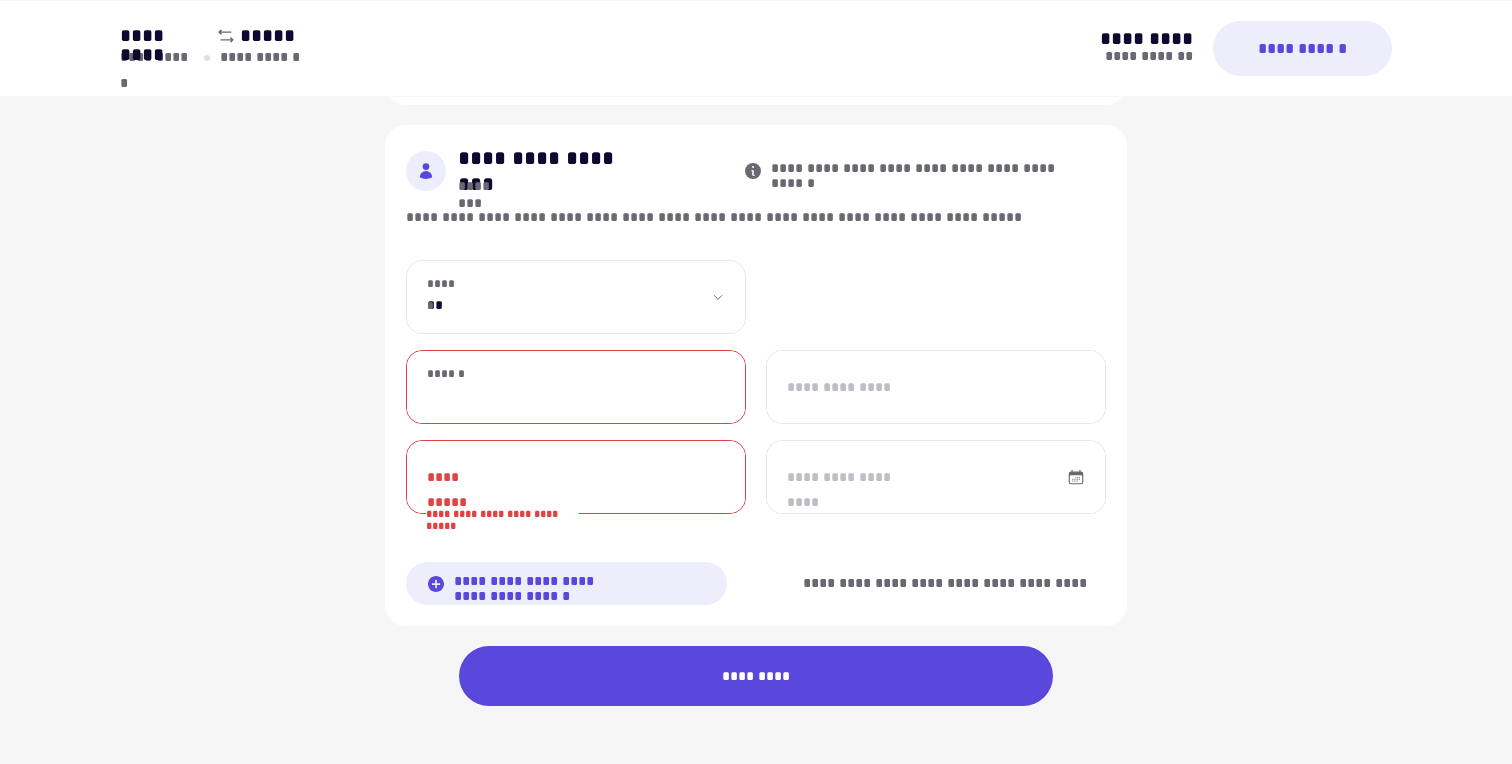 click on "******" at bounding box center (576, 387) 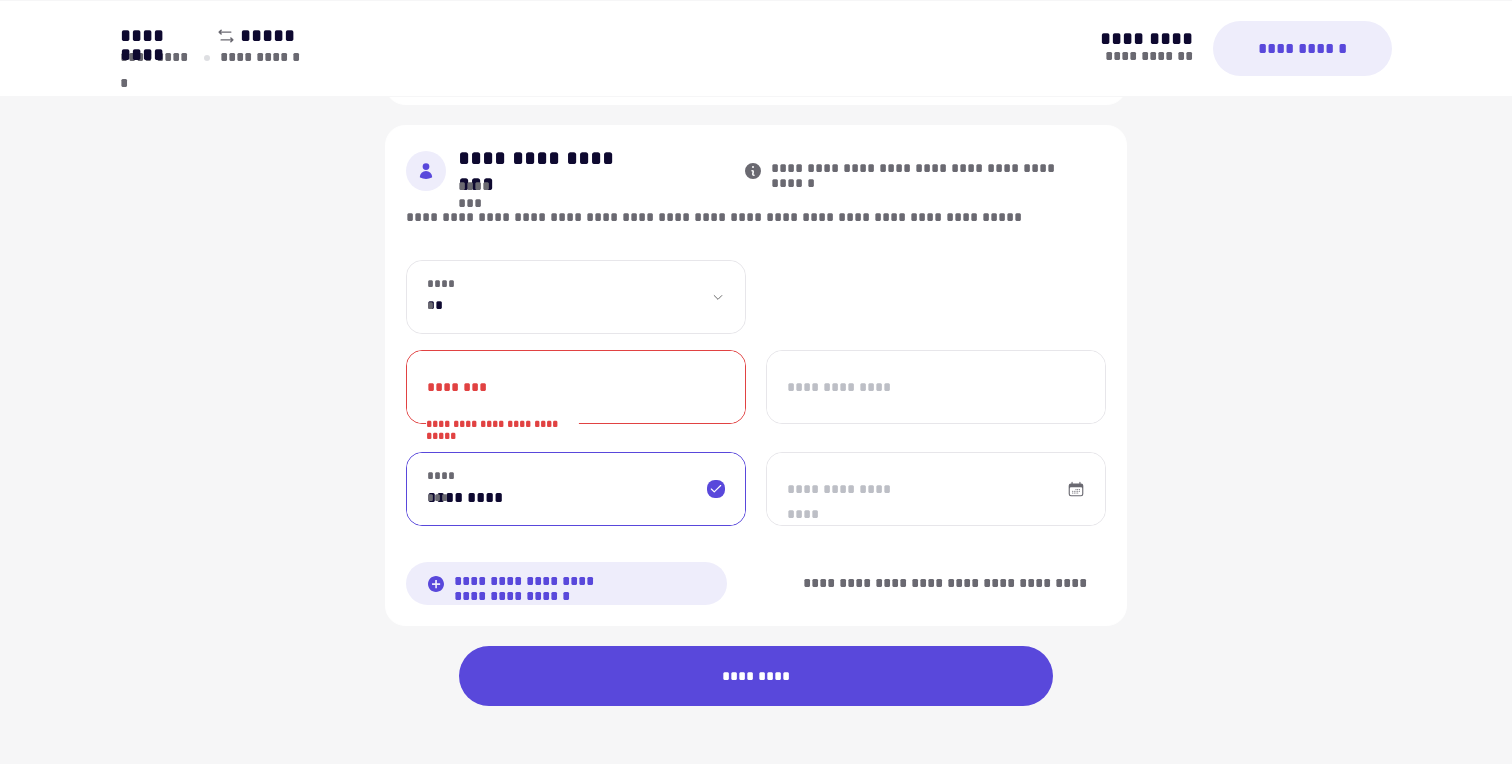 type on "*********" 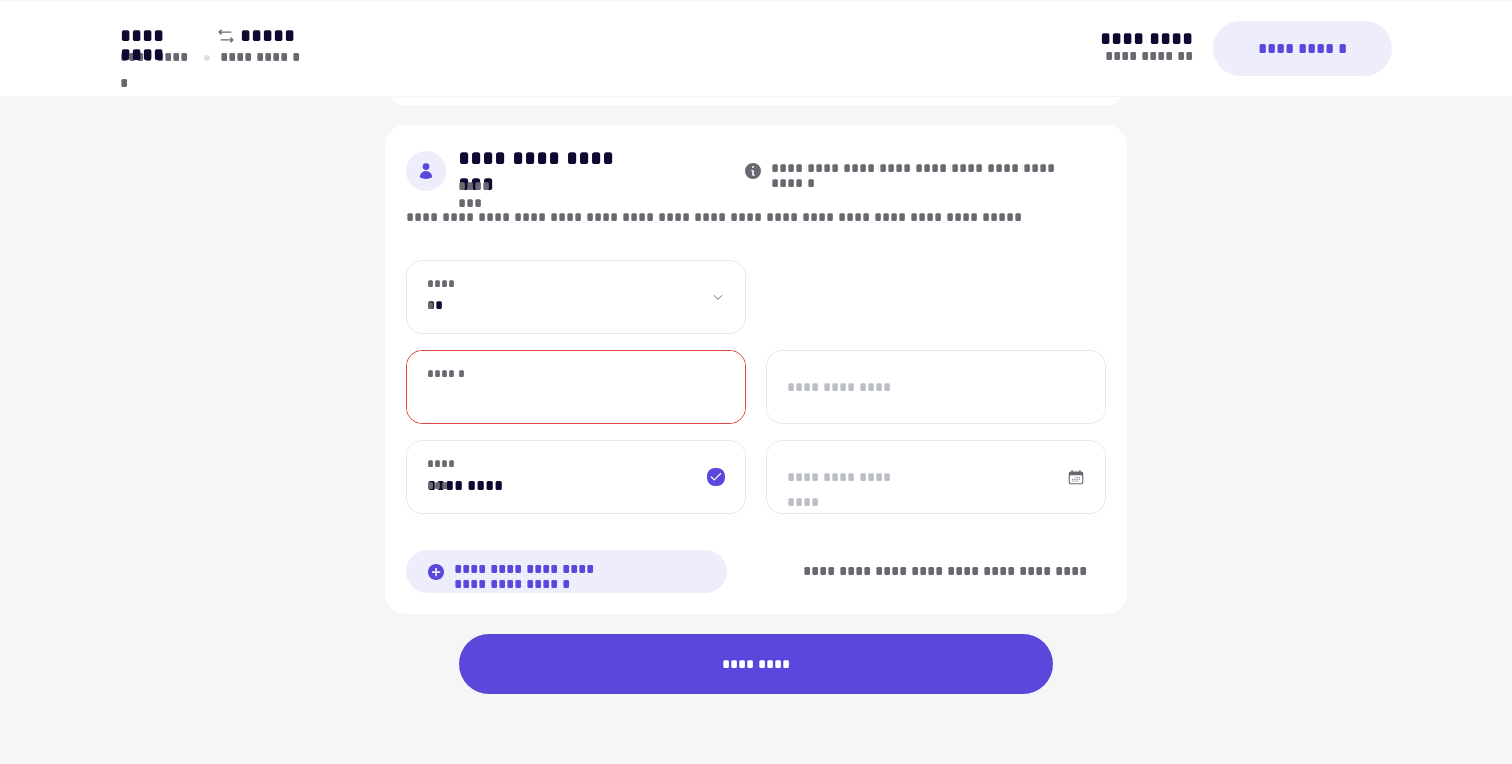 click on "******" at bounding box center (576, 387) 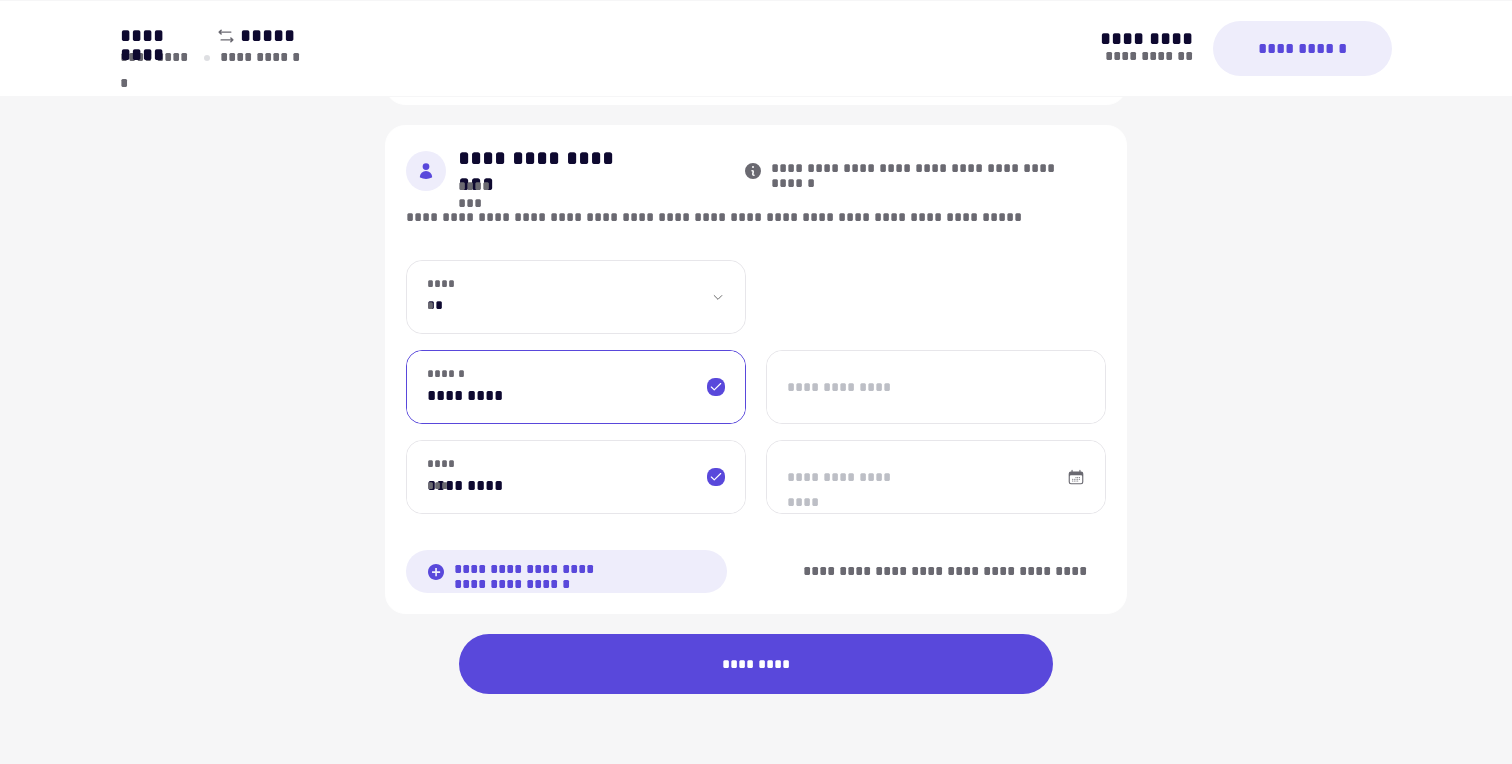 type on "*********" 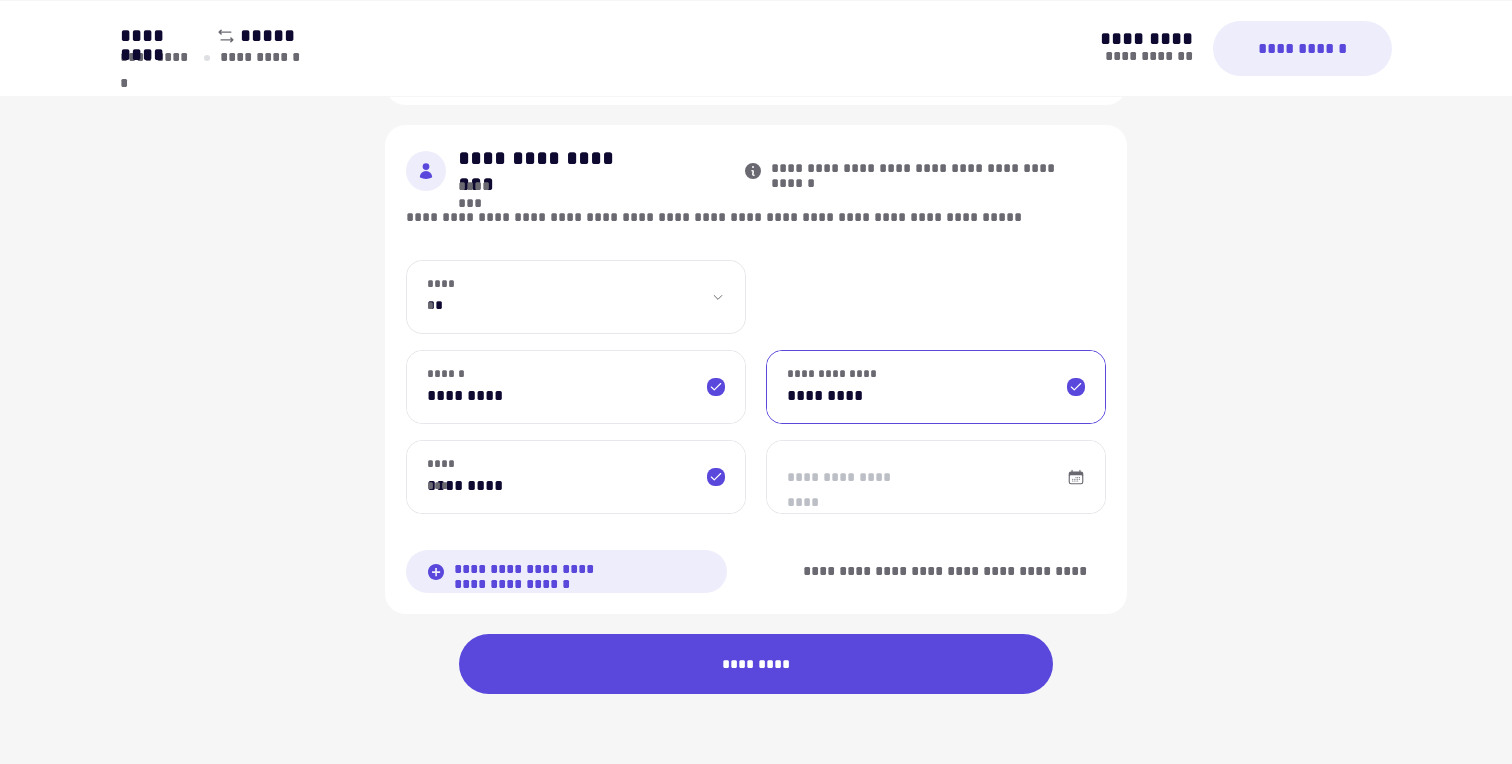 type on "*********" 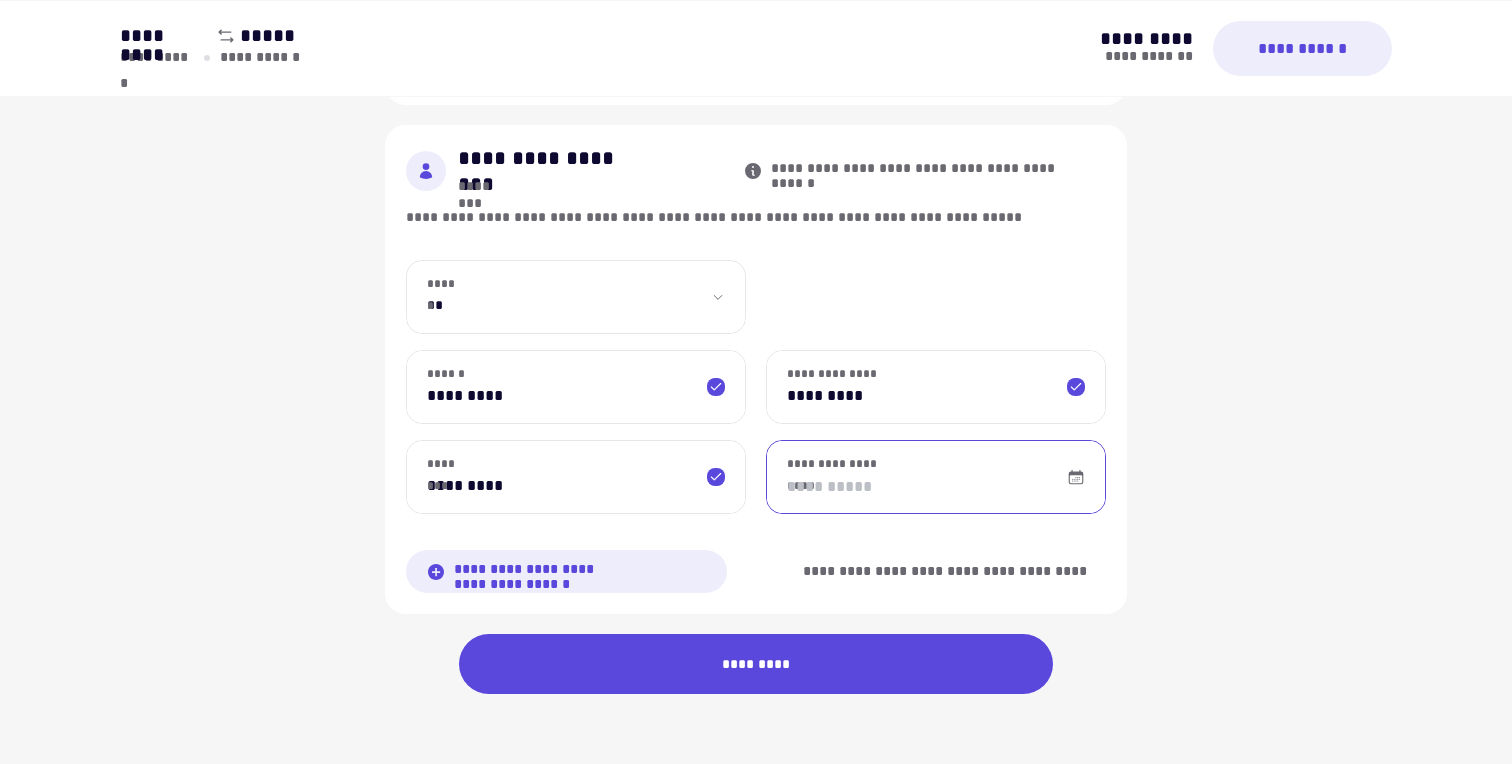 type on "**********" 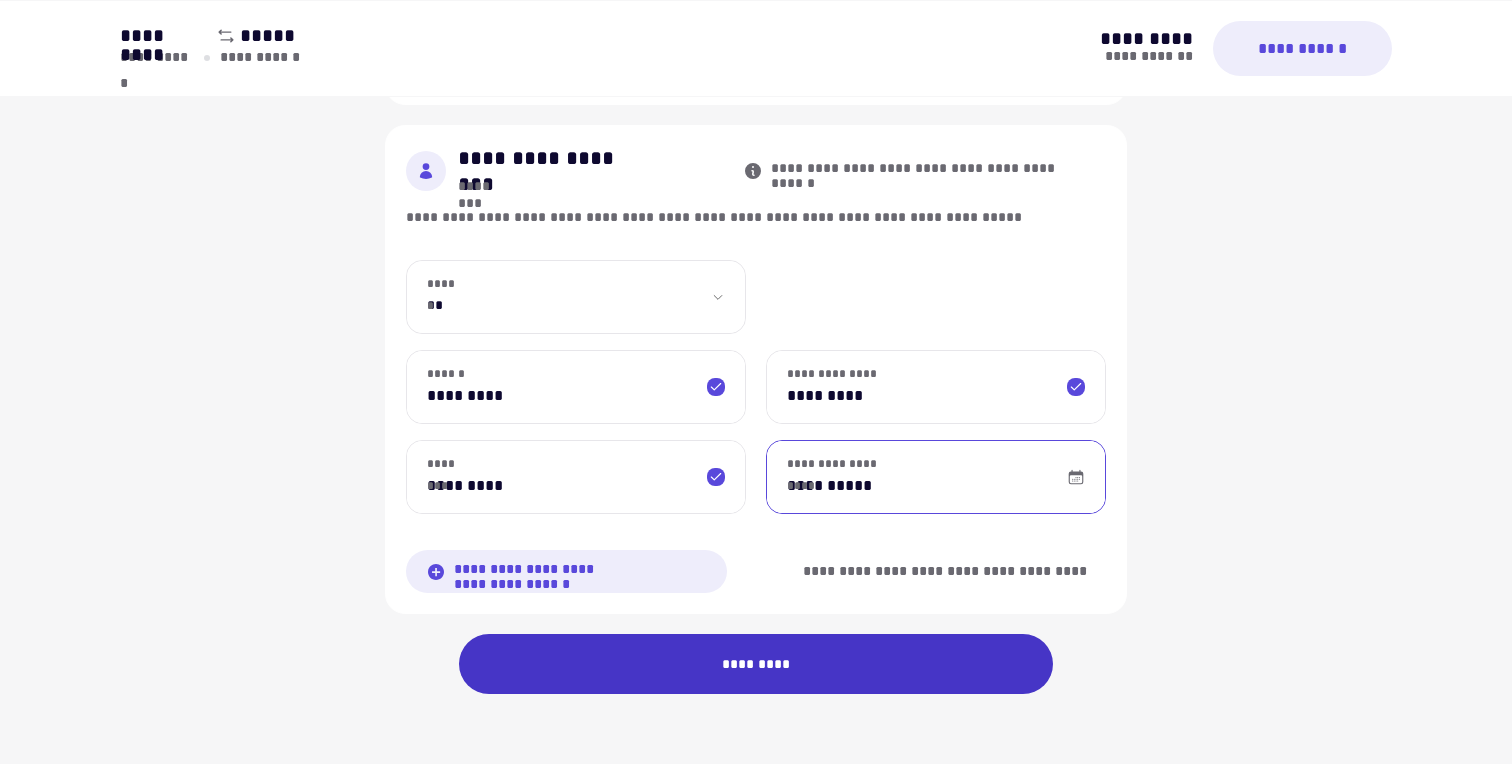 click on "*********" at bounding box center [756, 664] 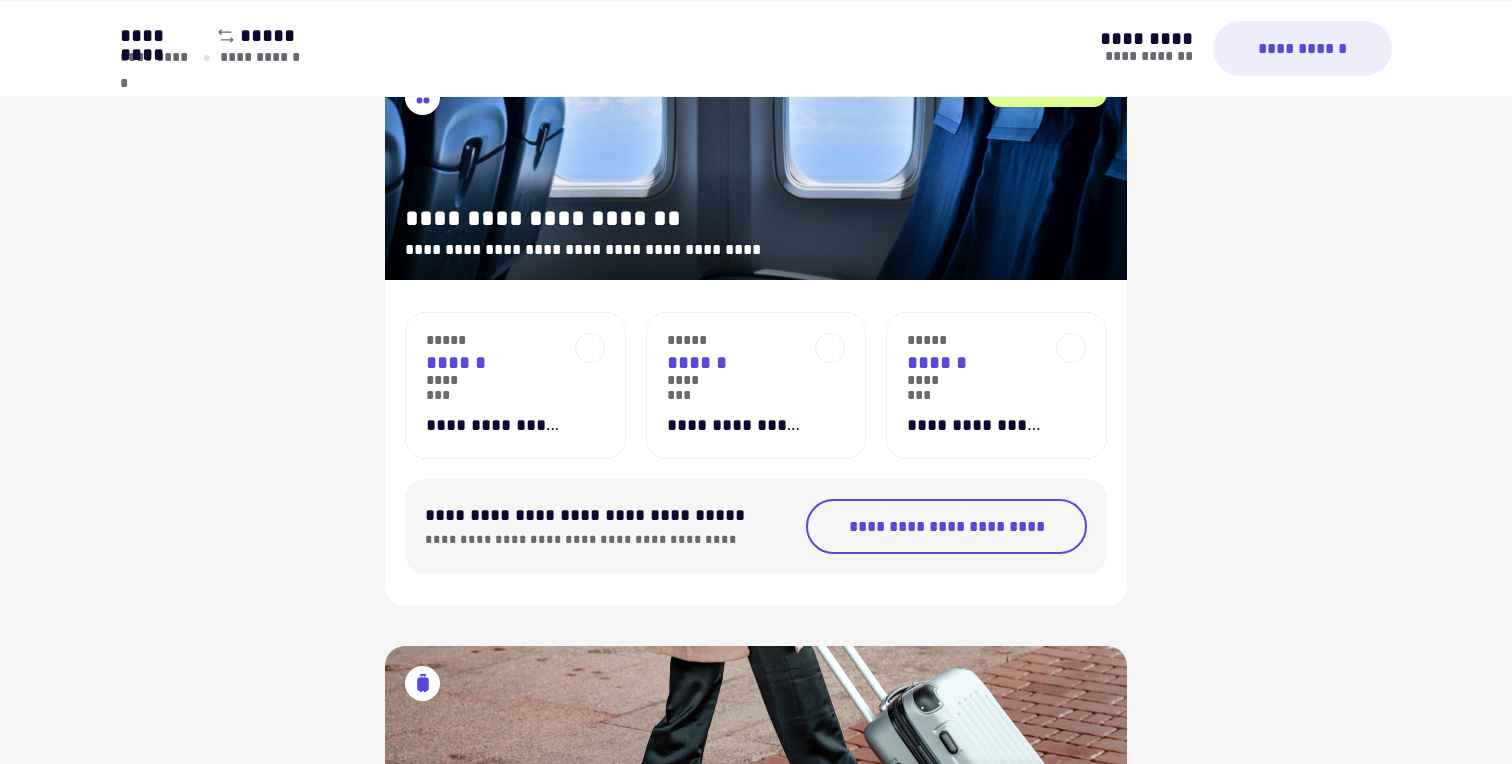 scroll, scrollTop: 440, scrollLeft: 0, axis: vertical 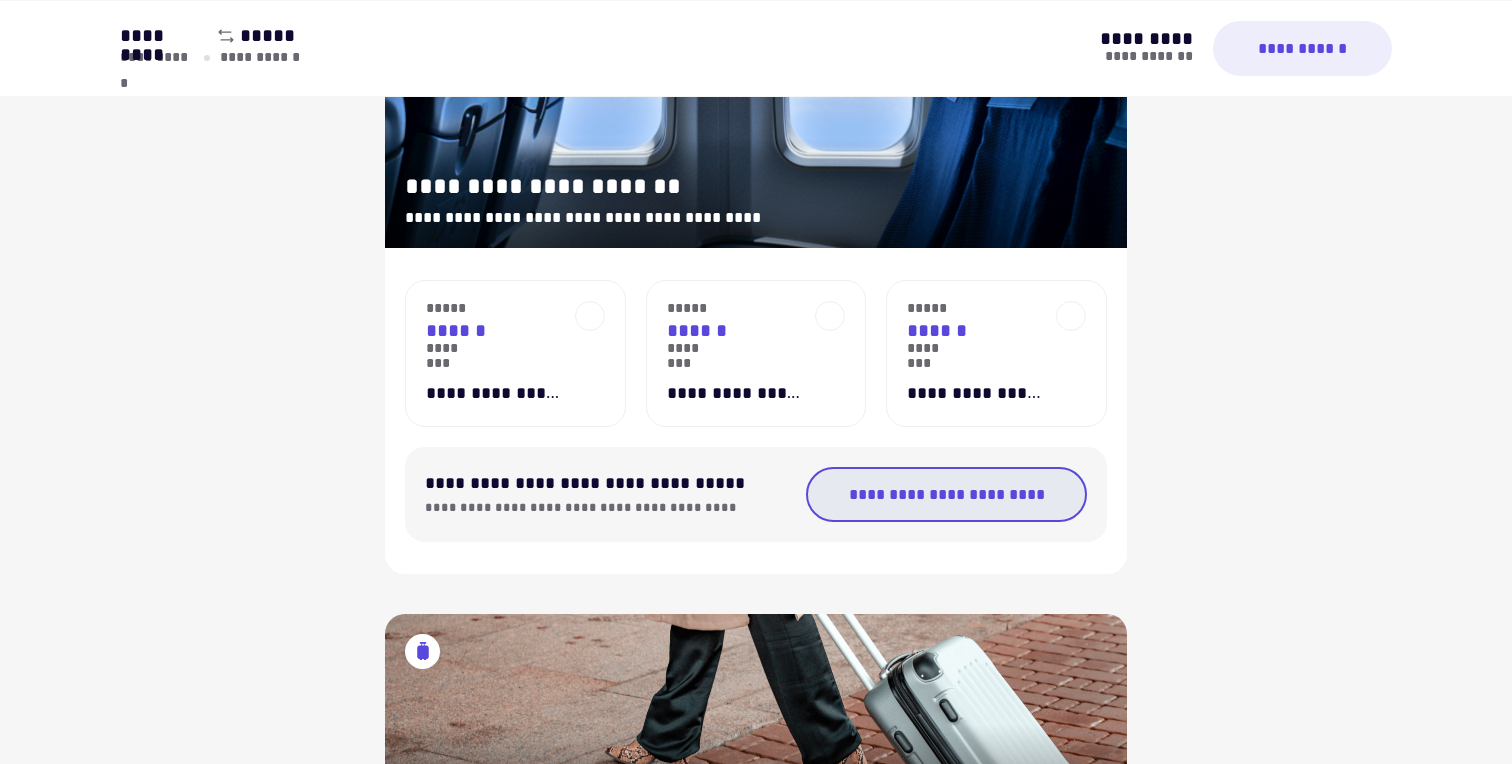 click on "**********" at bounding box center (946, 494) 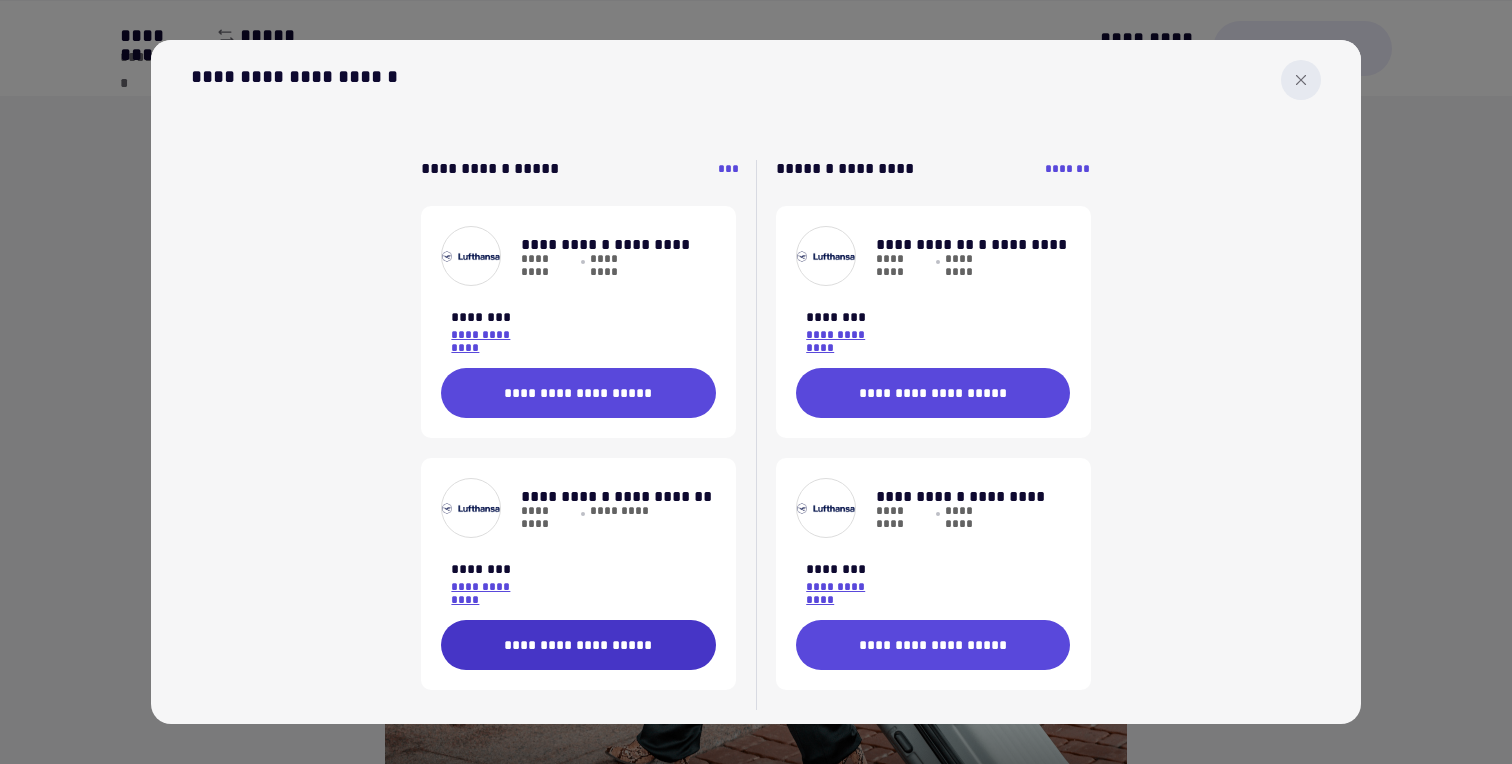 click on "**********" at bounding box center (578, 645) 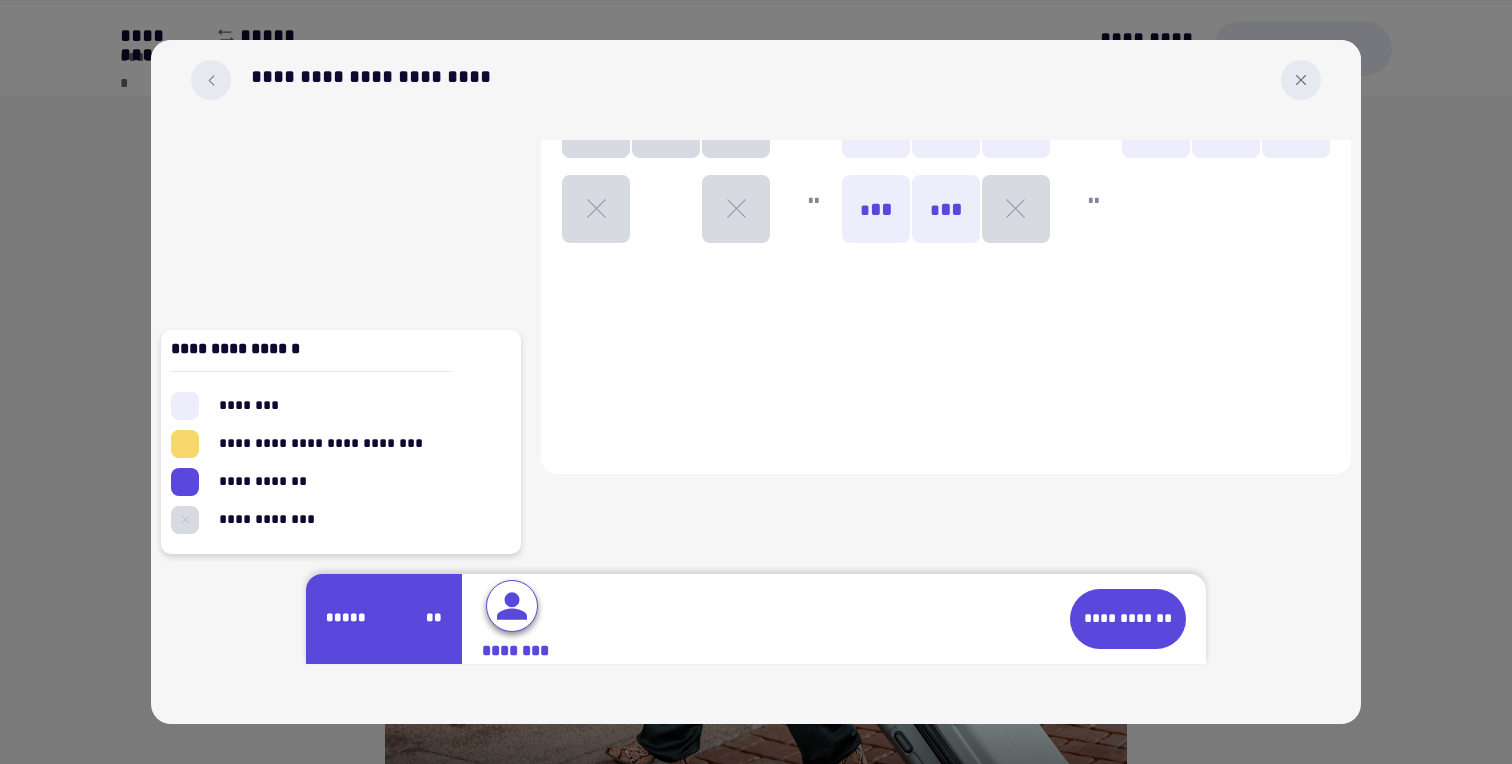 scroll, scrollTop: 2093, scrollLeft: 0, axis: vertical 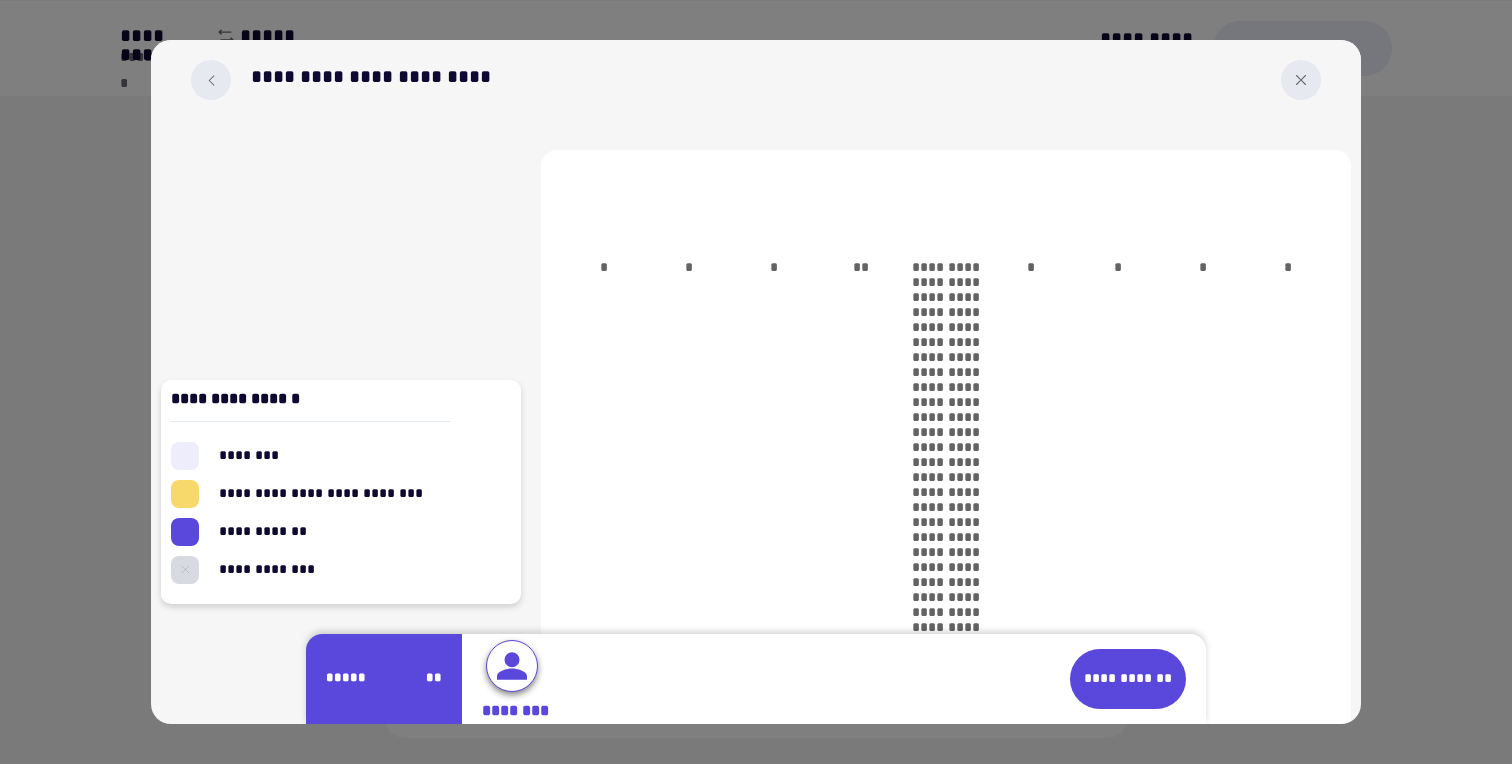 select on "**" 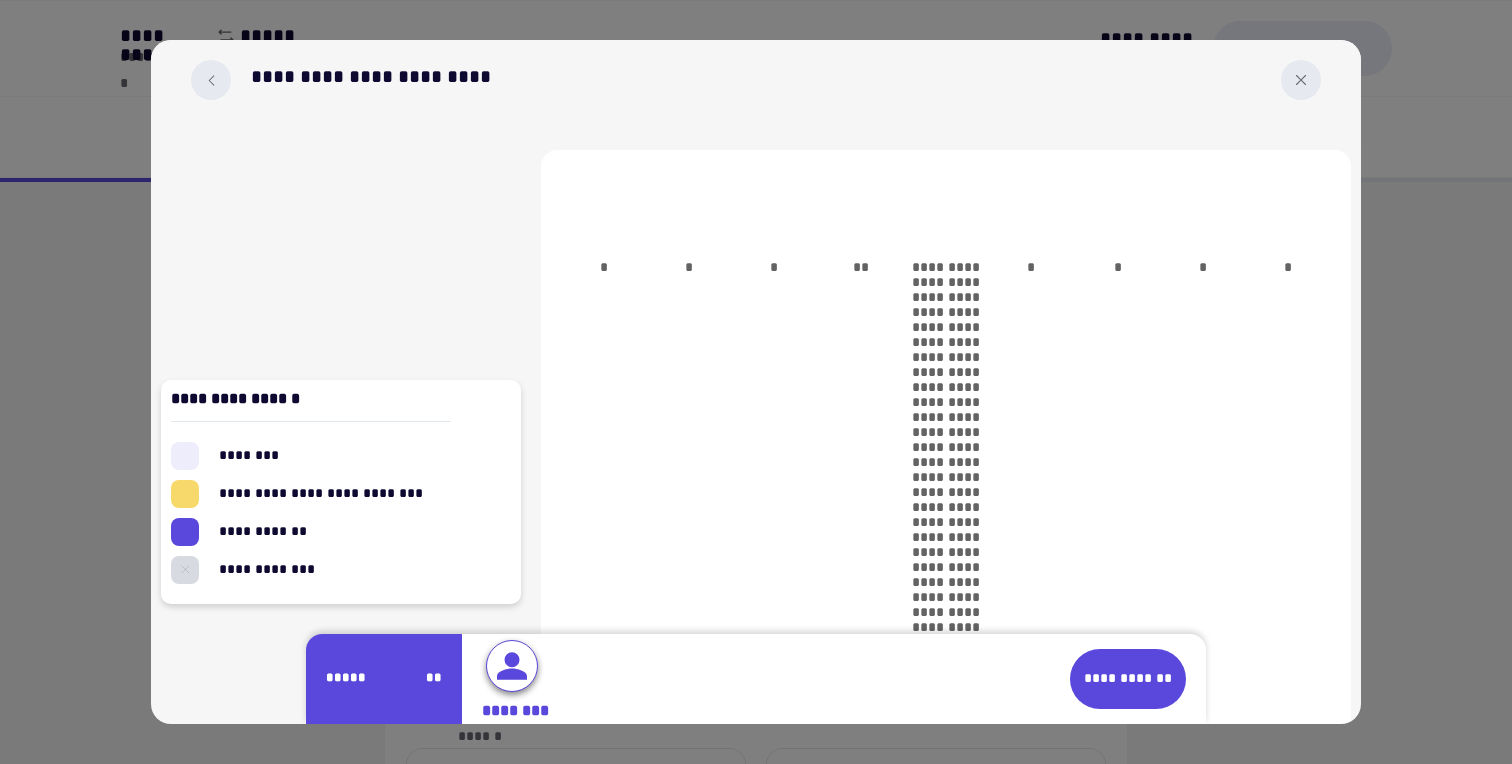 scroll, scrollTop: 0, scrollLeft: 0, axis: both 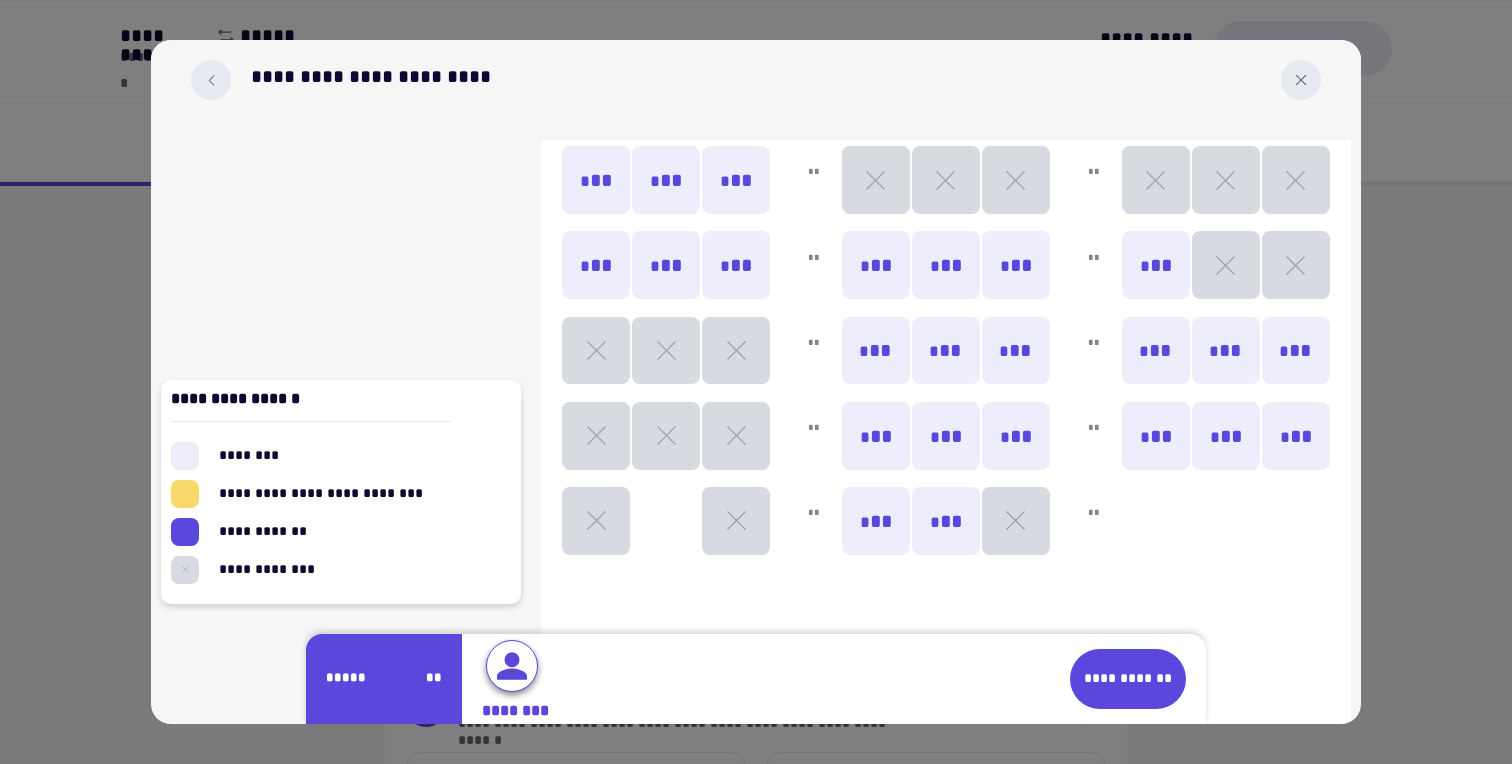 click on "[FIRST] [LAST]" at bounding box center [596, 265] 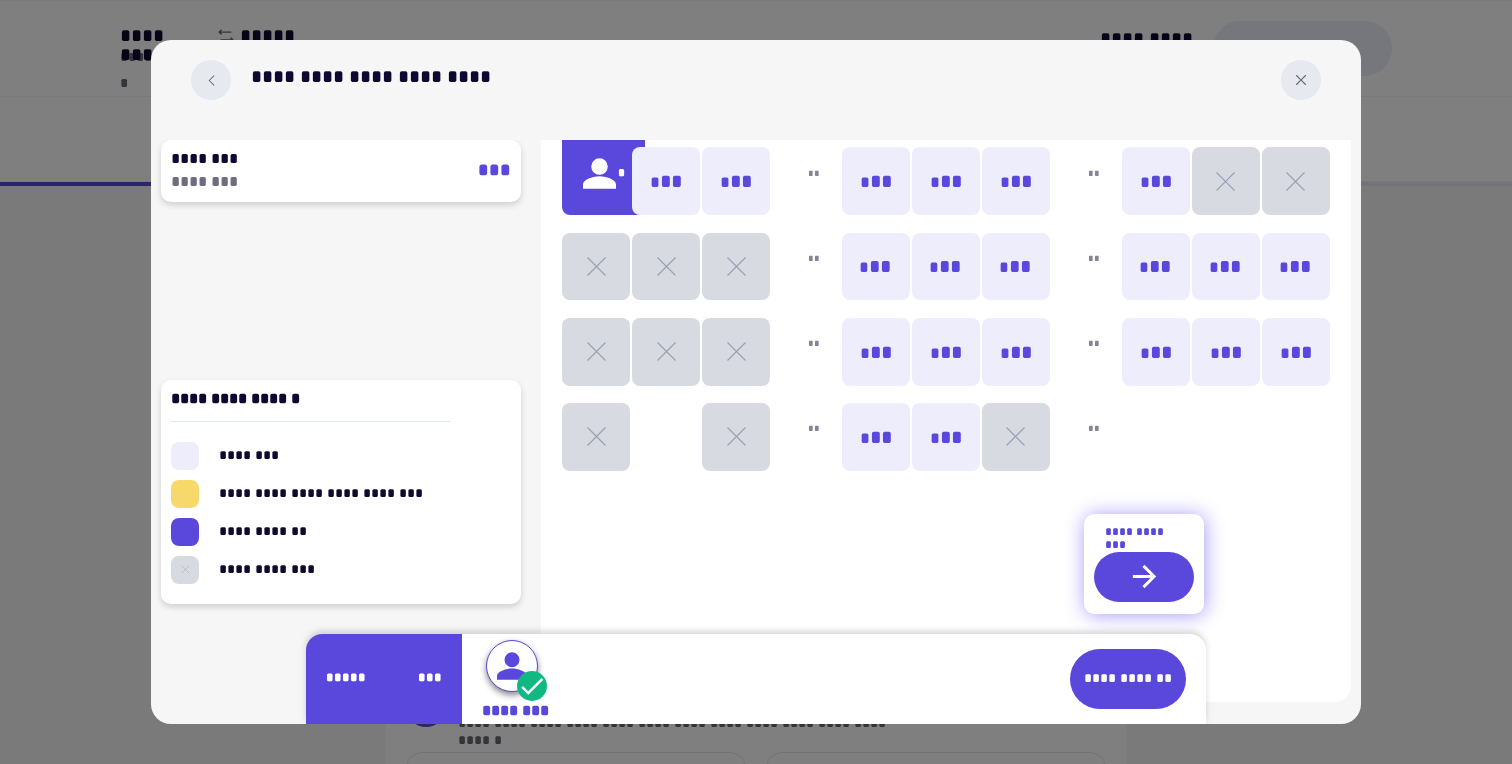scroll, scrollTop: 1771, scrollLeft: 0, axis: vertical 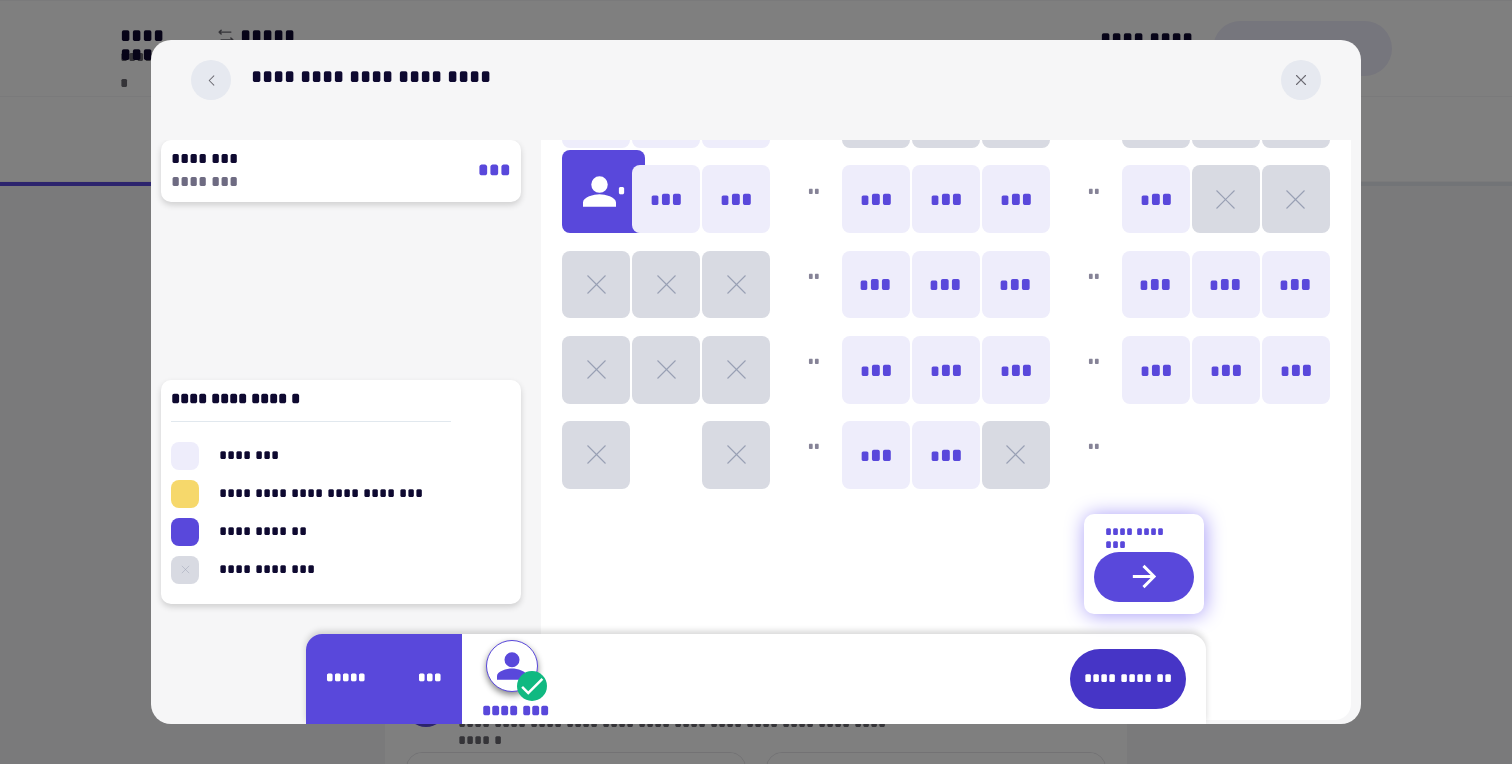 click on "**********" at bounding box center [1128, 679] 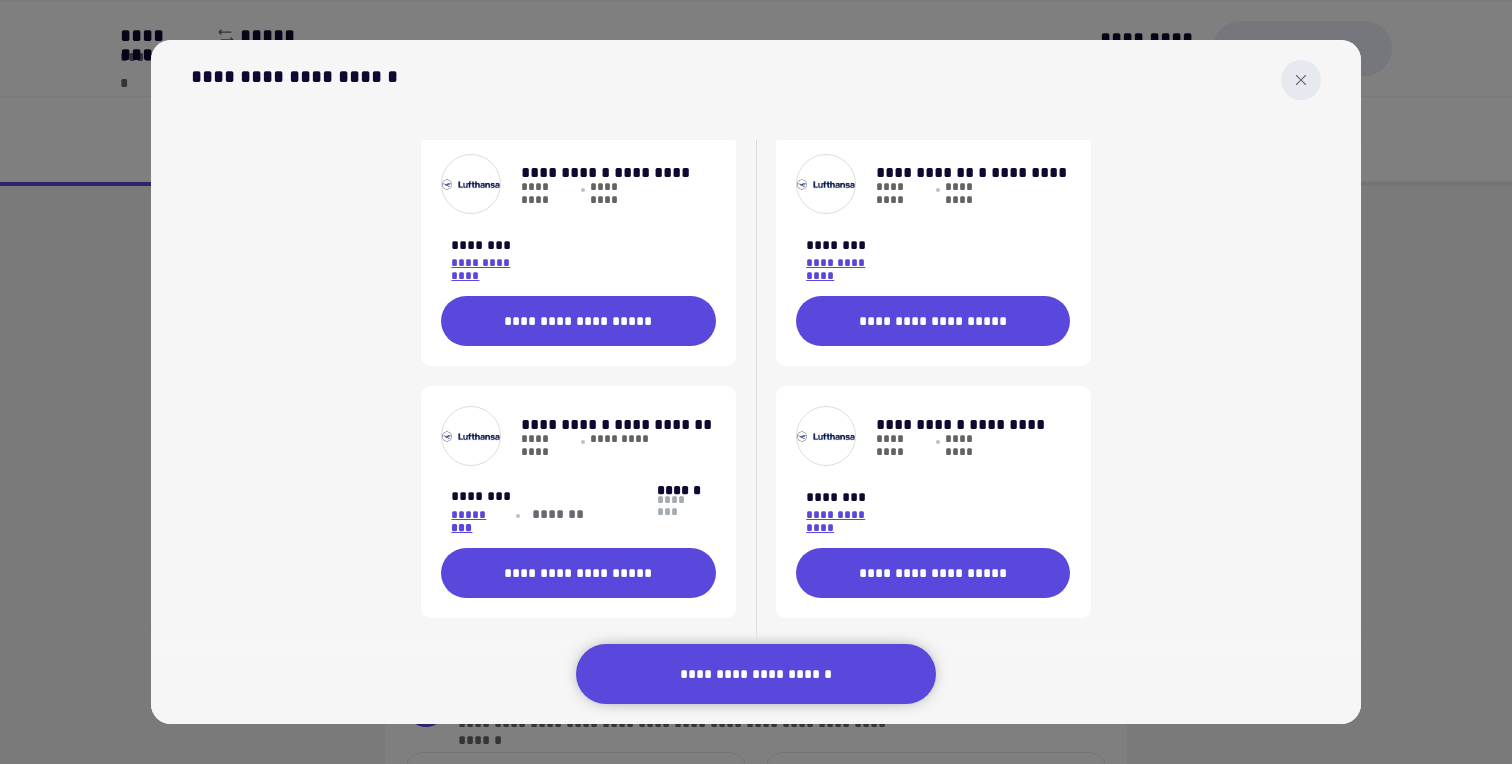scroll, scrollTop: 83, scrollLeft: 0, axis: vertical 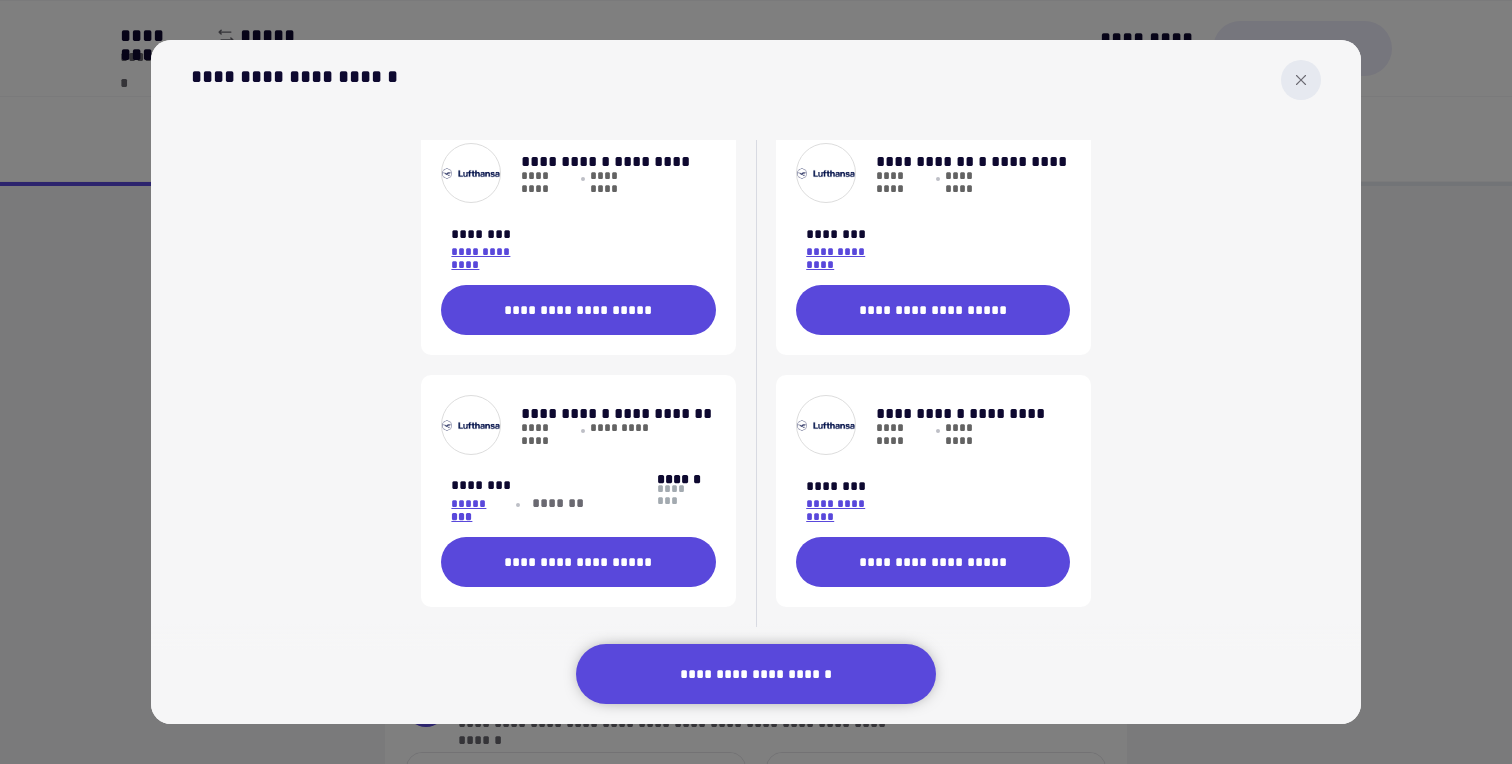 click on "********" at bounding box center (679, 505) 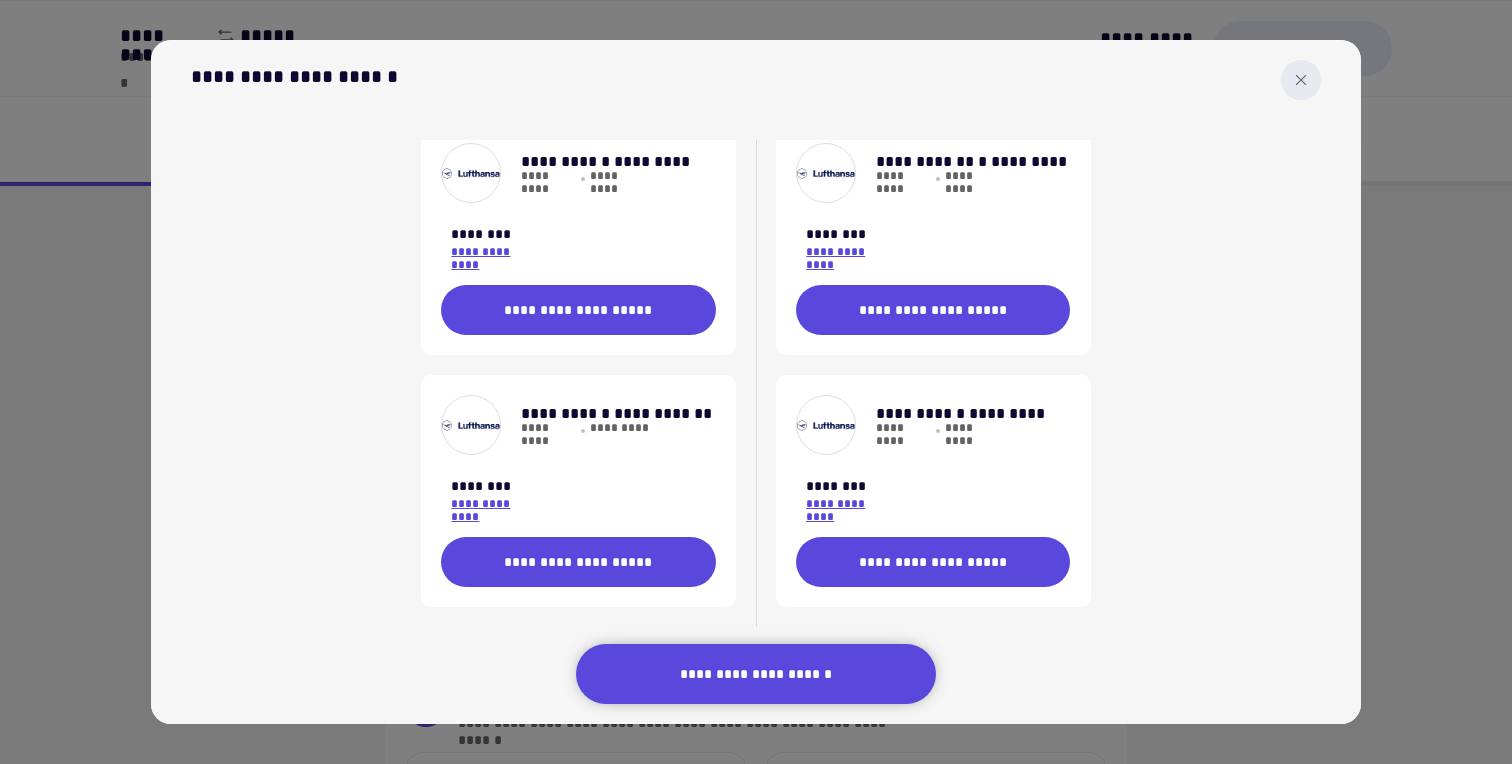 scroll, scrollTop: 0, scrollLeft: 0, axis: both 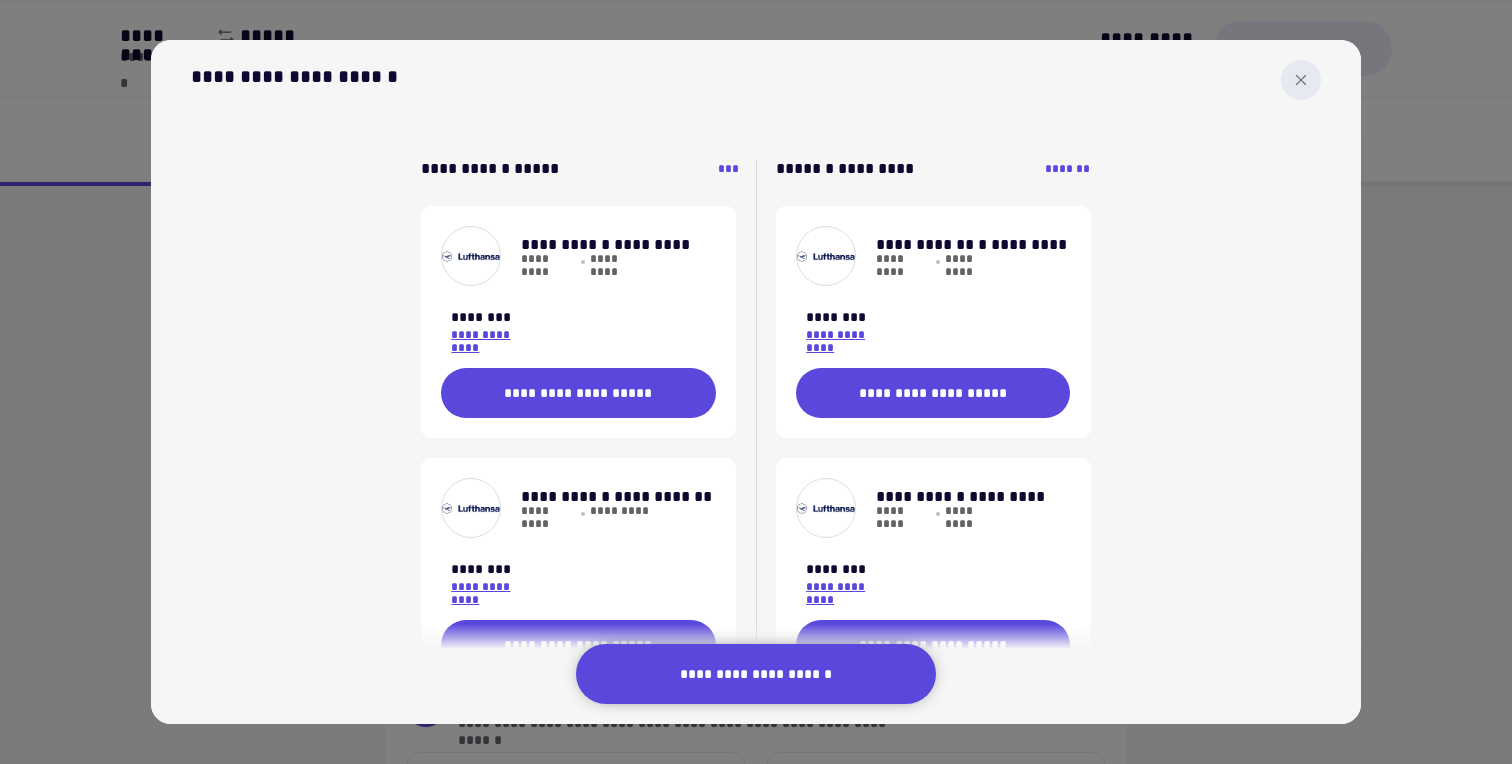 click 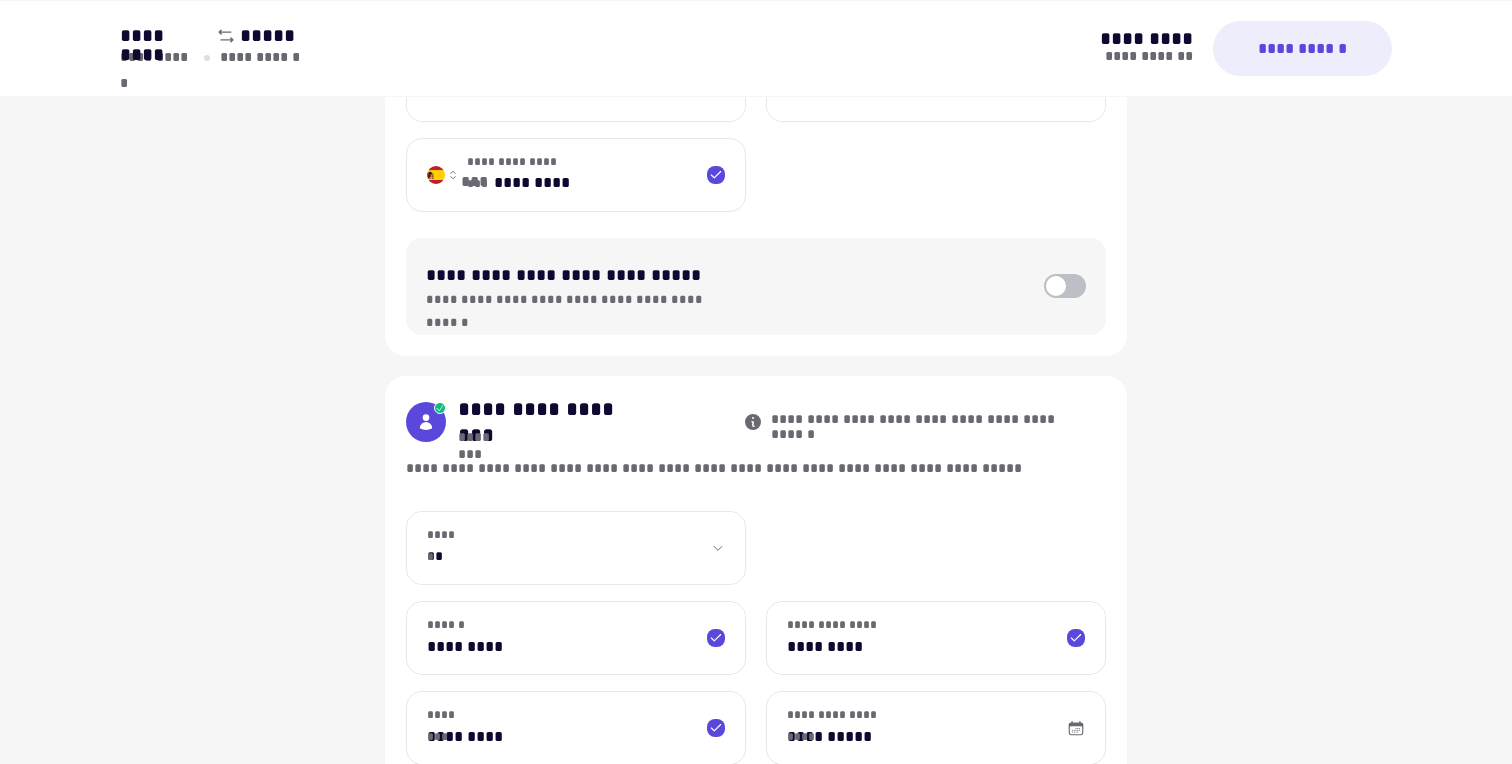 scroll, scrollTop: 955, scrollLeft: 0, axis: vertical 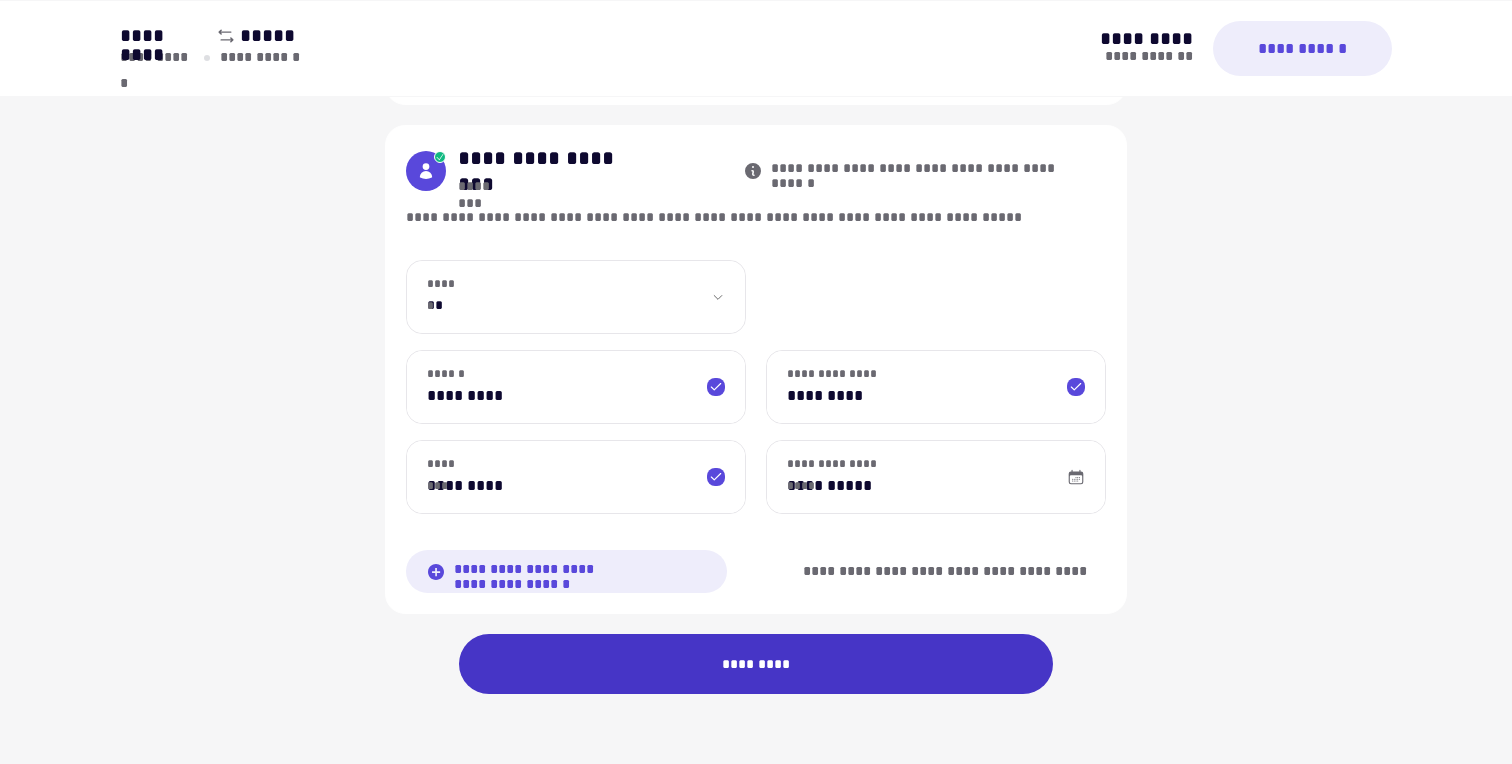 click on "*********" at bounding box center (756, 664) 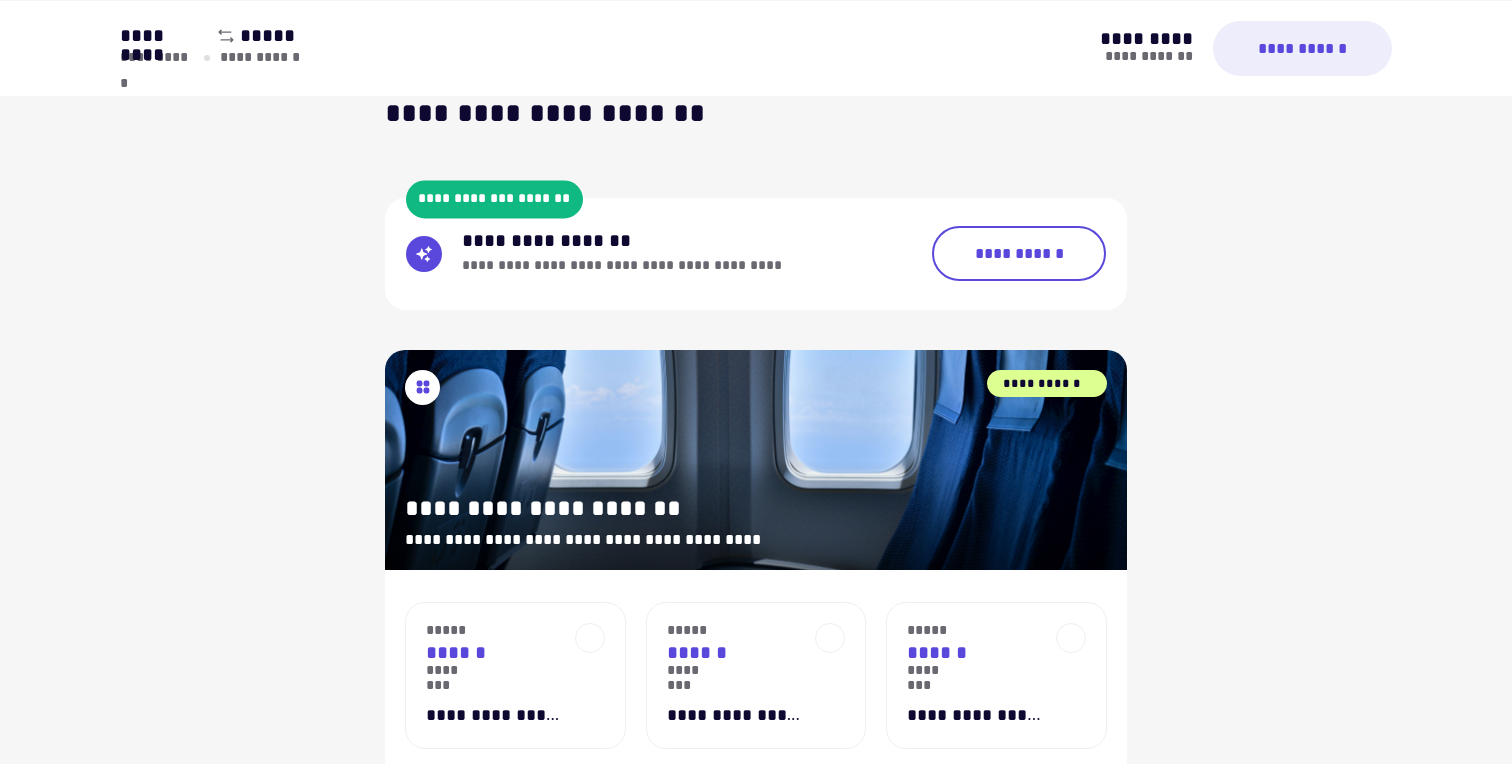 scroll, scrollTop: 121, scrollLeft: 0, axis: vertical 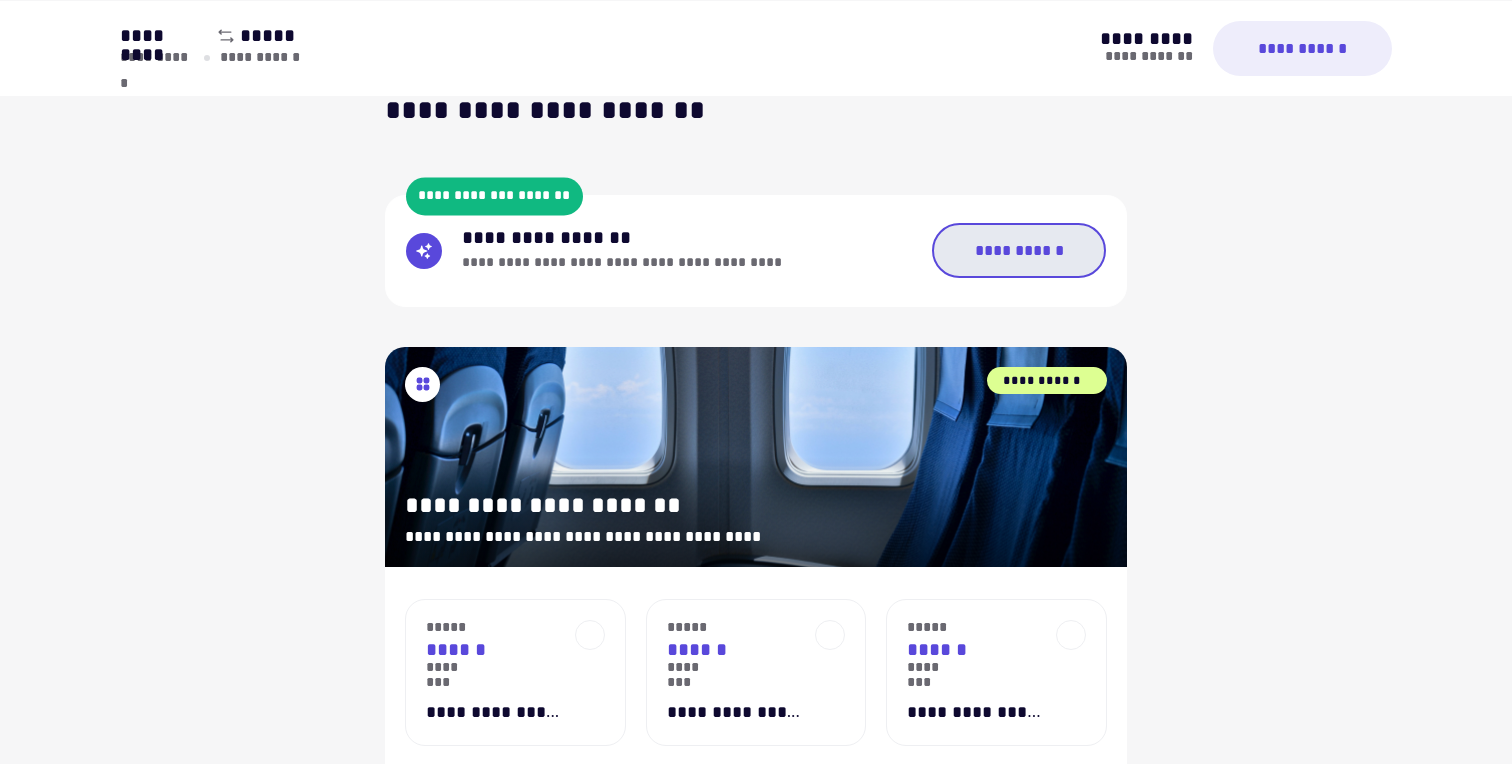 click on "**********" at bounding box center (1019, 250) 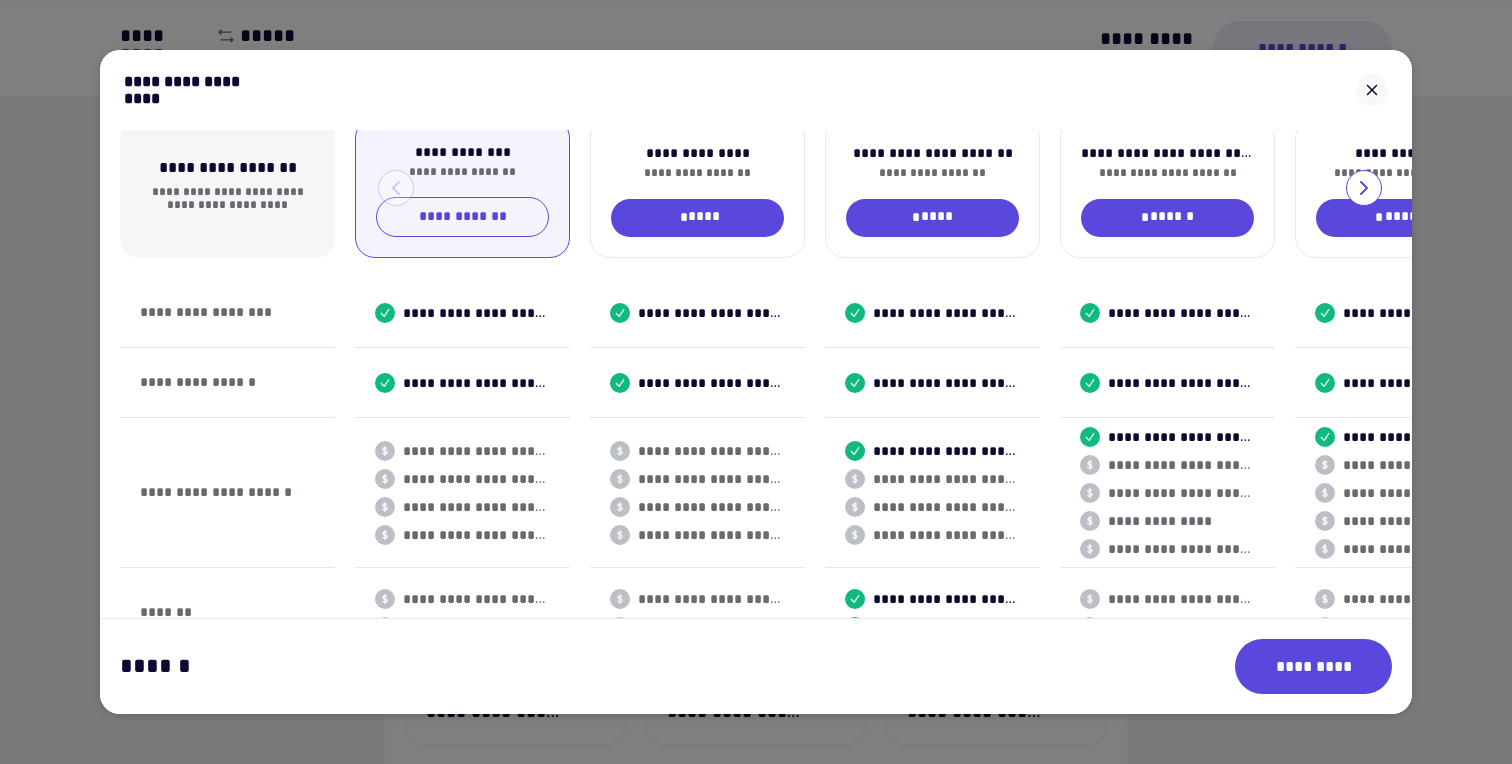 scroll, scrollTop: 0, scrollLeft: 0, axis: both 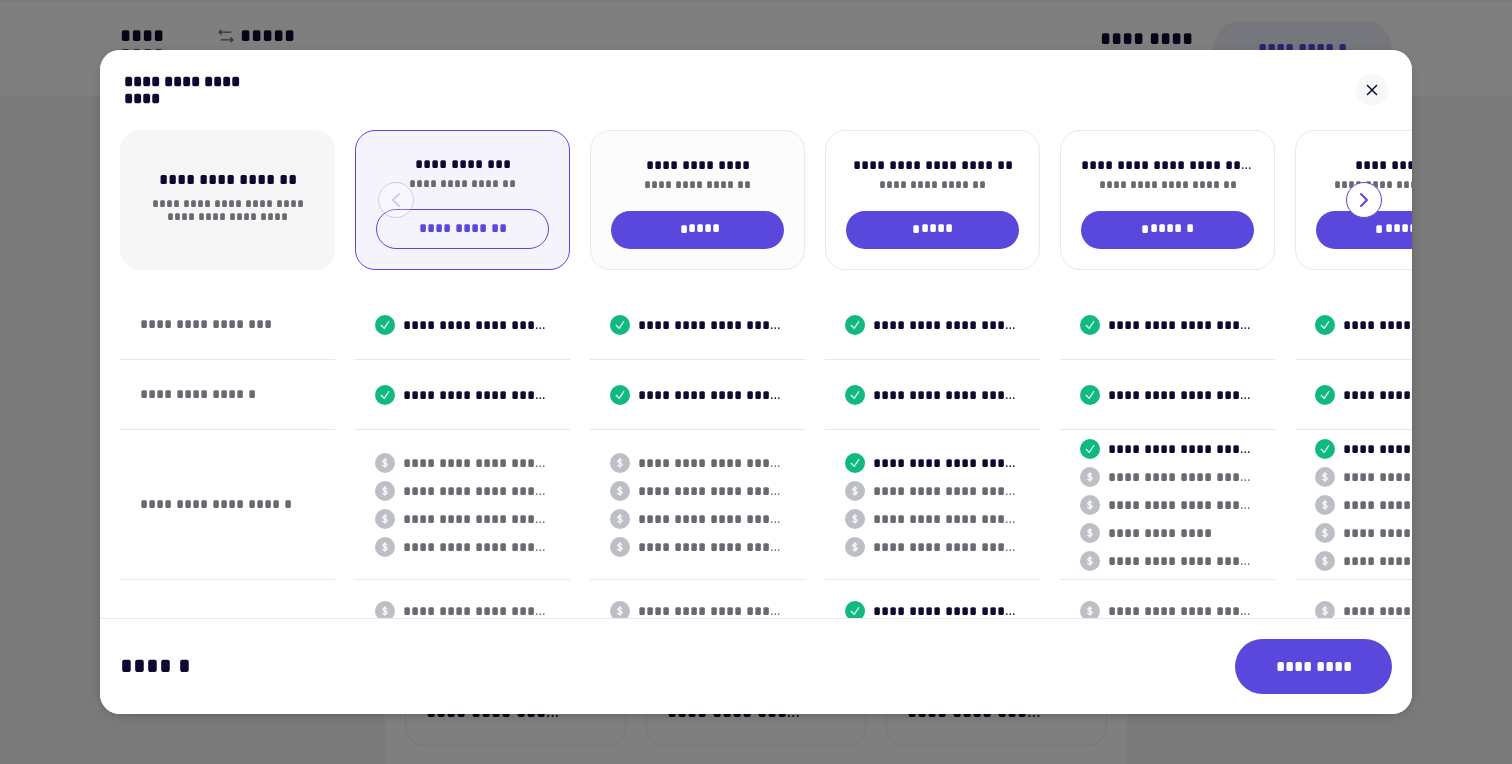 click on "[FIRST] [LAST]" at bounding box center [462, 229] 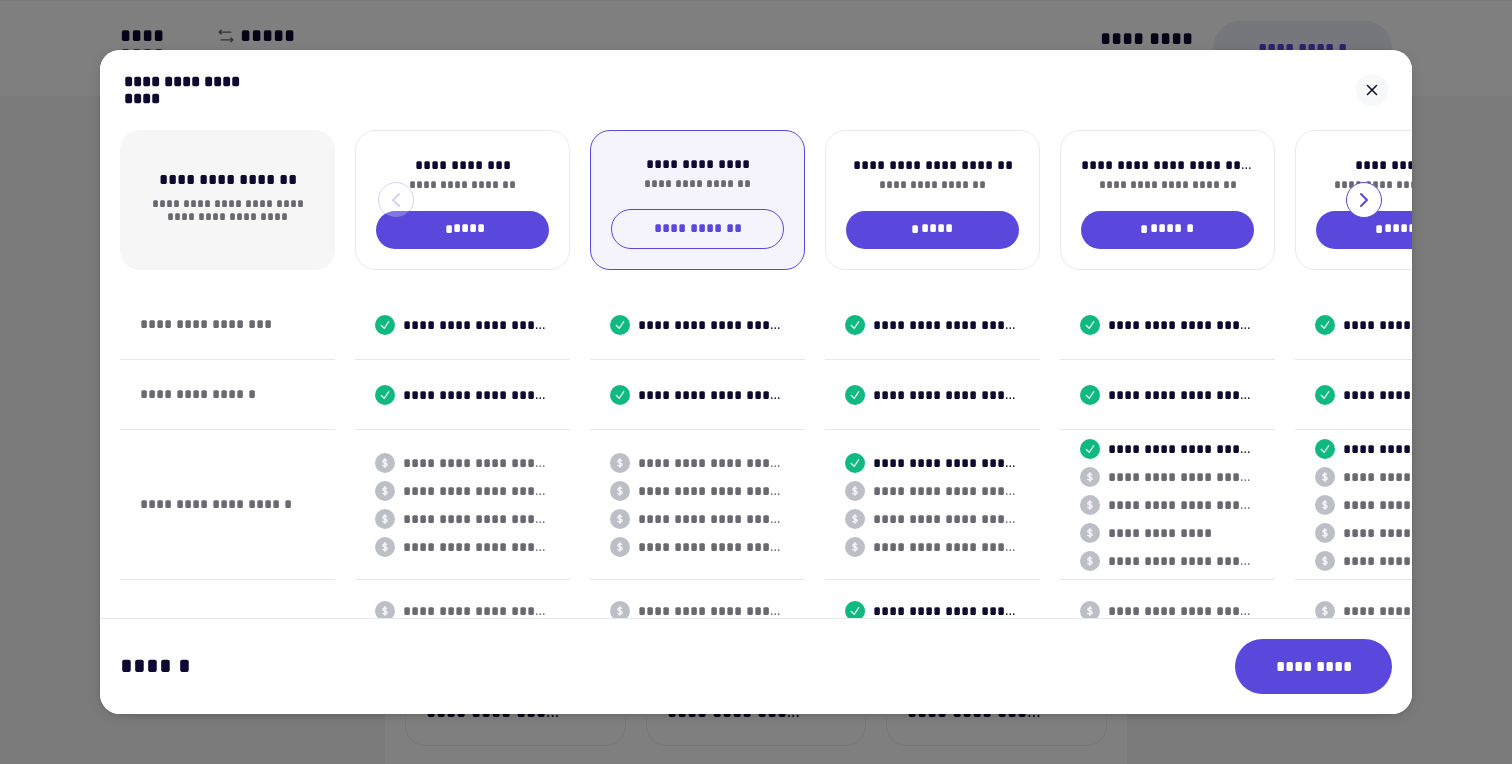 click on "*********" at bounding box center (1313, 666) 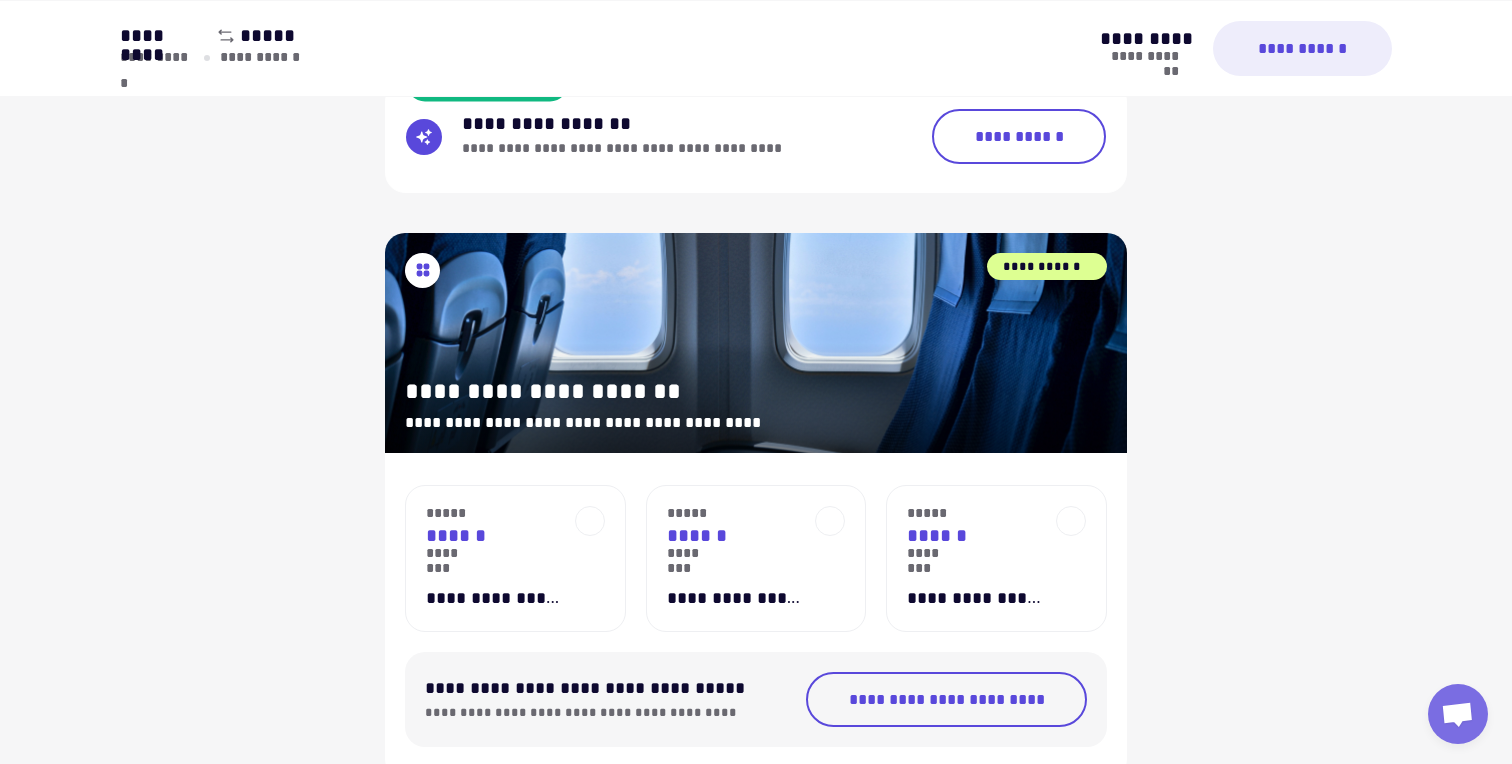 scroll, scrollTop: 230, scrollLeft: 0, axis: vertical 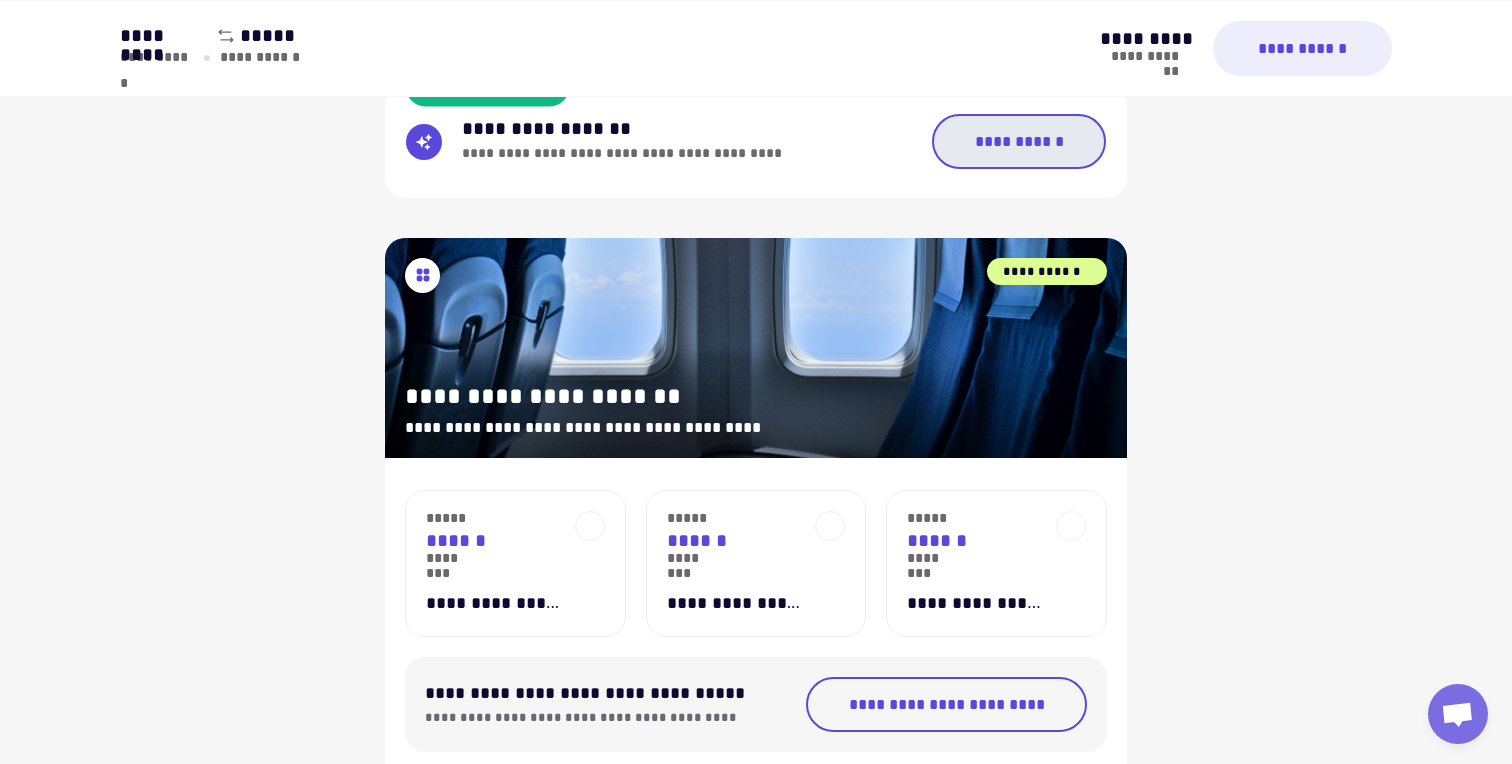 click on "**********" at bounding box center (1019, 141) 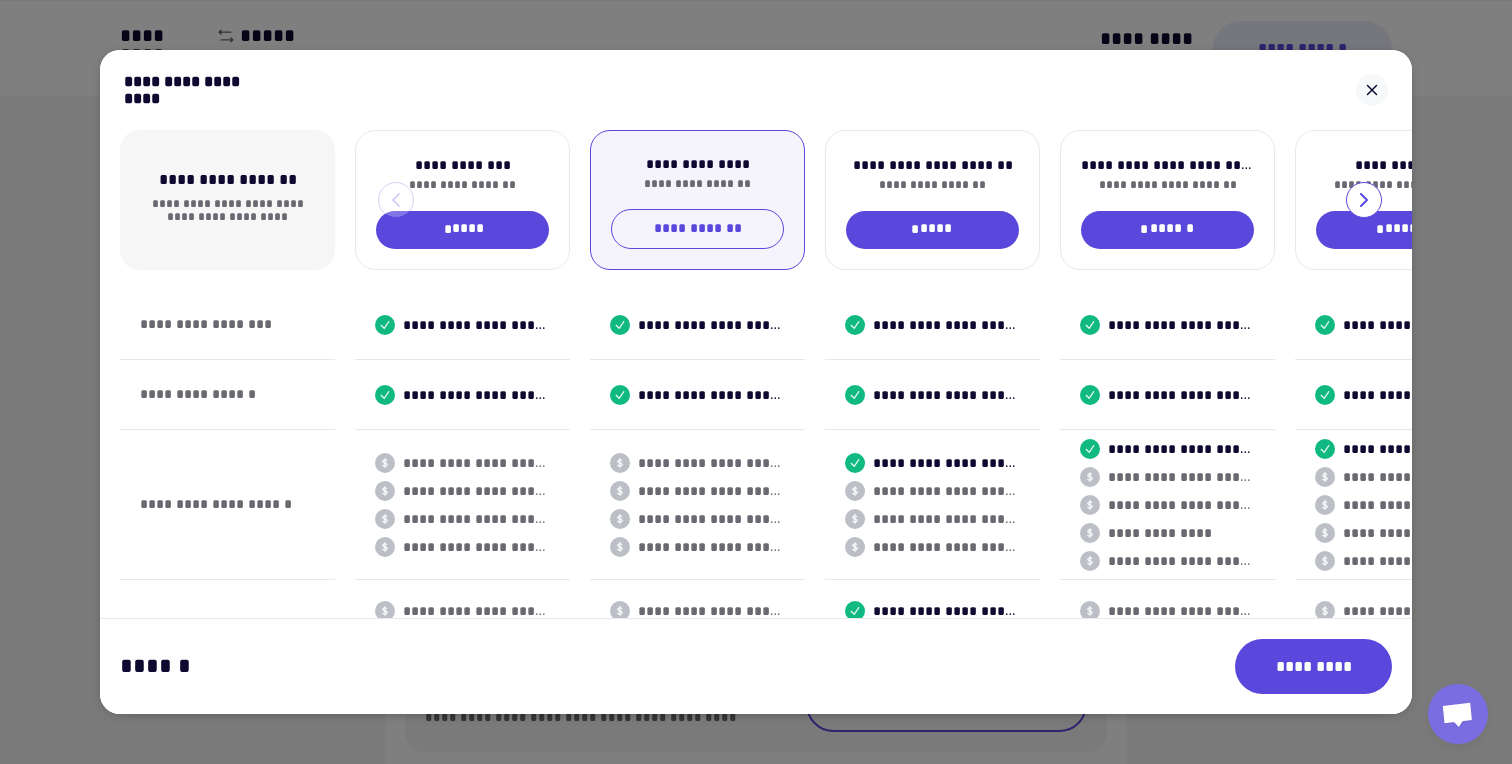 click 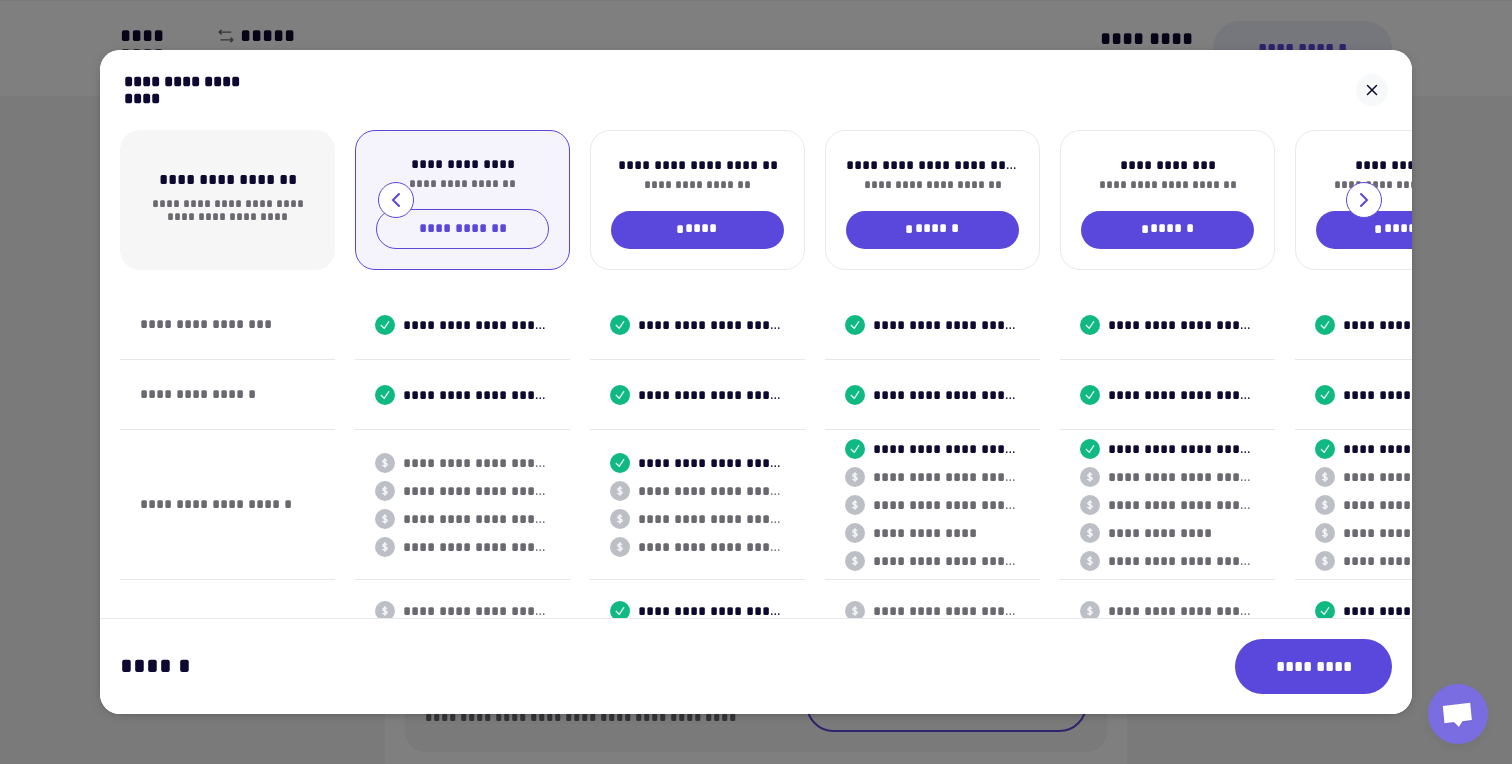 click 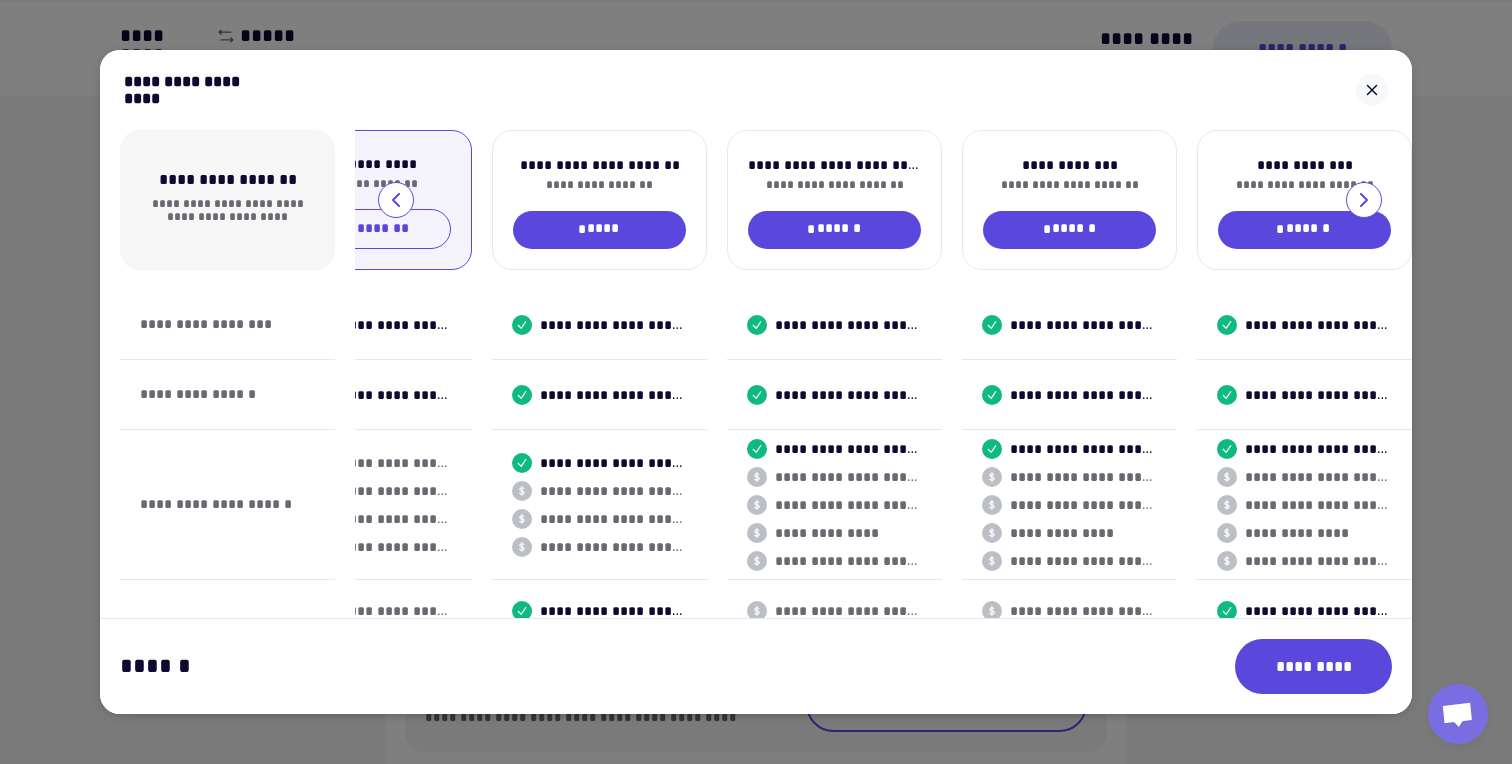 scroll, scrollTop: 0, scrollLeft: 413, axis: horizontal 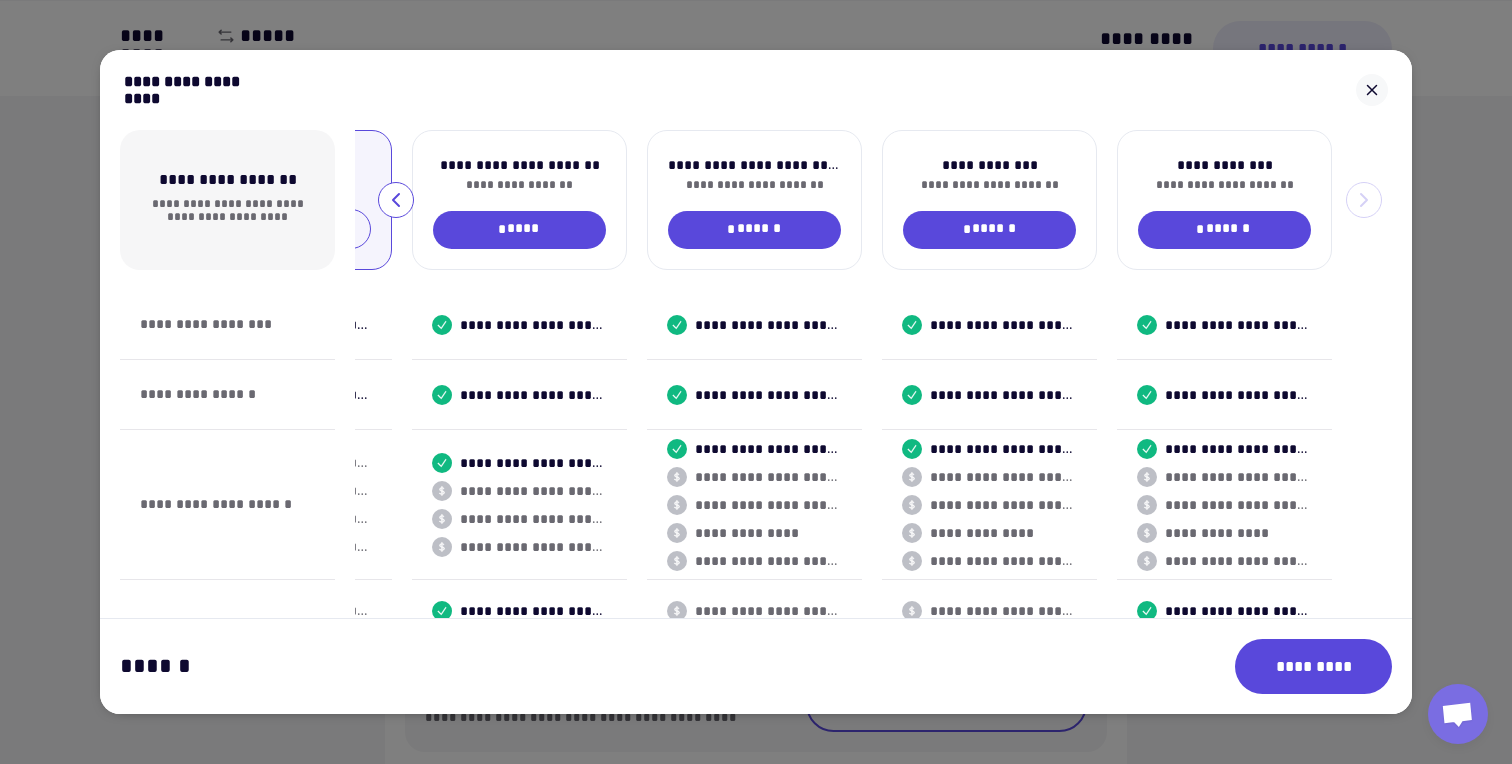 click 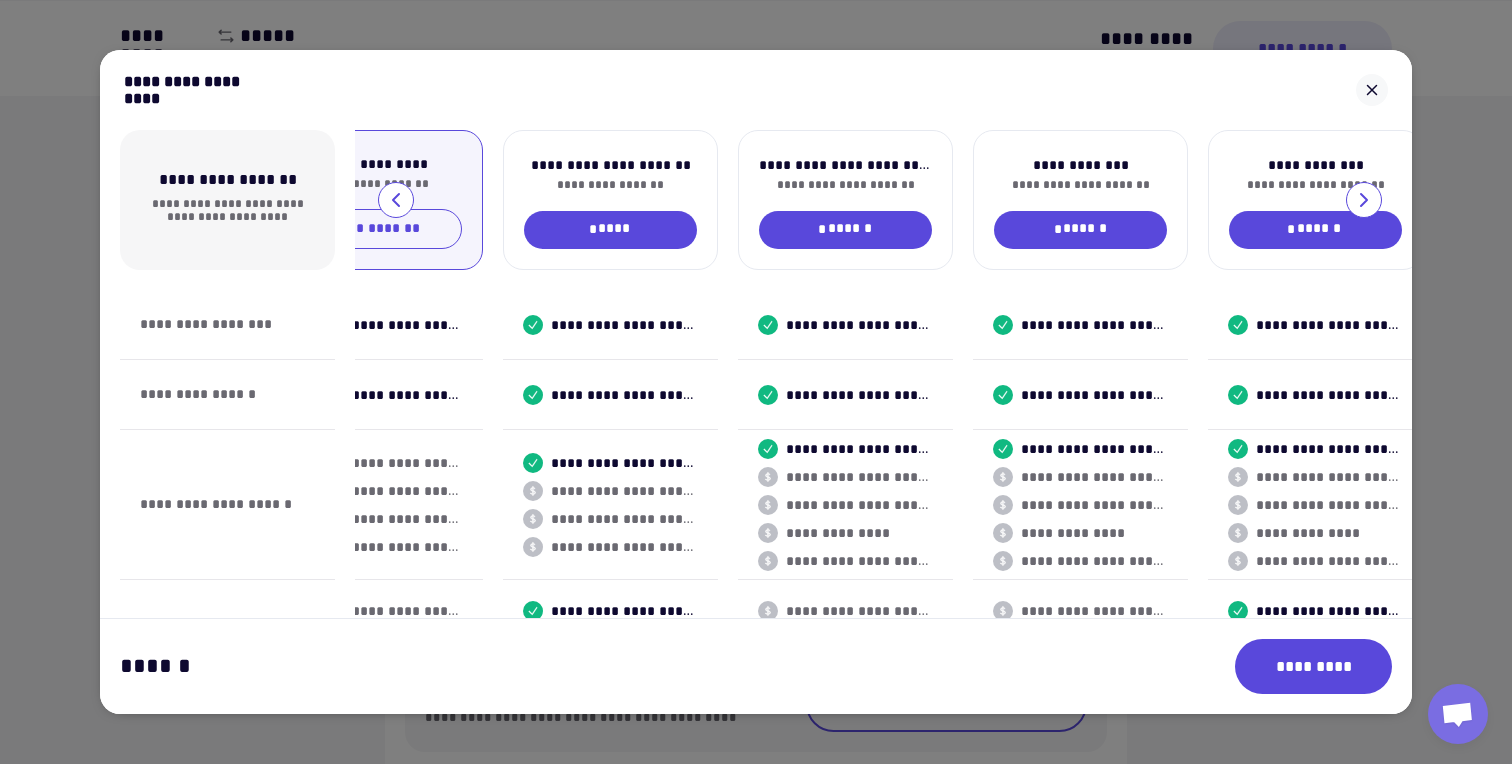 scroll, scrollTop: 0, scrollLeft: 235, axis: horizontal 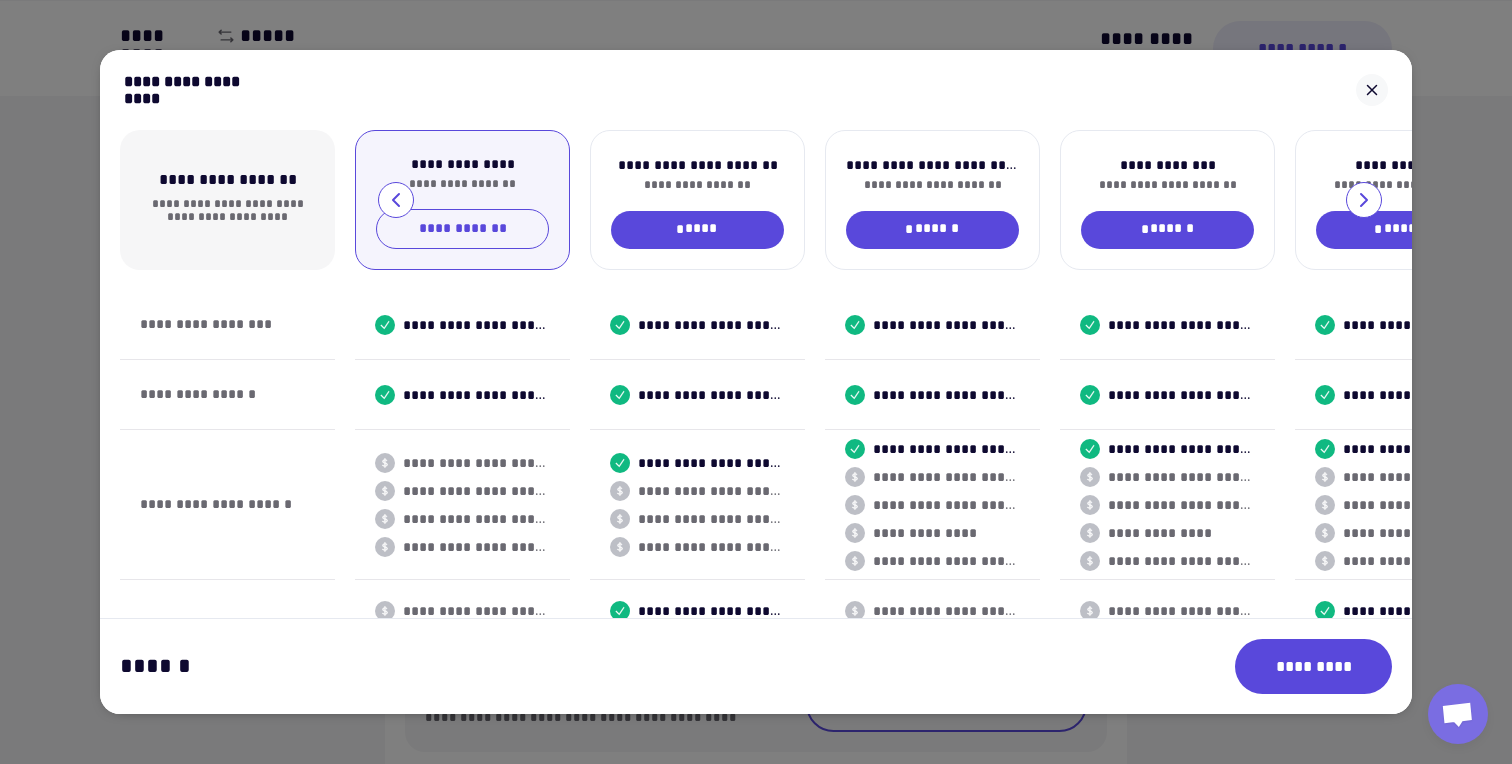 click 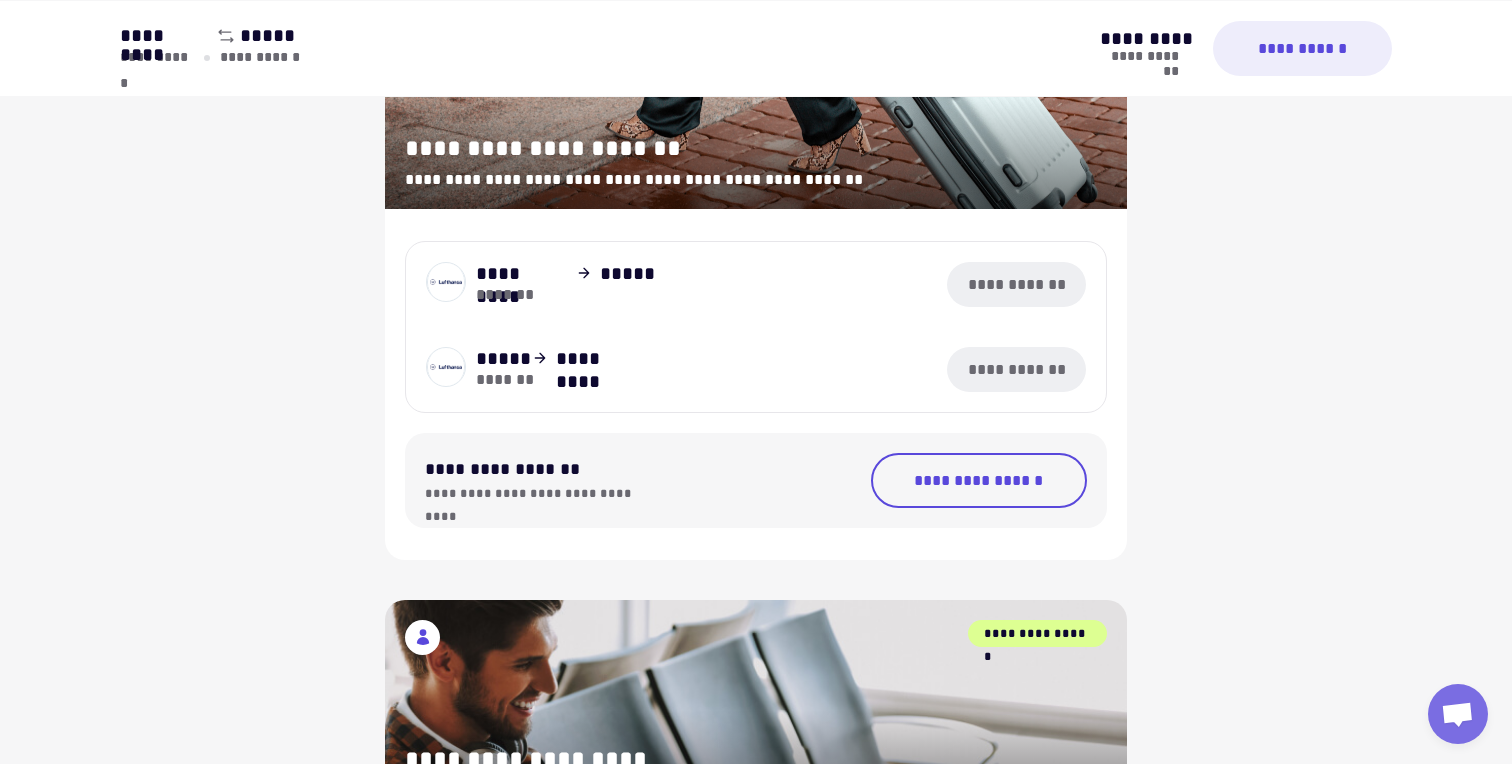 scroll, scrollTop: 1070, scrollLeft: 0, axis: vertical 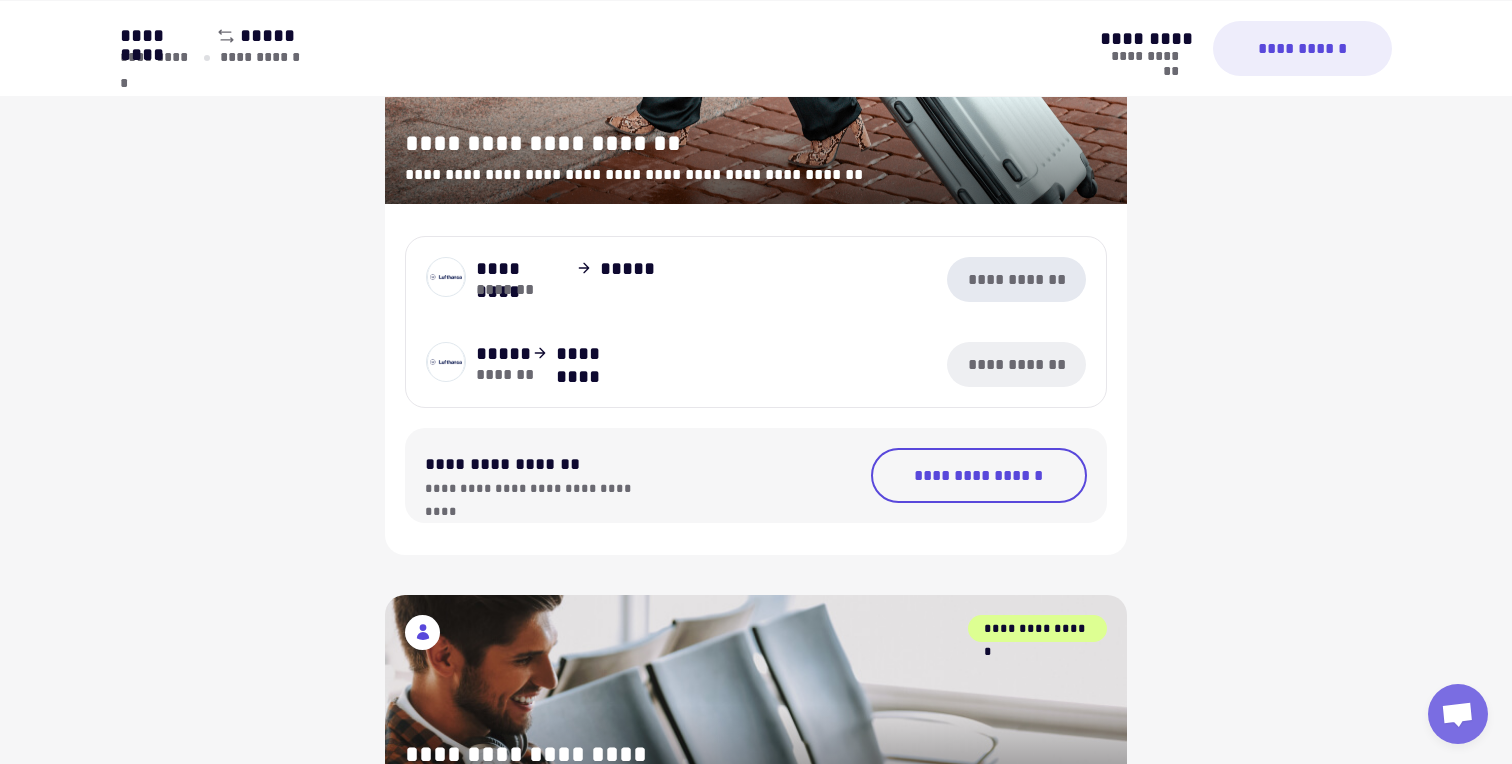 click on "**********" at bounding box center [1016, 279] 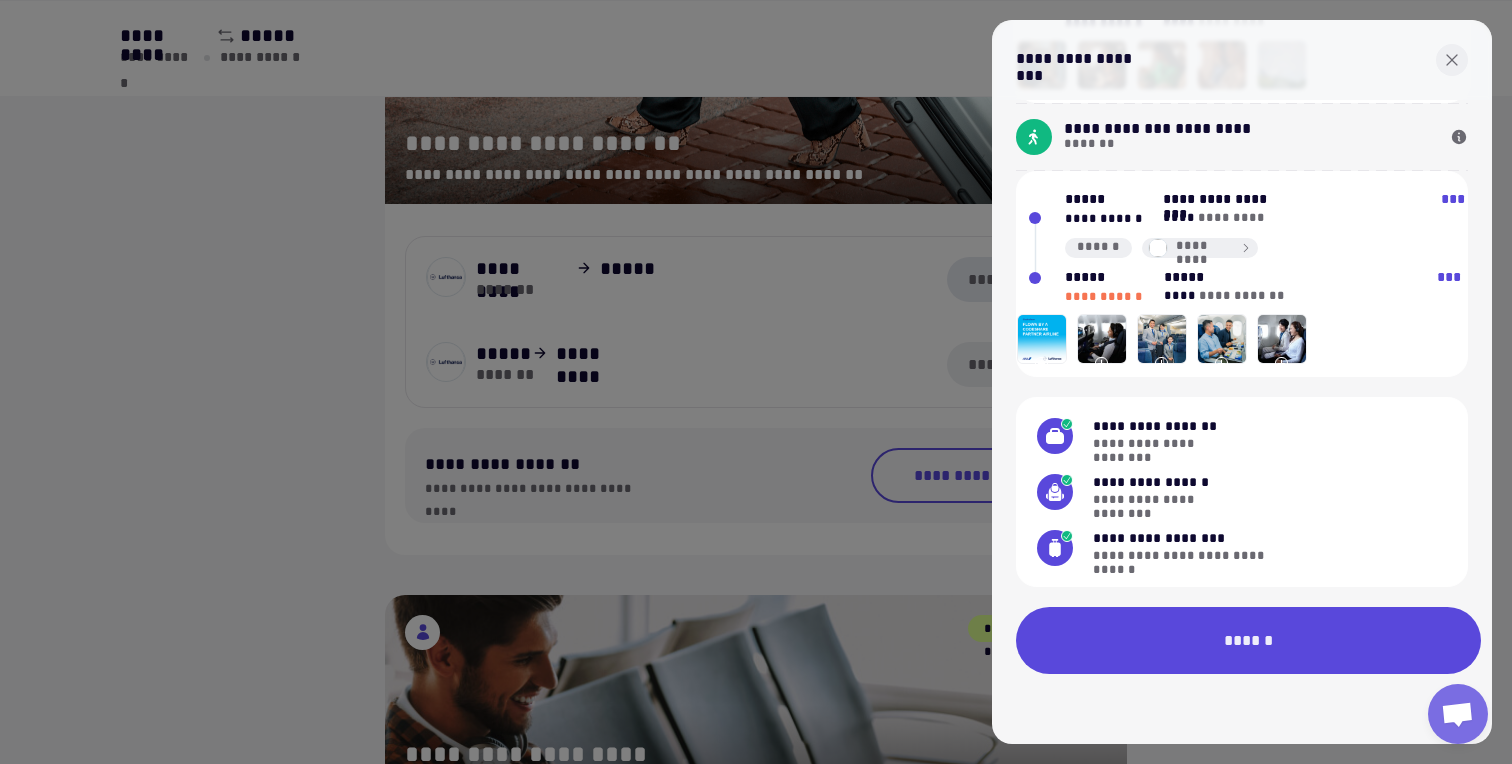 scroll, scrollTop: 218, scrollLeft: 0, axis: vertical 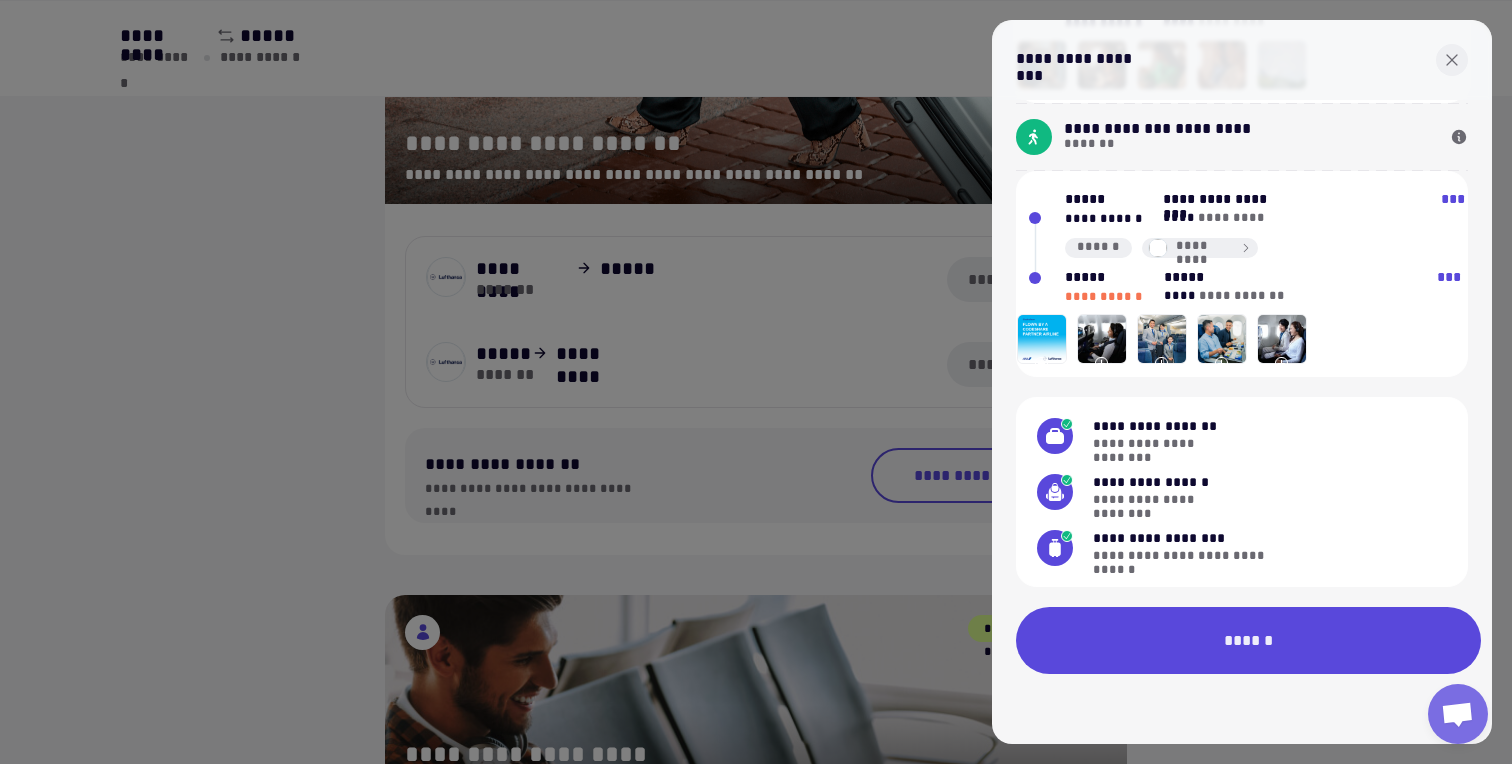 click at bounding box center [756, 382] 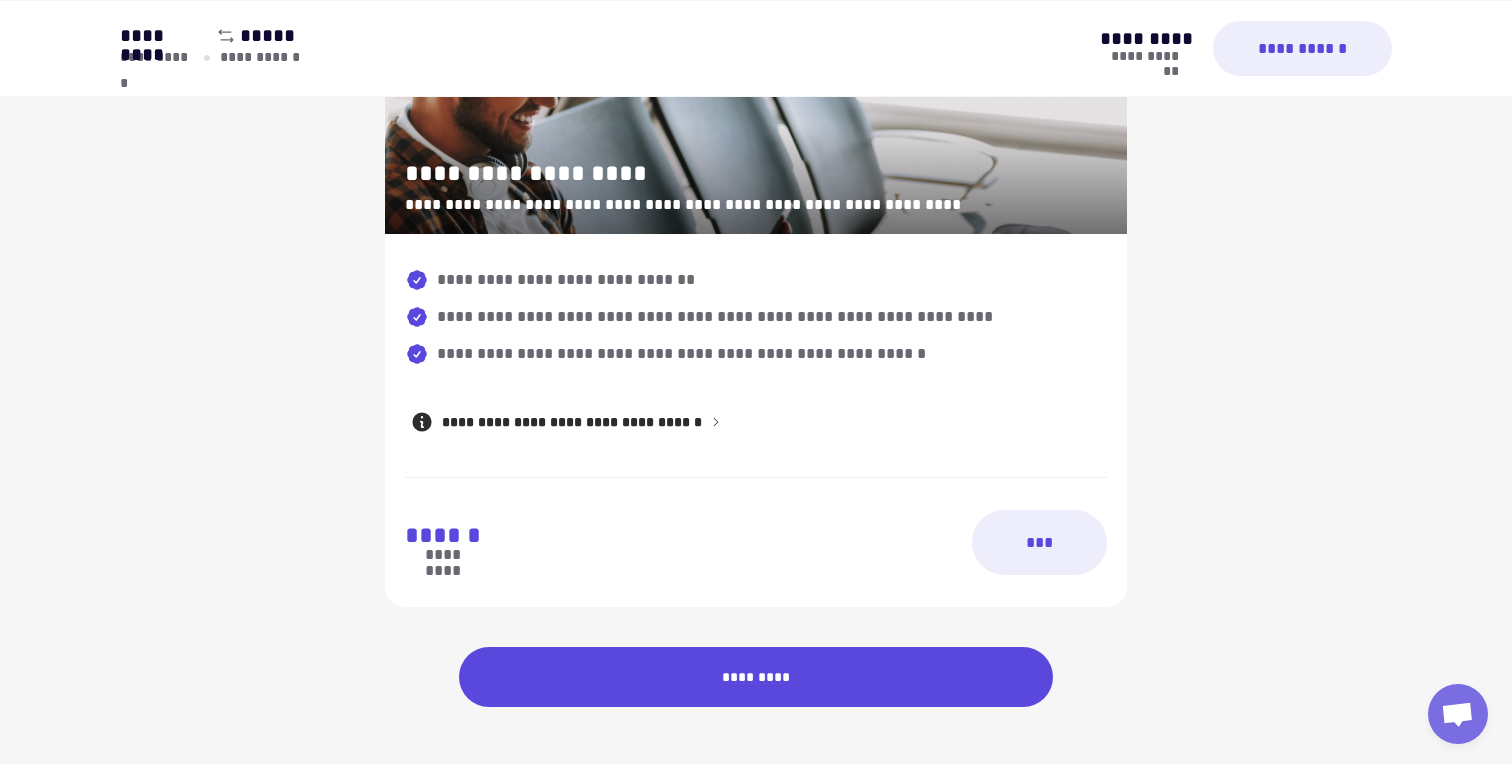 scroll, scrollTop: 1663, scrollLeft: 0, axis: vertical 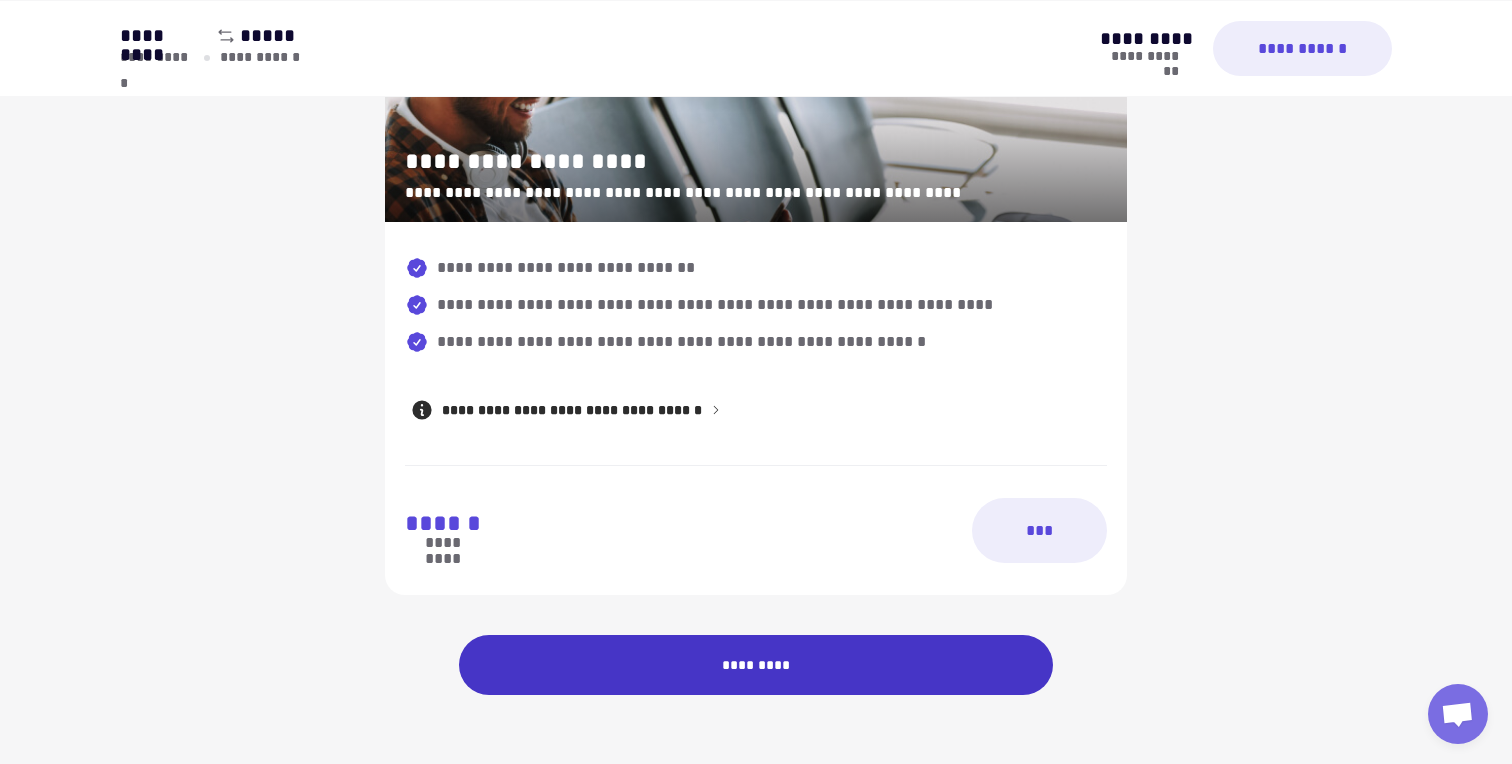 click on "*********" at bounding box center [756, 665] 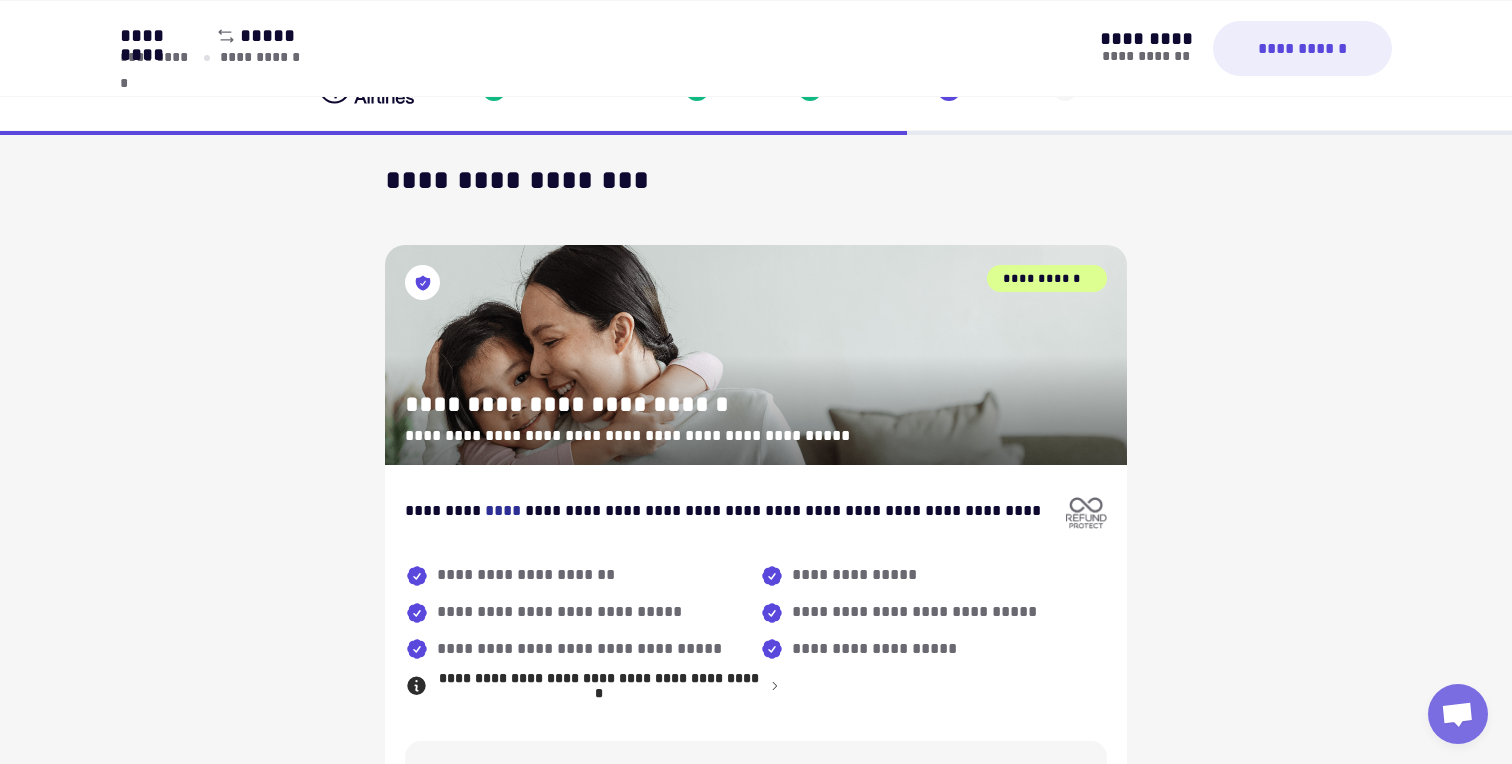 scroll, scrollTop: 0, scrollLeft: 0, axis: both 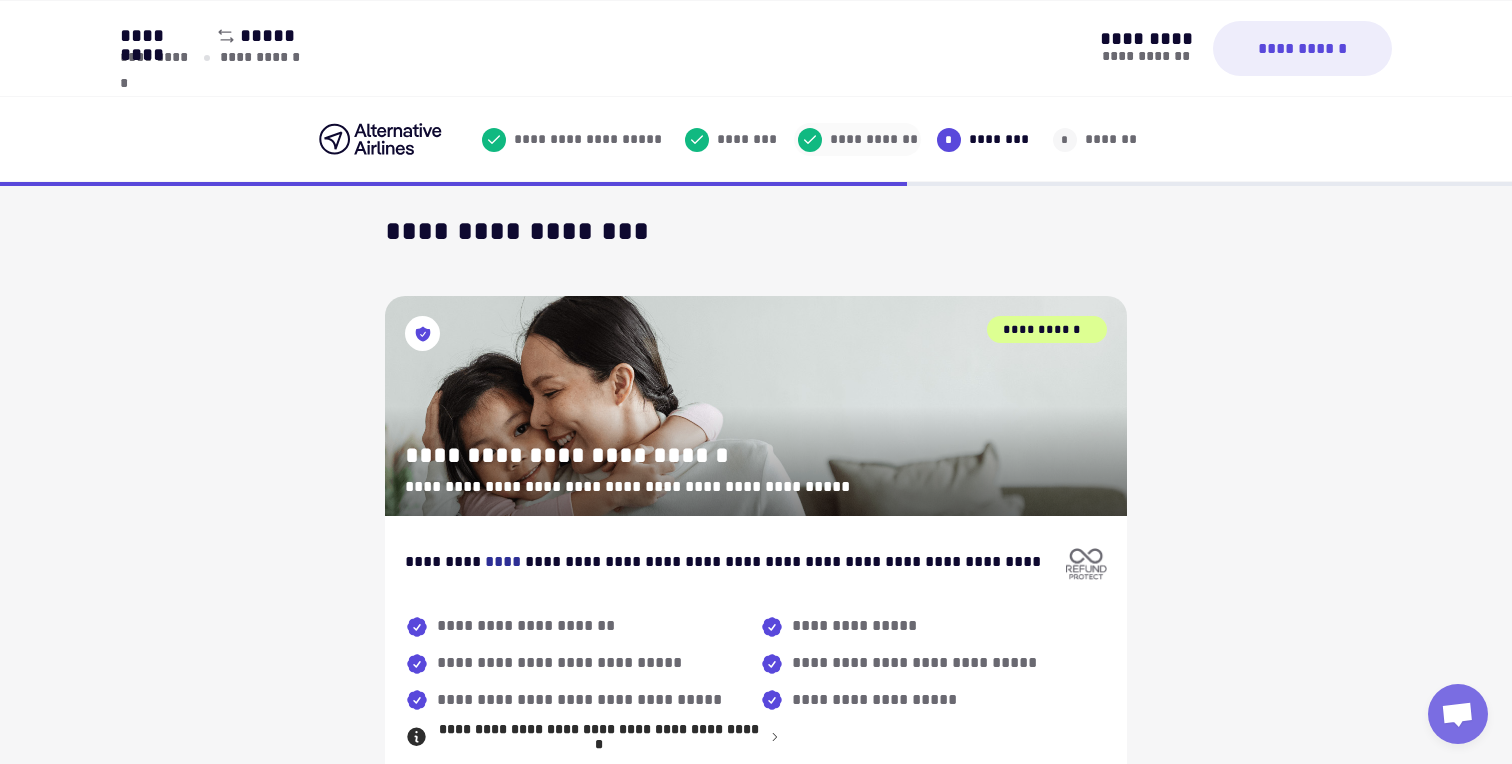 click on "**********" at bounding box center [869, 139] 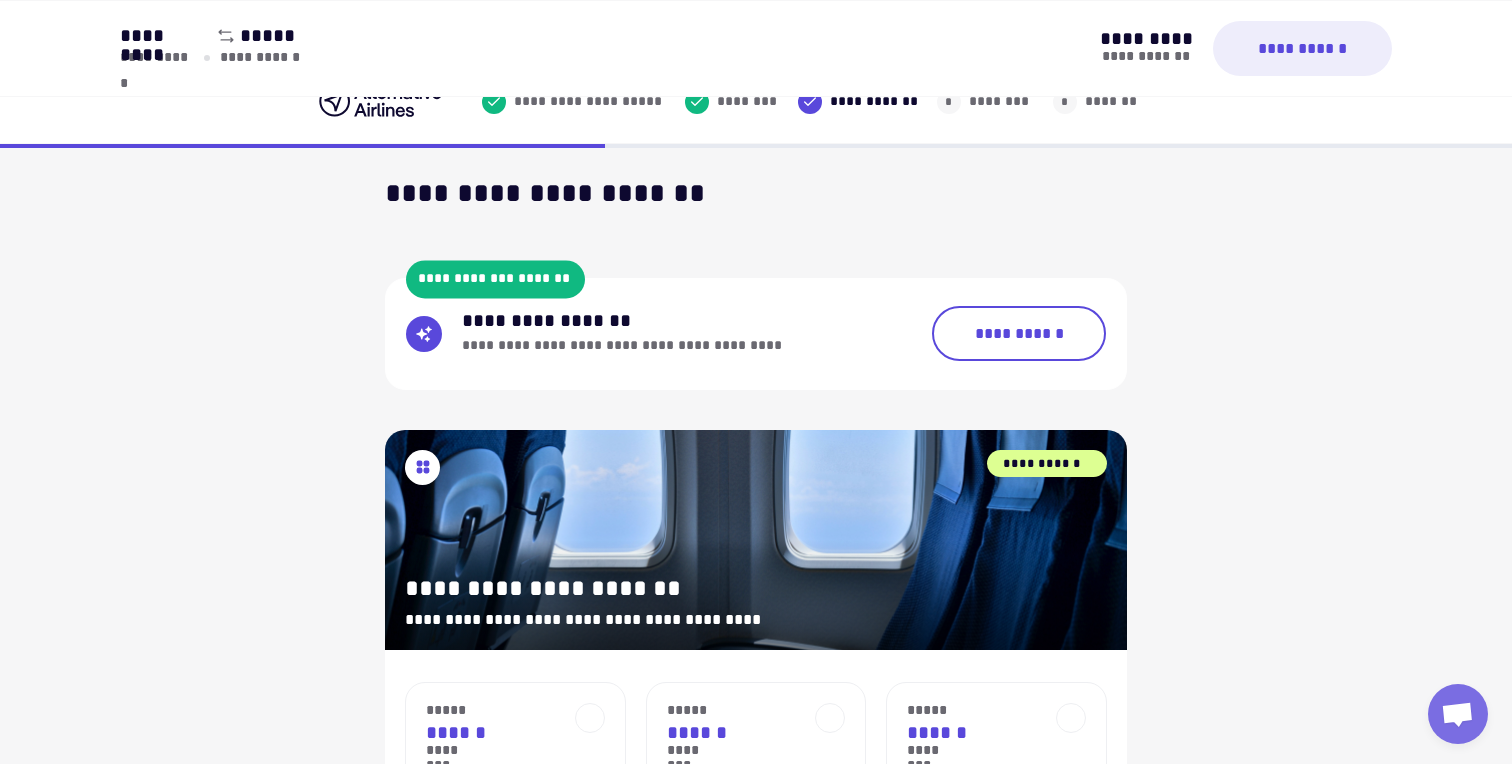 scroll, scrollTop: 0, scrollLeft: 0, axis: both 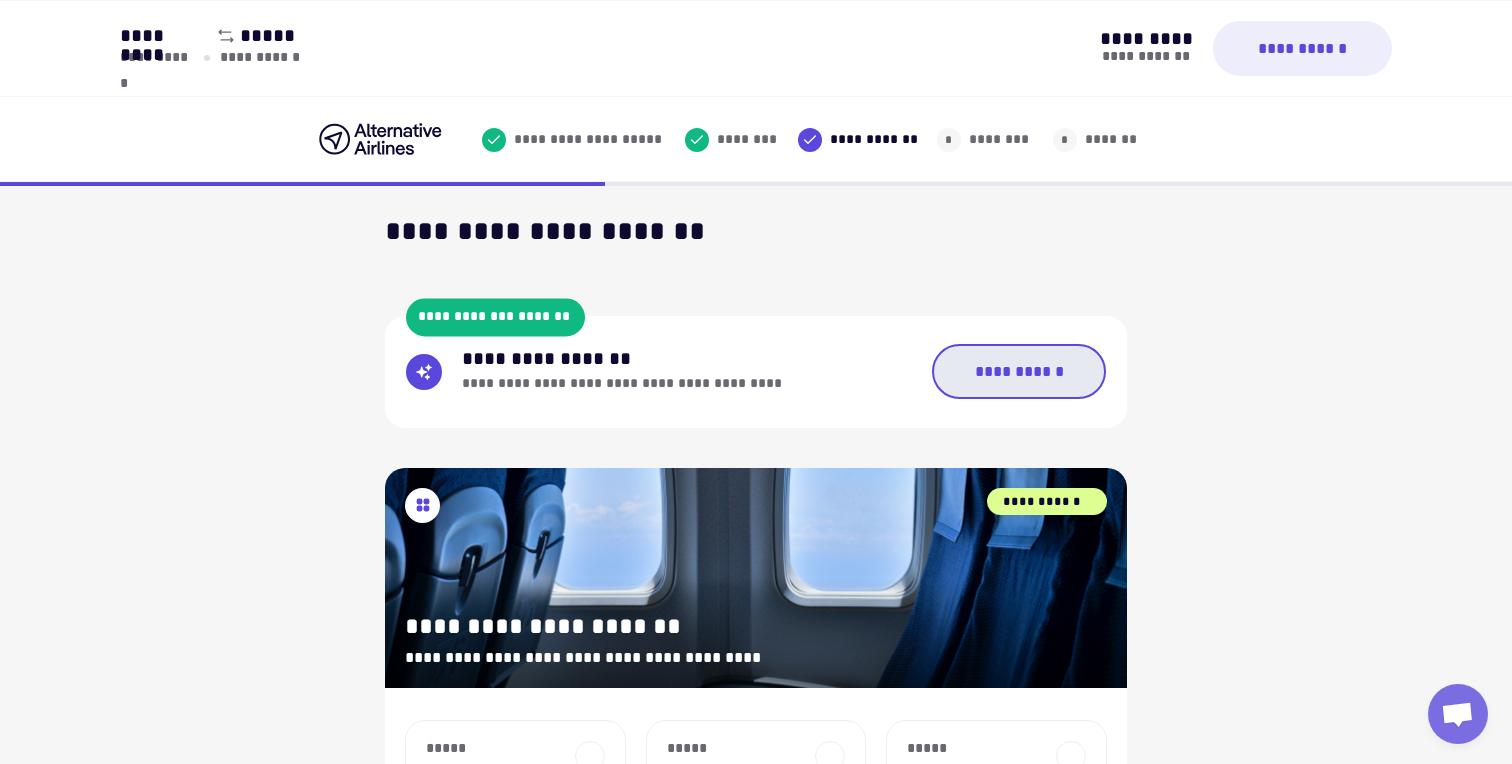 click on "**********" at bounding box center (1019, 371) 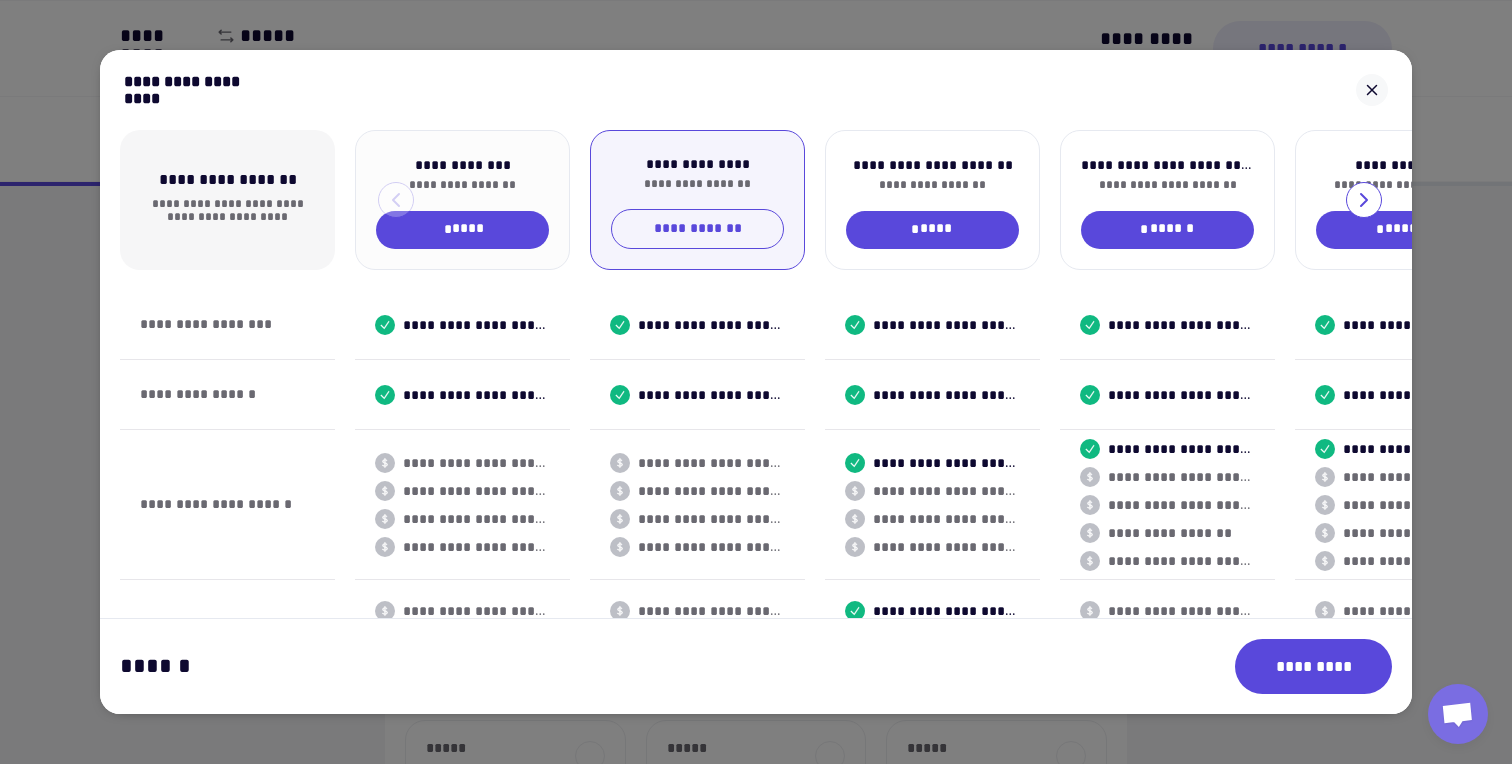 click on "[FIRST] [LAST]" at bounding box center [462, 230] 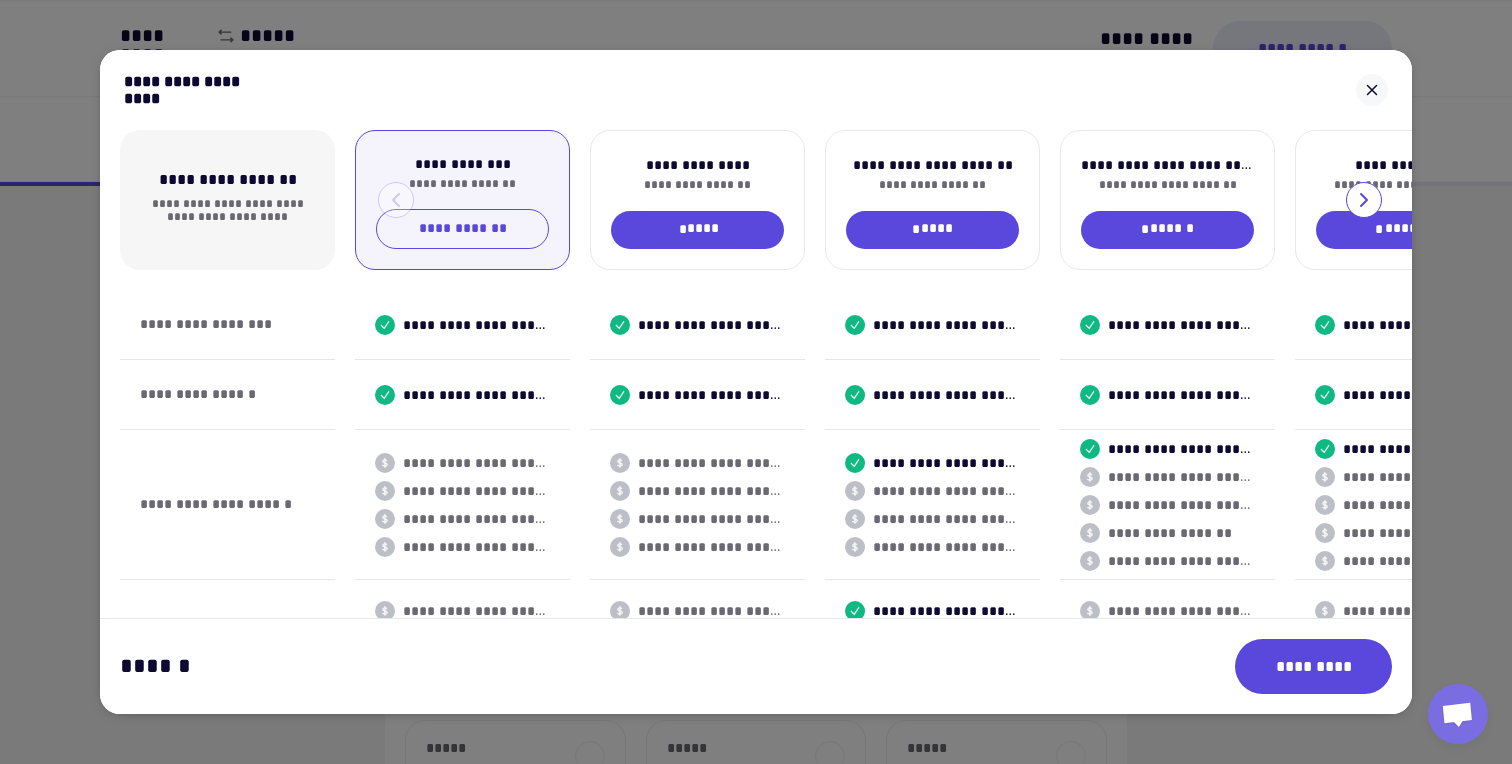 click on "*********" at bounding box center (1313, 666) 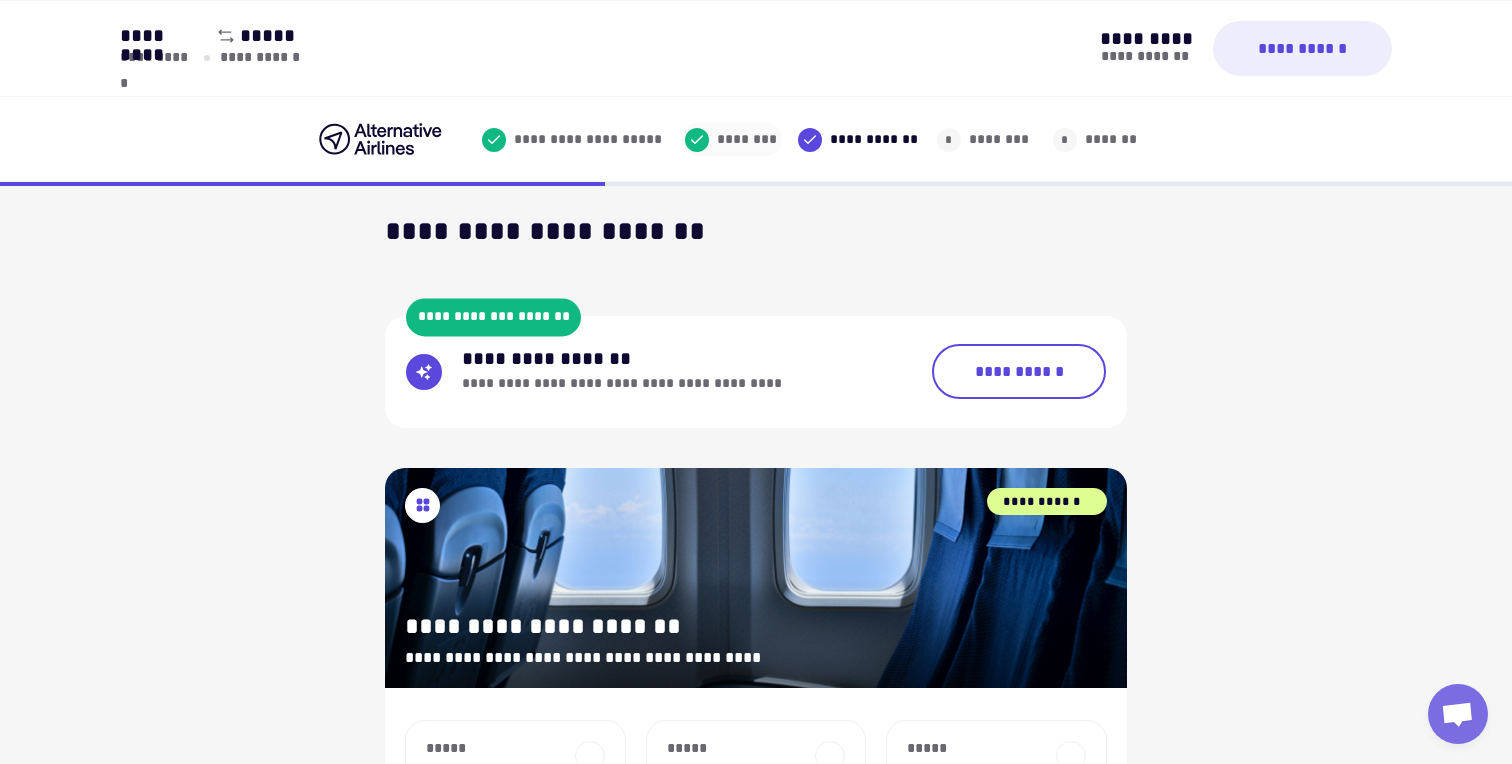 click on "********" at bounding box center [743, 139] 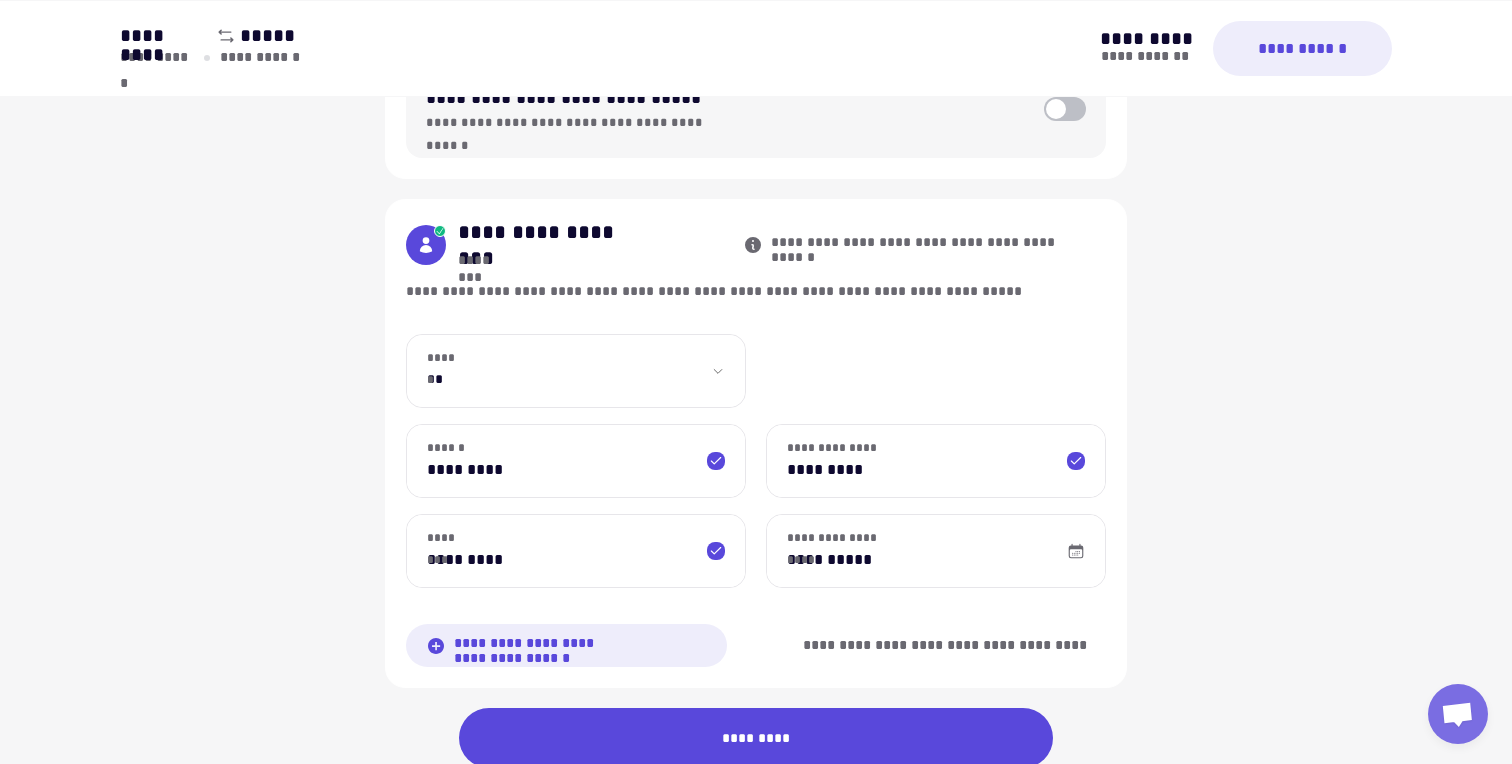 scroll, scrollTop: 955, scrollLeft: 0, axis: vertical 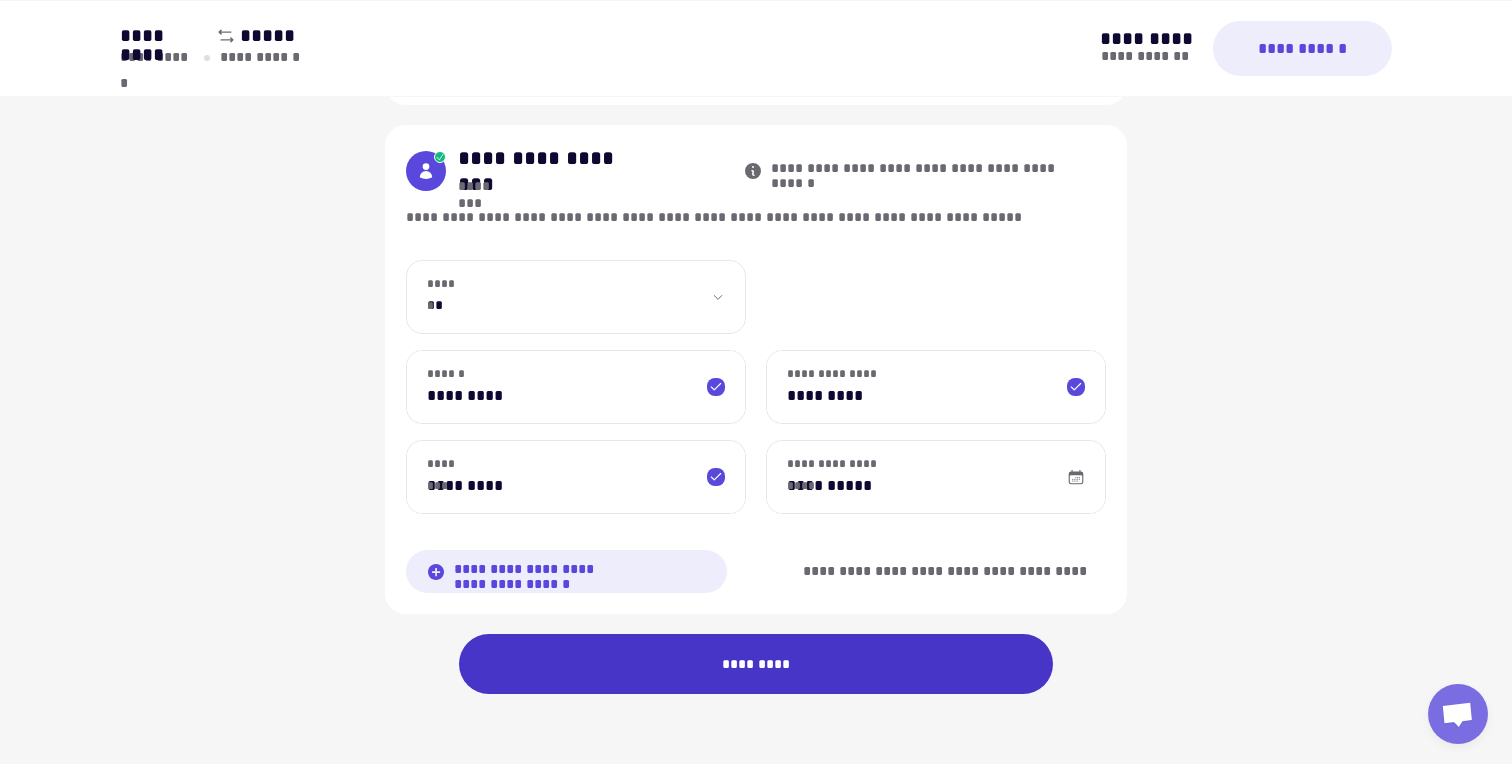 click on "*********" at bounding box center [756, 664] 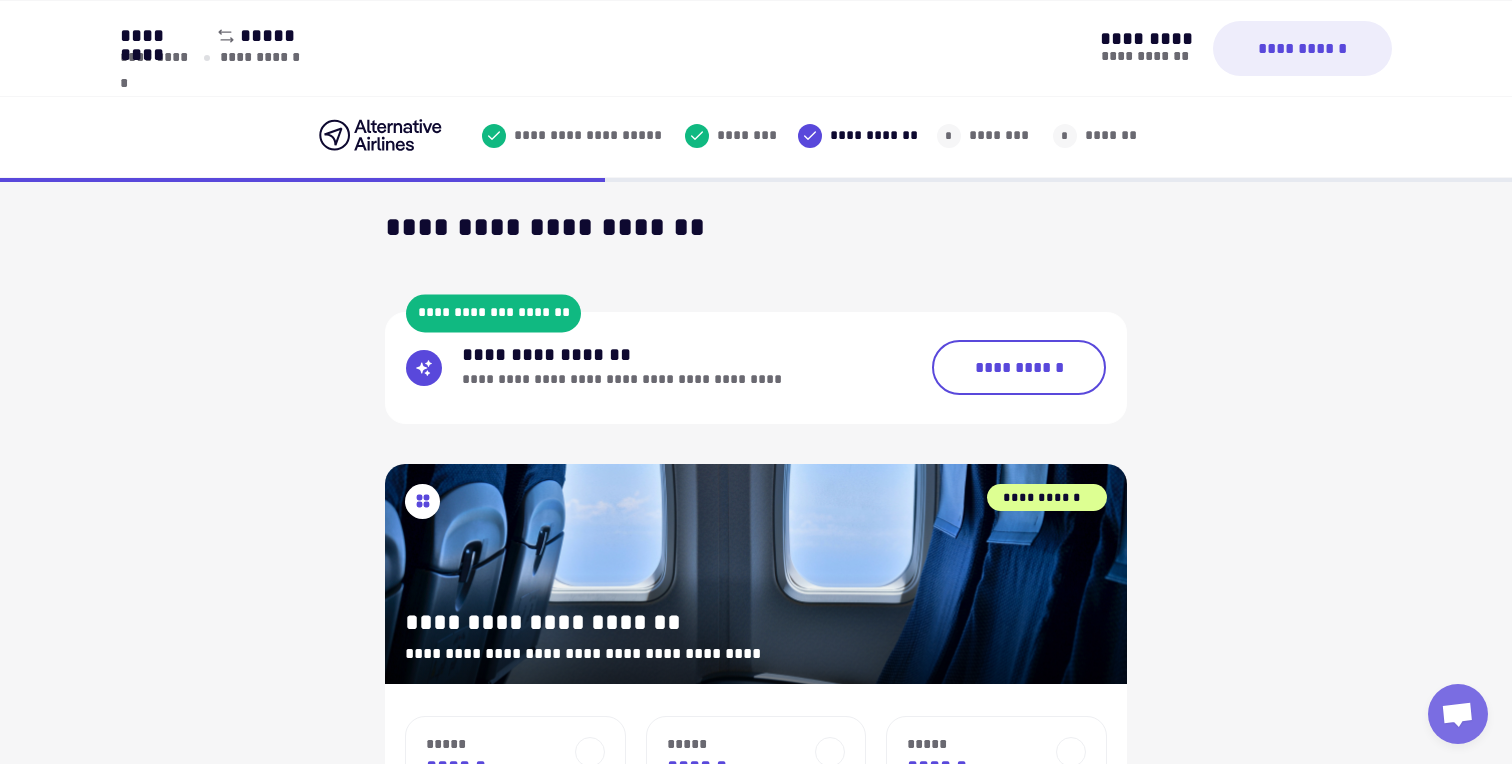 scroll, scrollTop: 0, scrollLeft: 0, axis: both 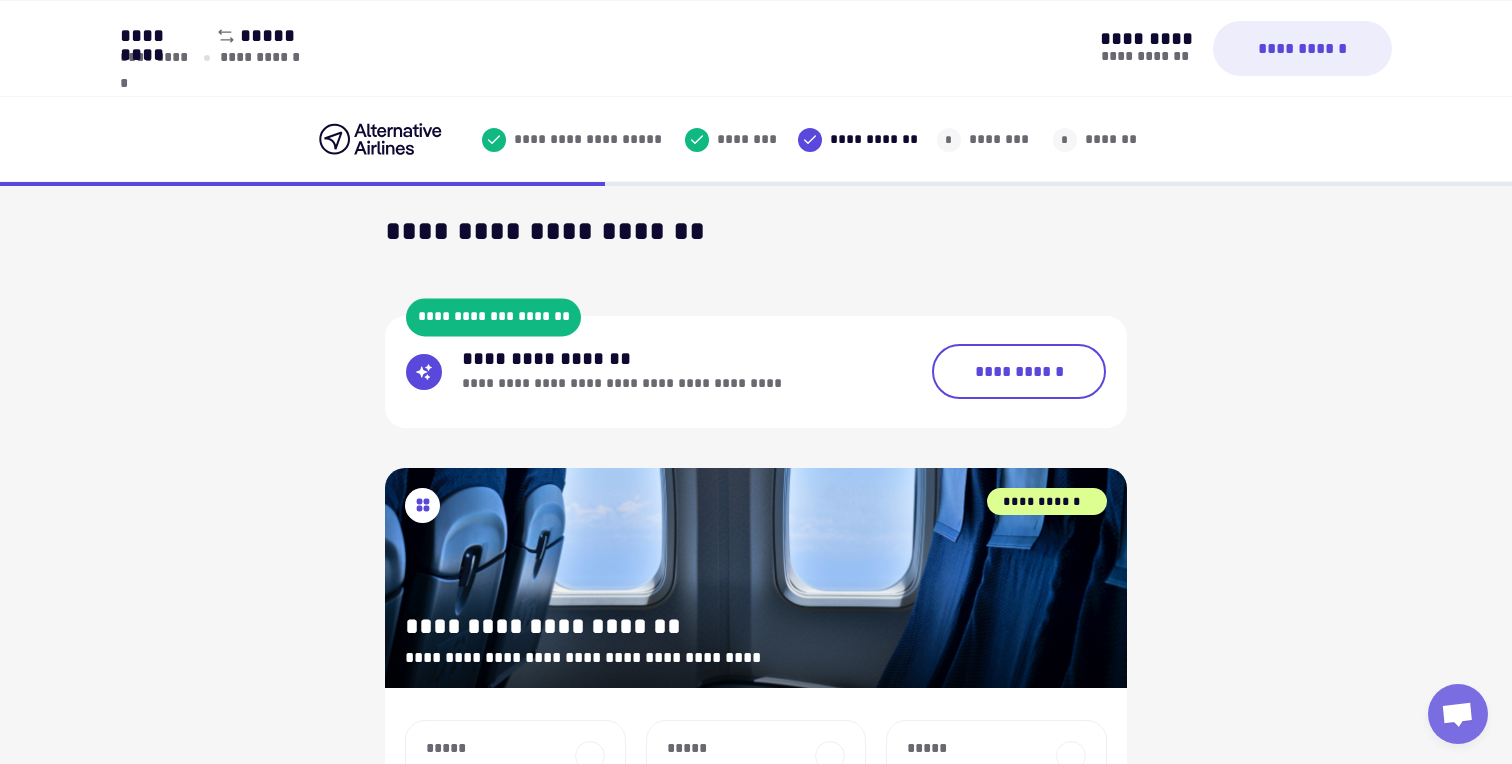 click on "*********" at bounding box center [1146, 38] 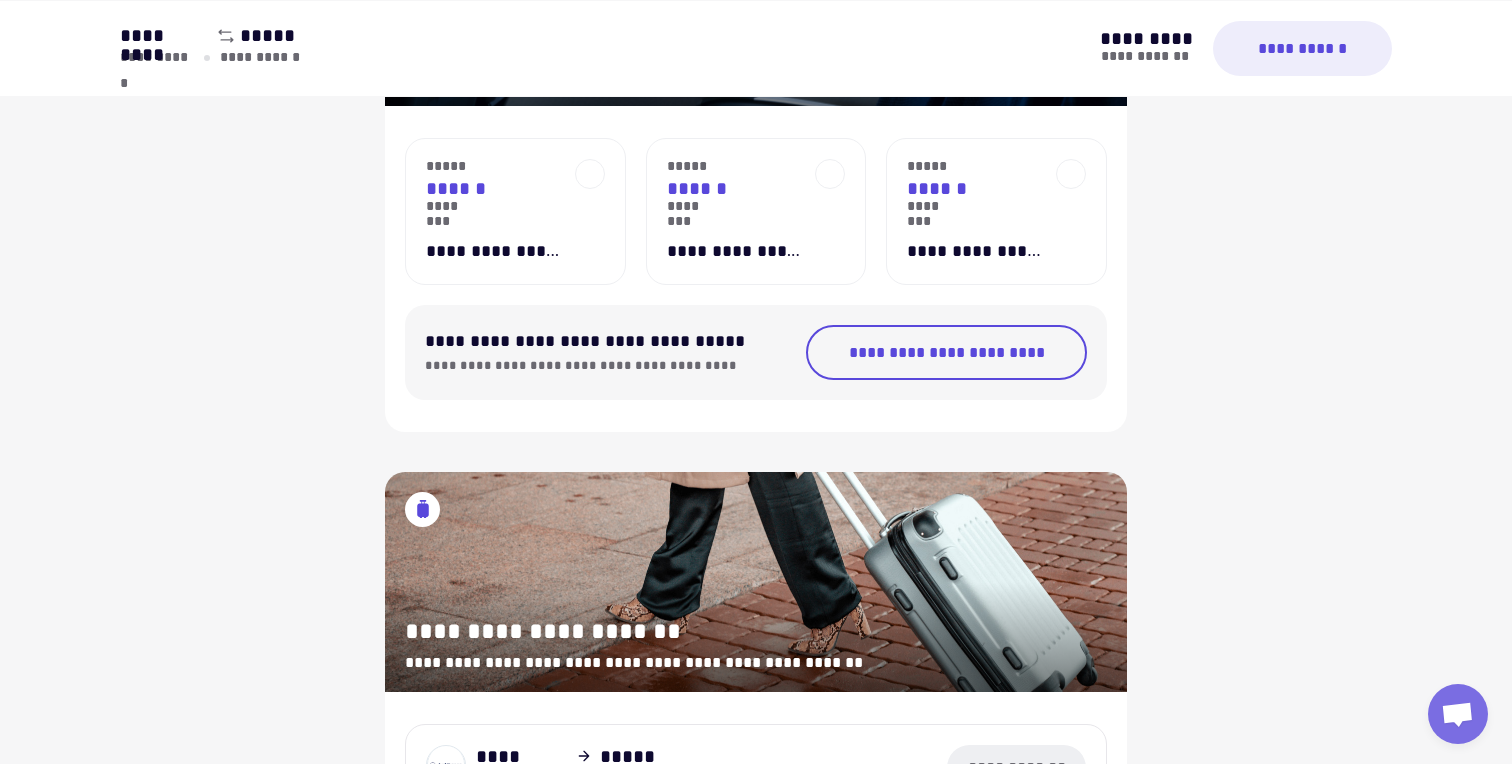 scroll, scrollTop: 0, scrollLeft: 0, axis: both 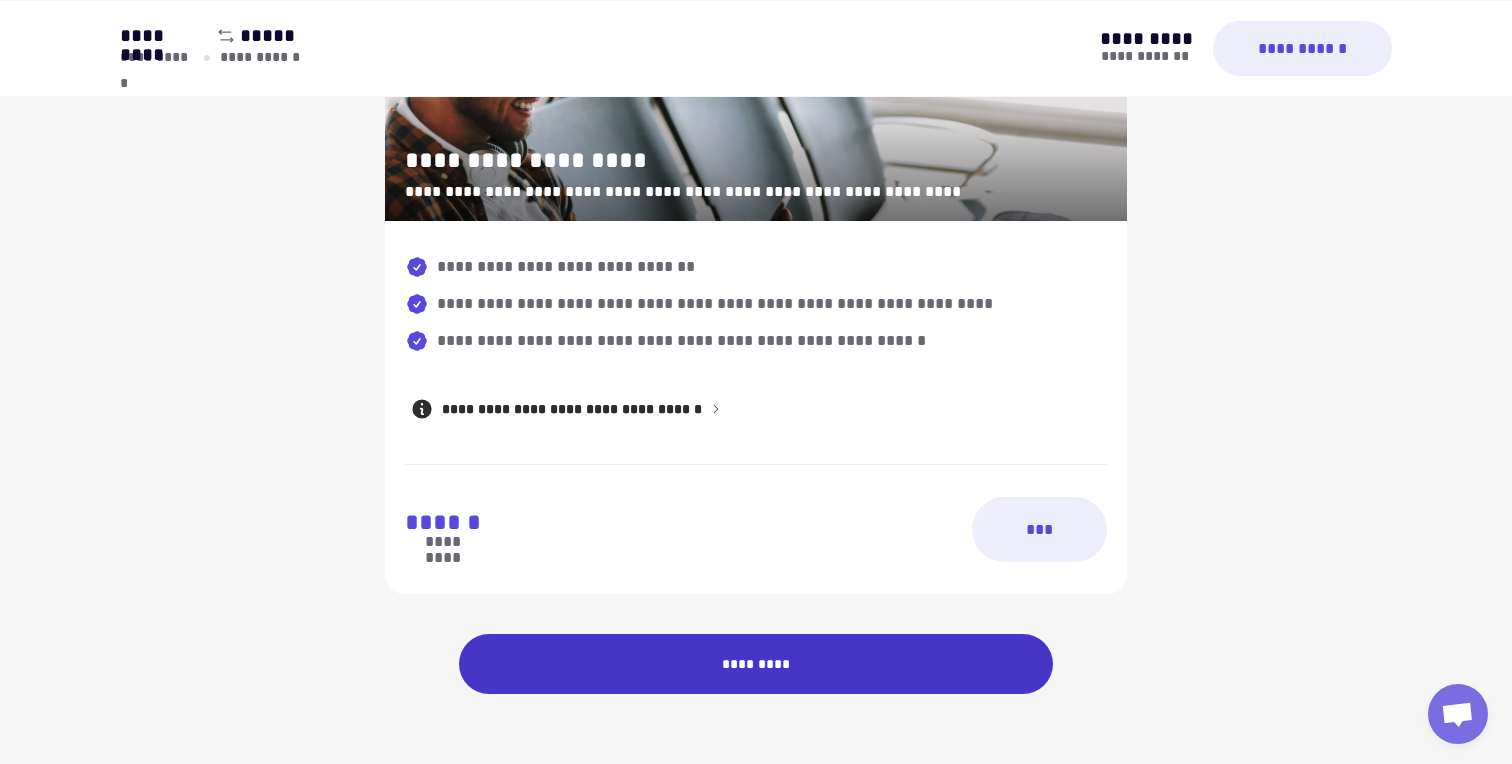 click on "*********" at bounding box center [756, 664] 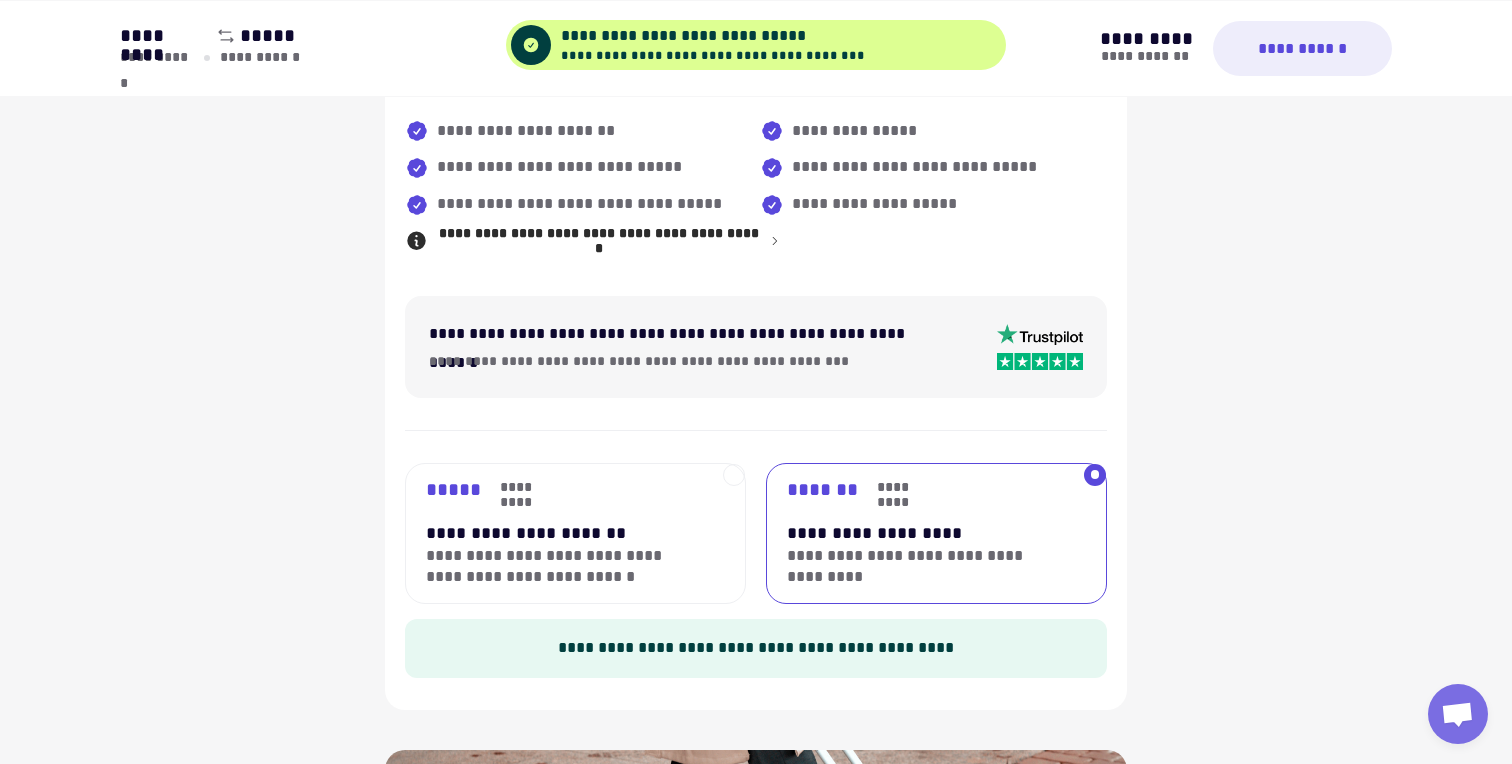 scroll, scrollTop: 496, scrollLeft: 0, axis: vertical 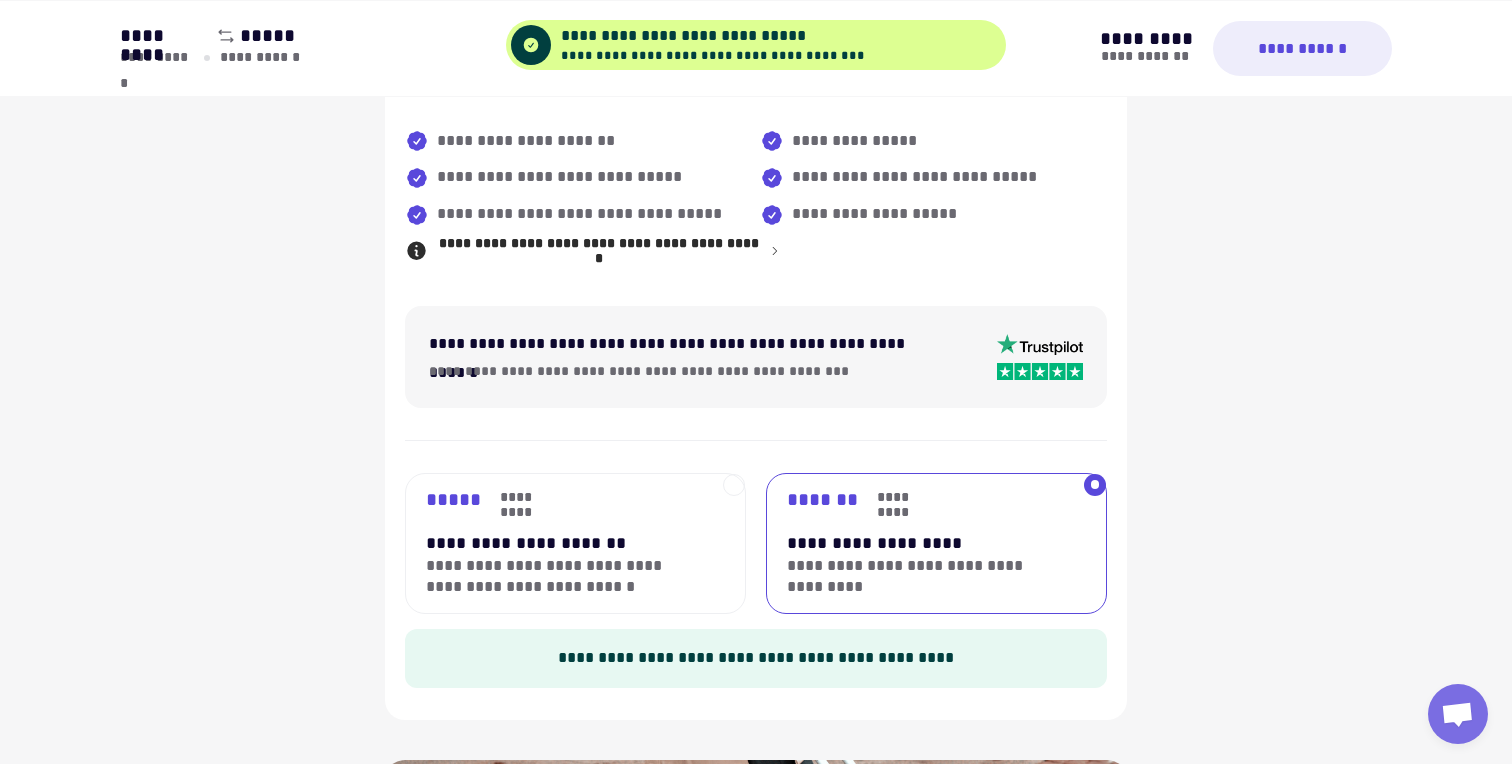 click on "[FIRST] [LAST]" at bounding box center (559, 577) 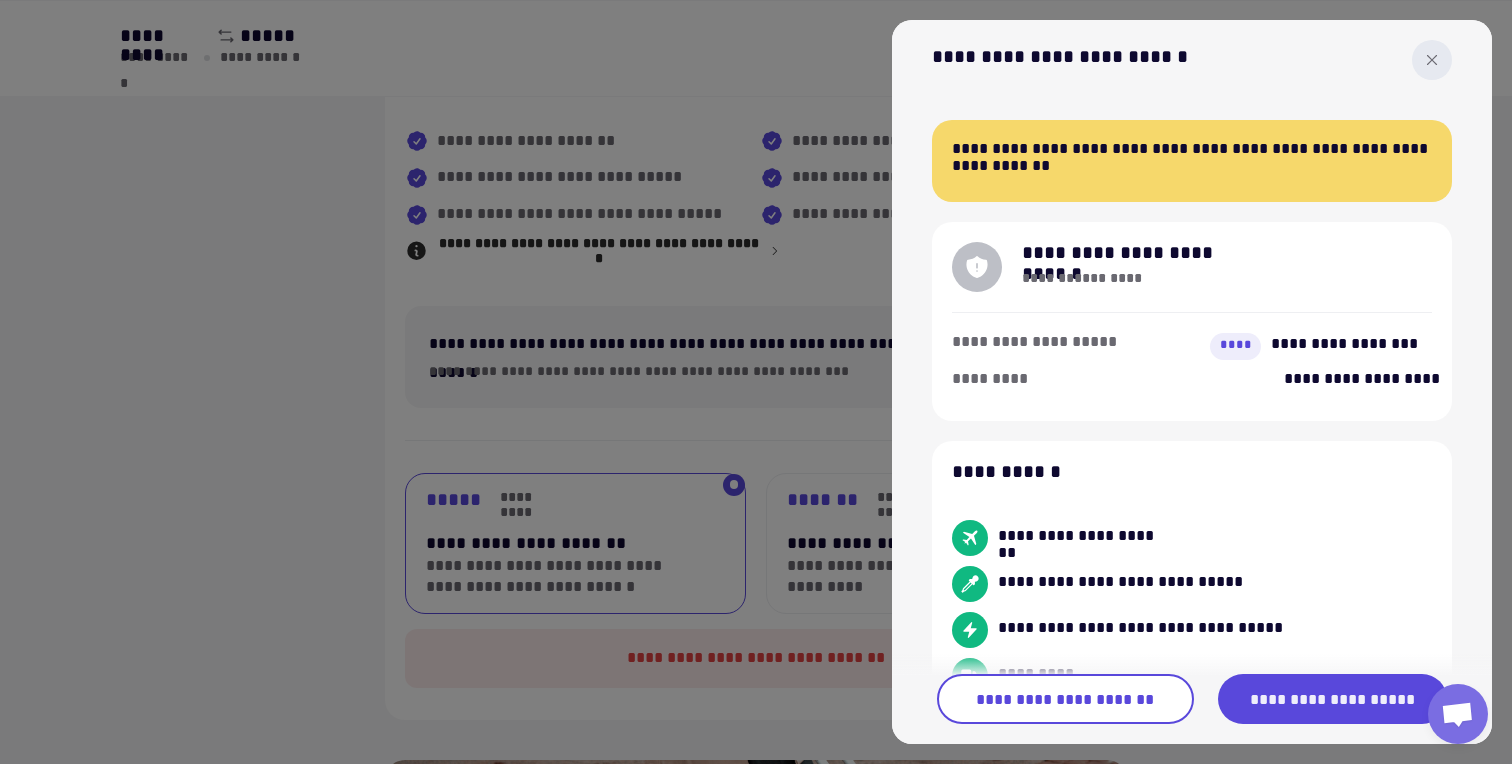 scroll, scrollTop: 485, scrollLeft: 0, axis: vertical 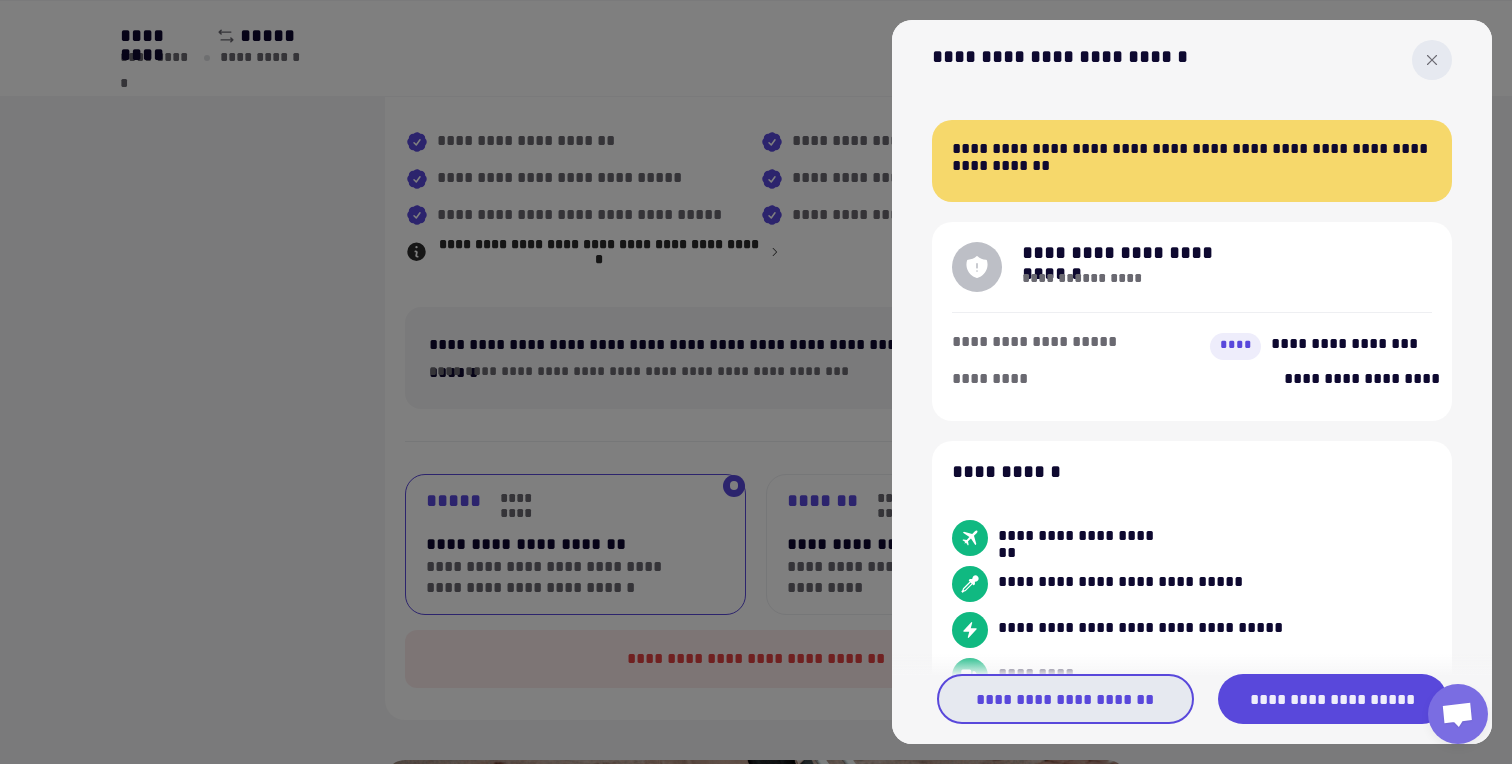 click on "**********" at bounding box center (1065, 699) 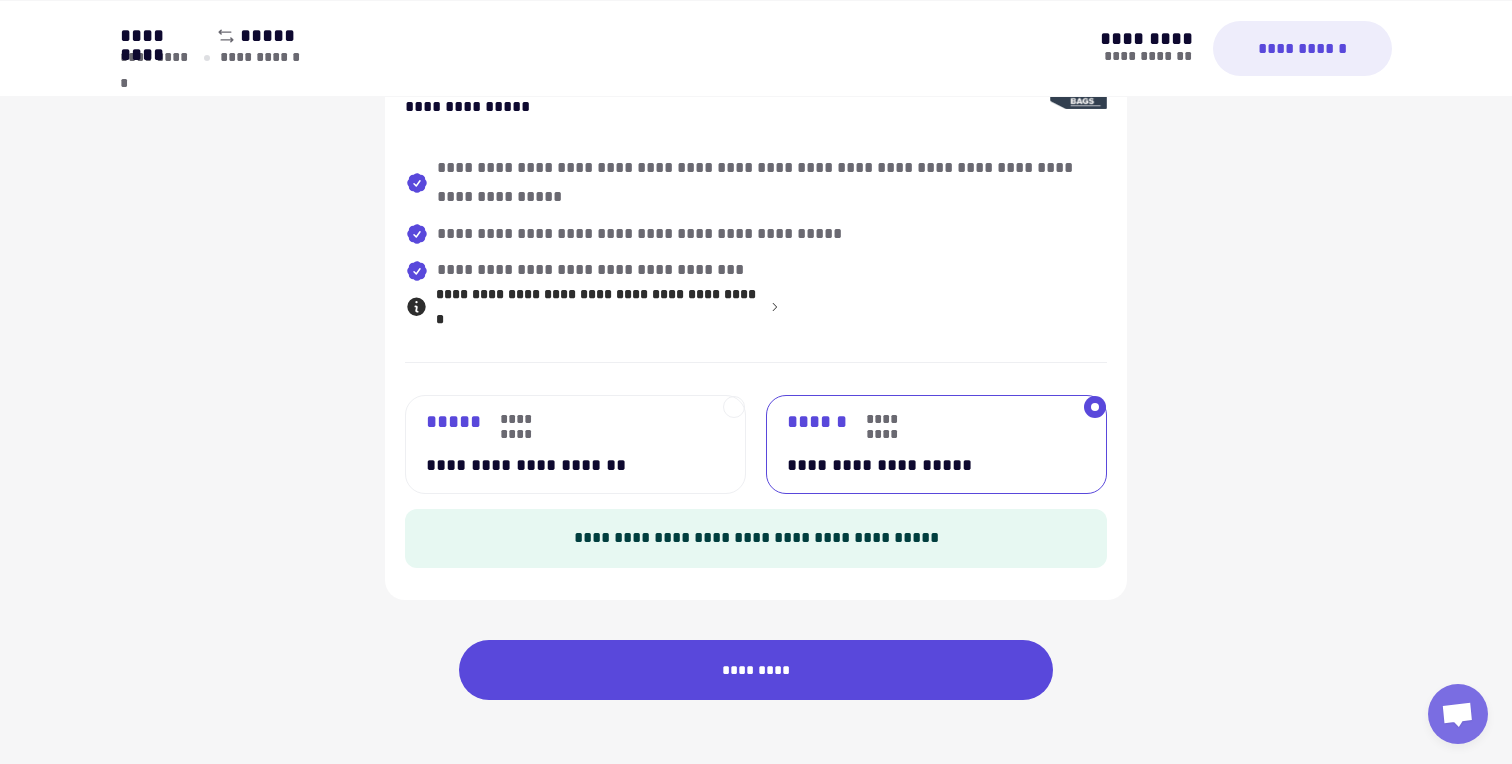 scroll, scrollTop: 1435, scrollLeft: 0, axis: vertical 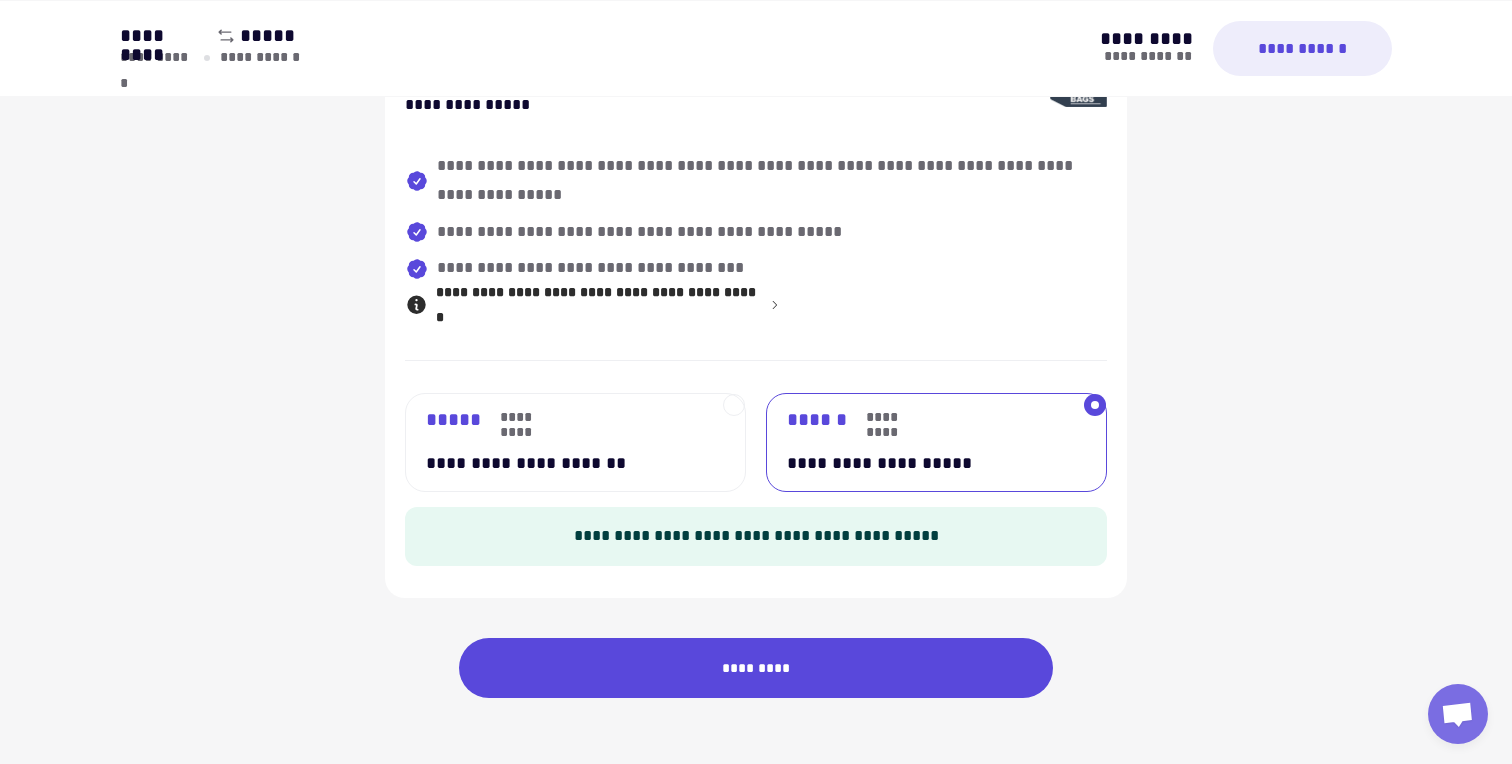 click on "**********" at bounding box center (559, 463) 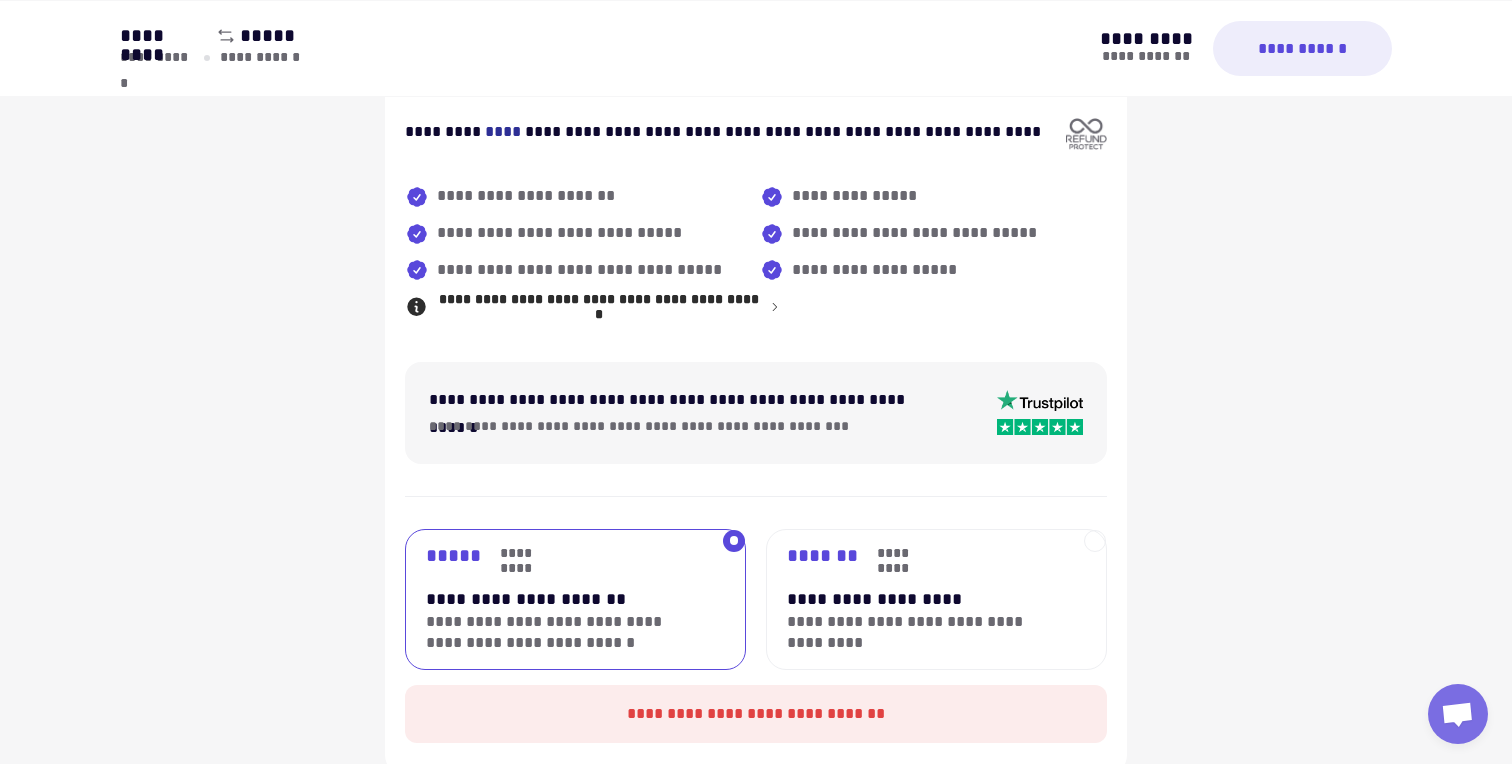 scroll, scrollTop: 405, scrollLeft: 0, axis: vertical 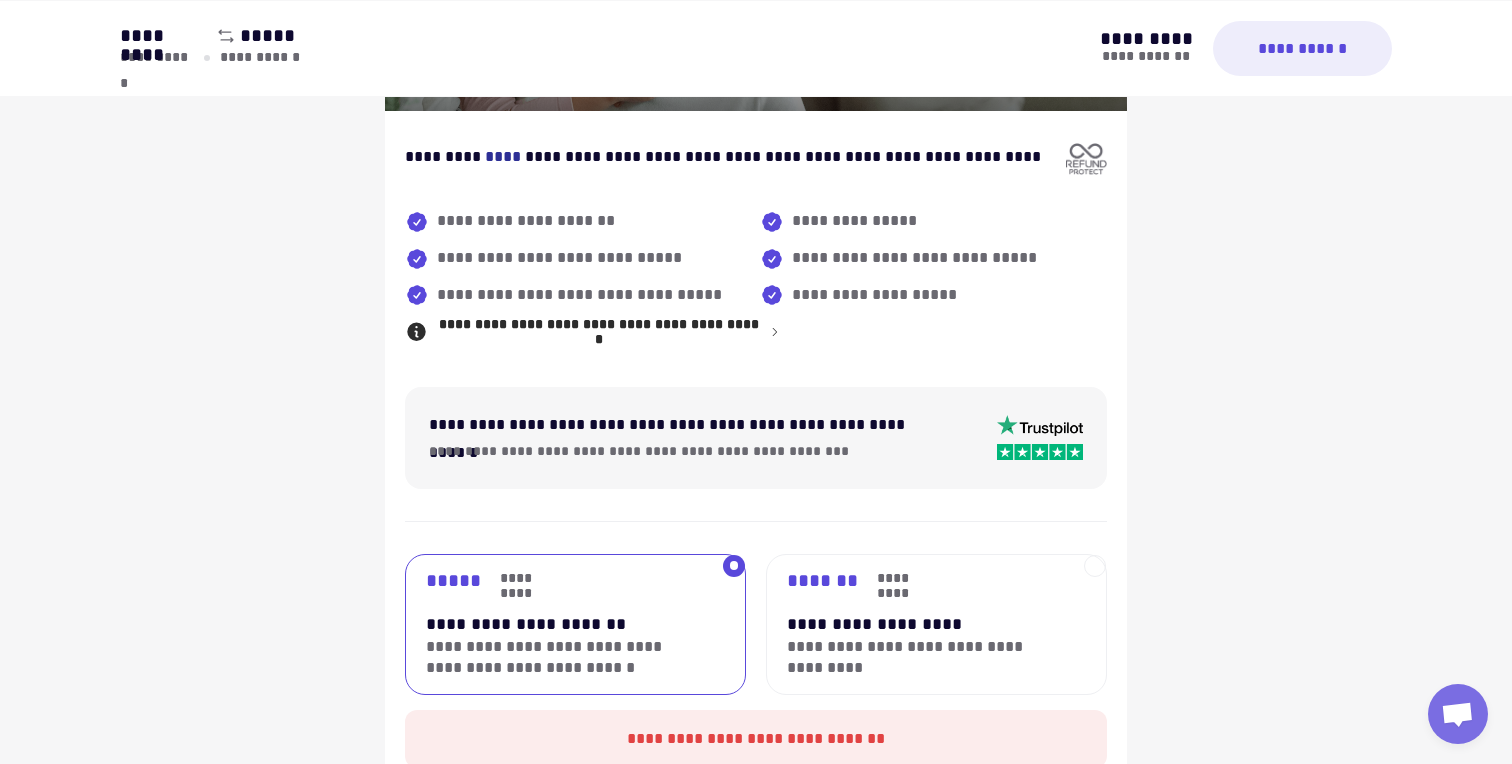click on "[FIRST] [LAST] [ADDRESS] [CITY]" at bounding box center [925, 624] 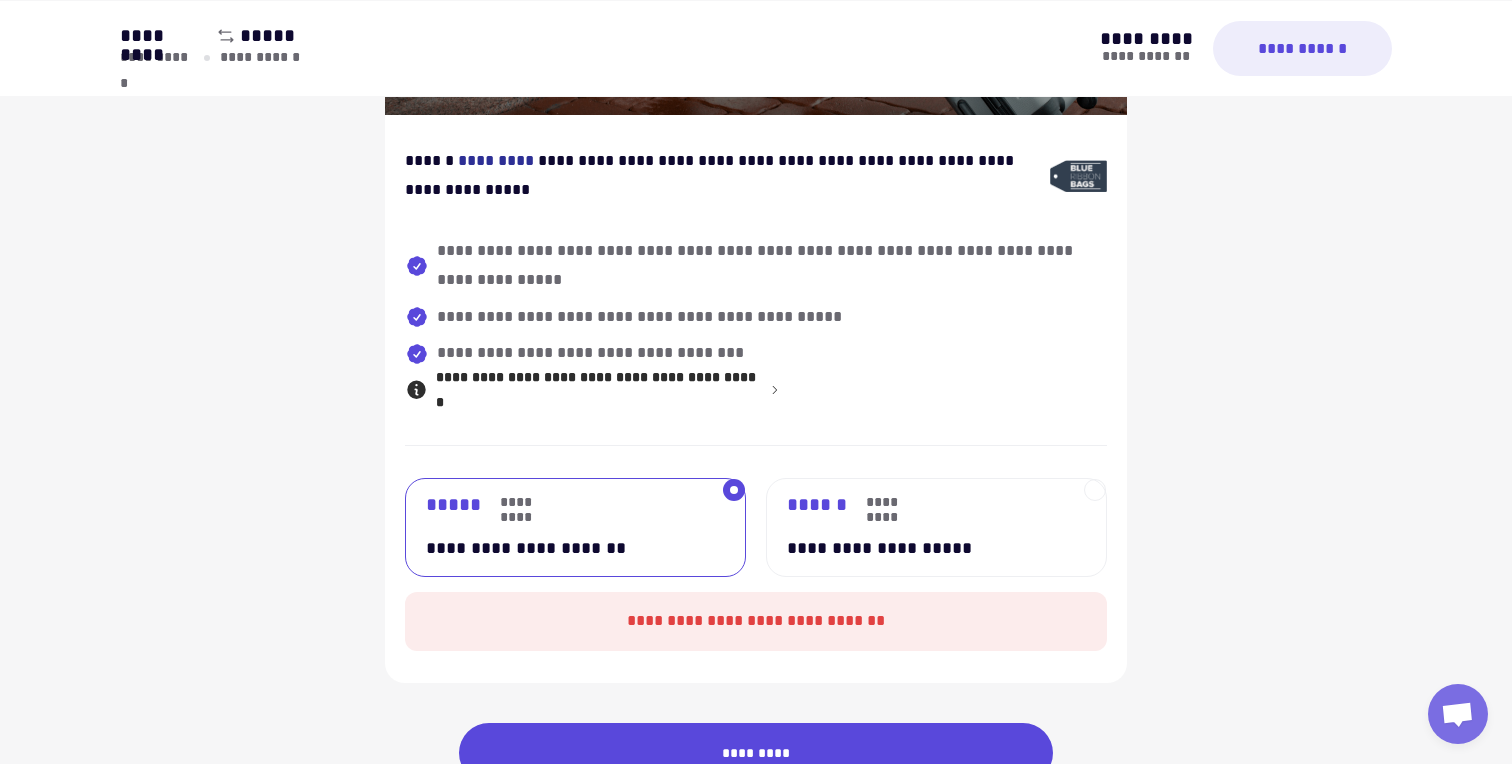 scroll, scrollTop: 1453, scrollLeft: 0, axis: vertical 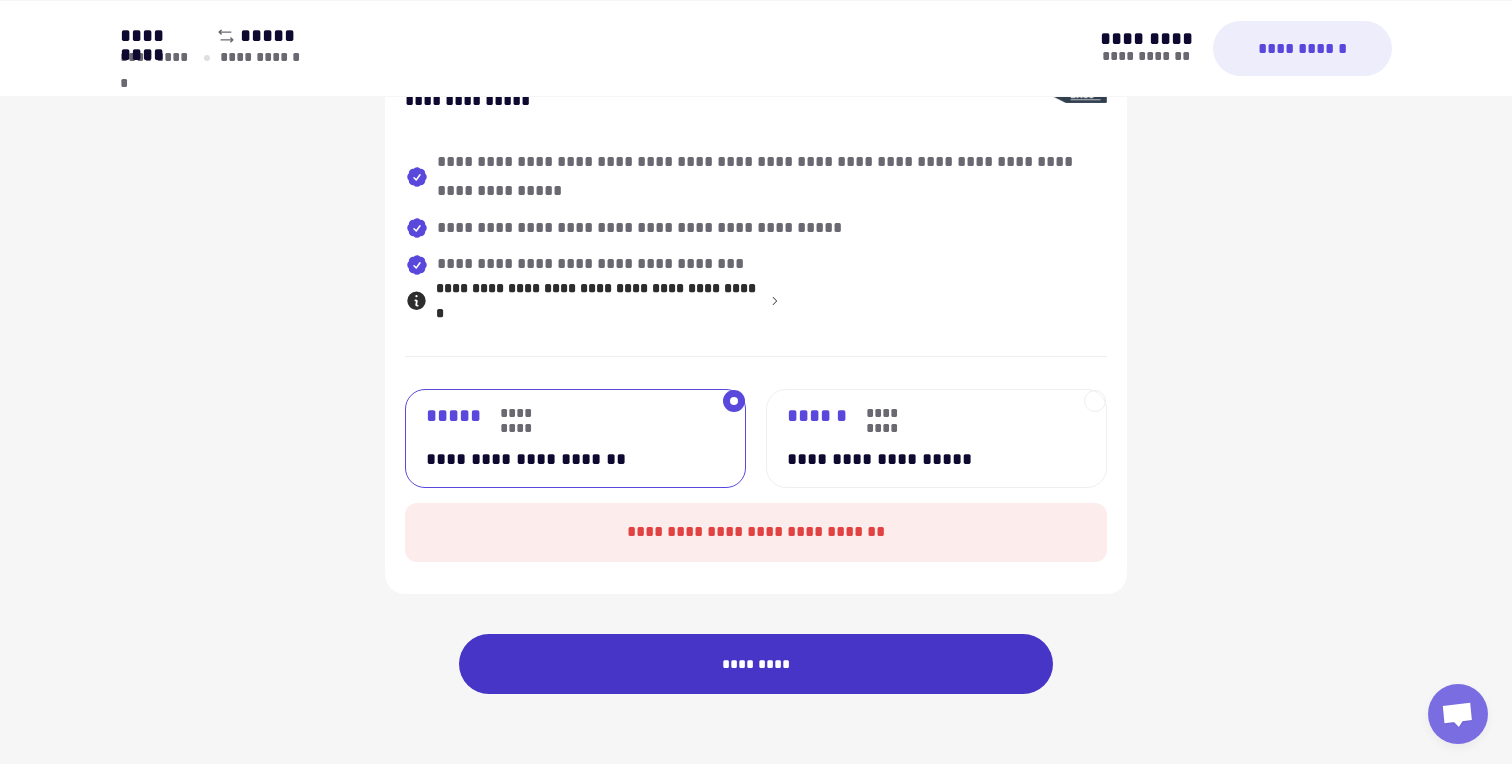 click on "*********" at bounding box center (756, 664) 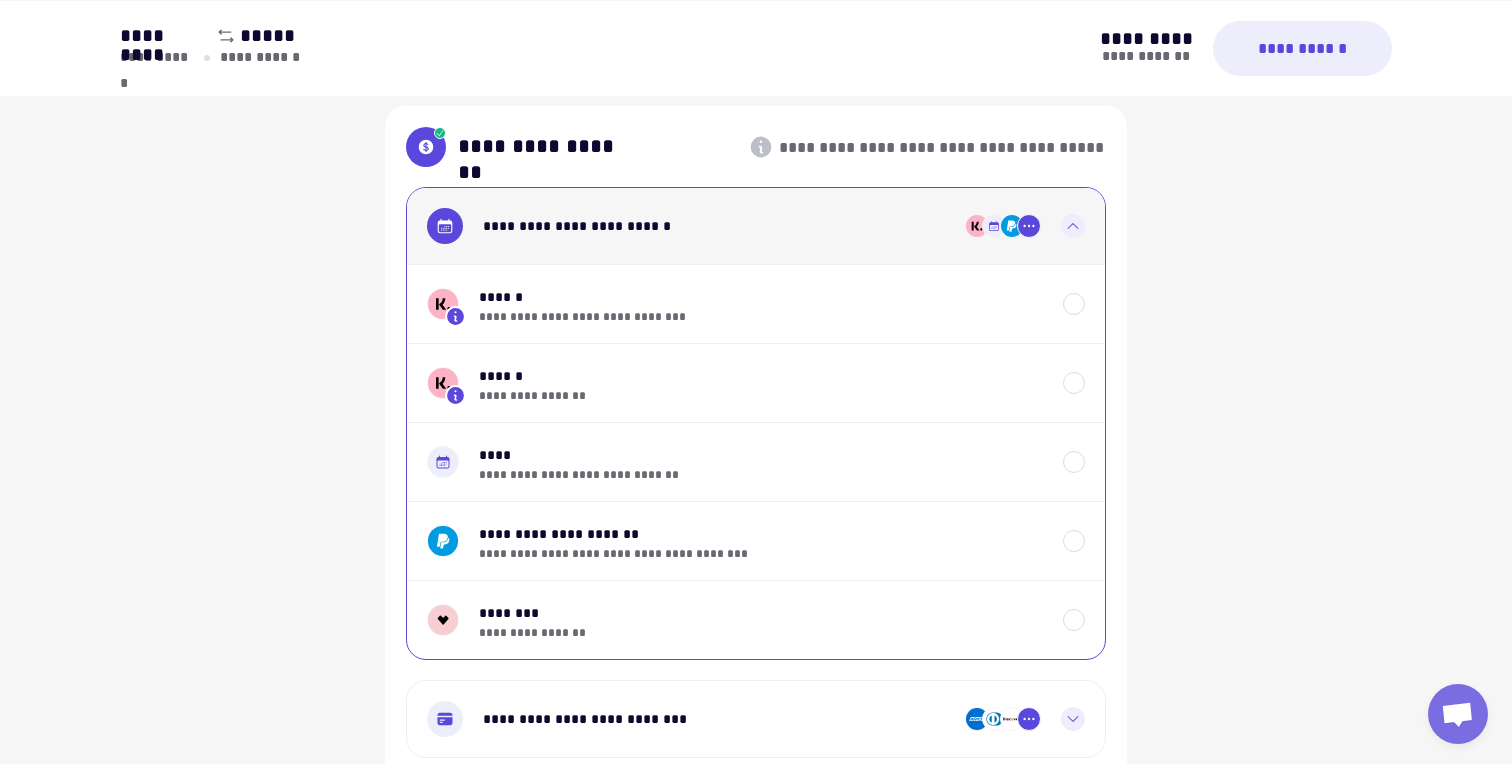scroll, scrollTop: 1277, scrollLeft: 0, axis: vertical 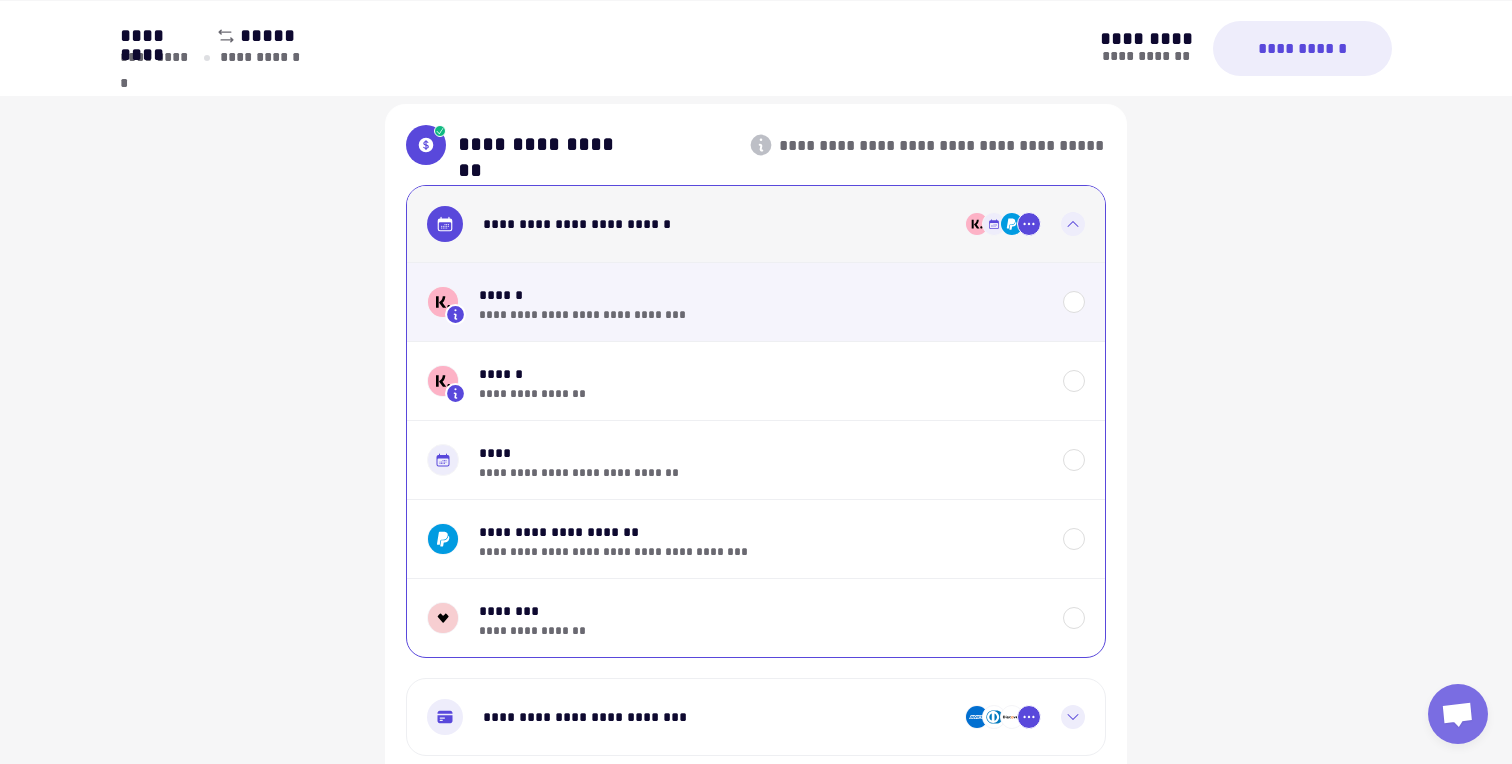 click at bounding box center [1074, 302] 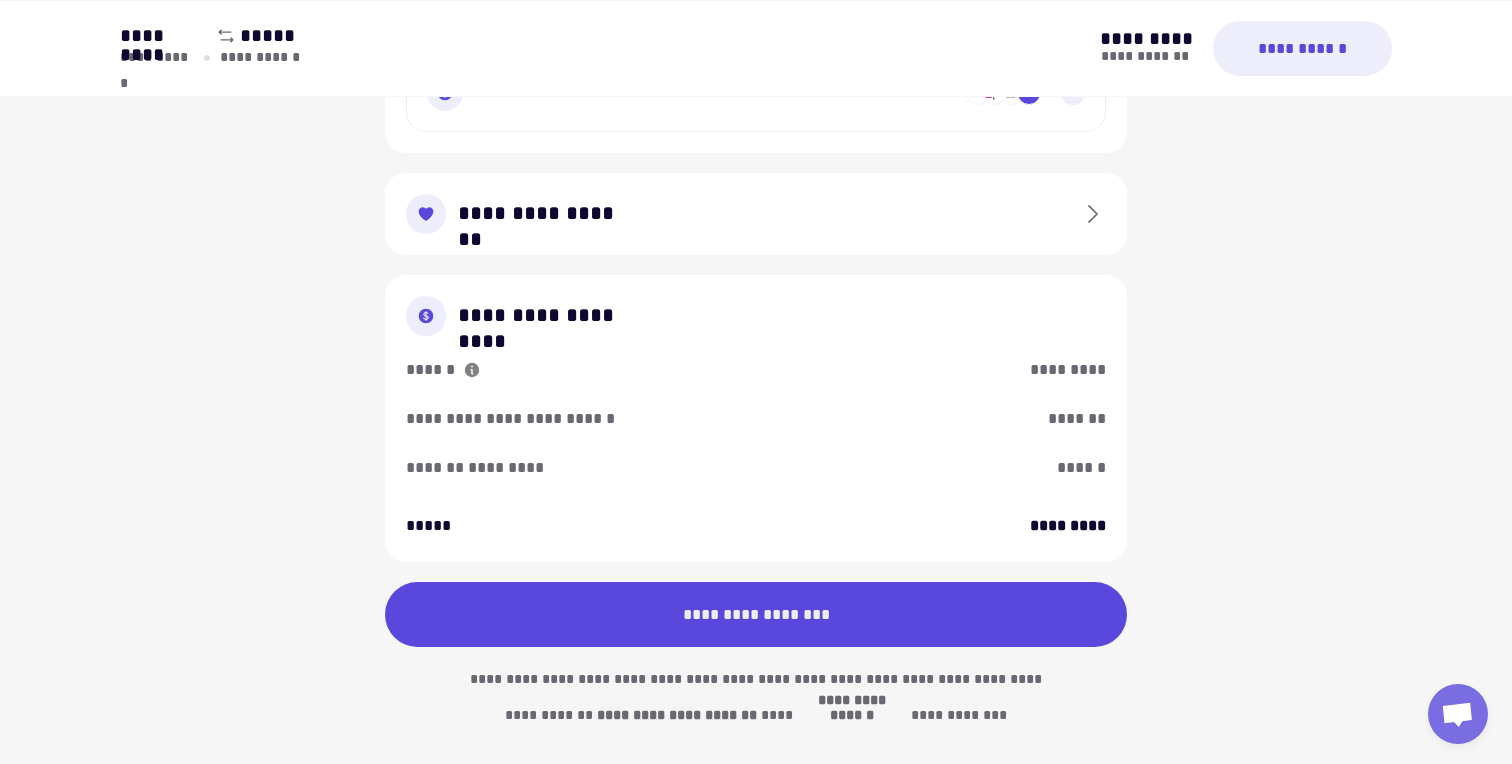 scroll, scrollTop: 2122, scrollLeft: 0, axis: vertical 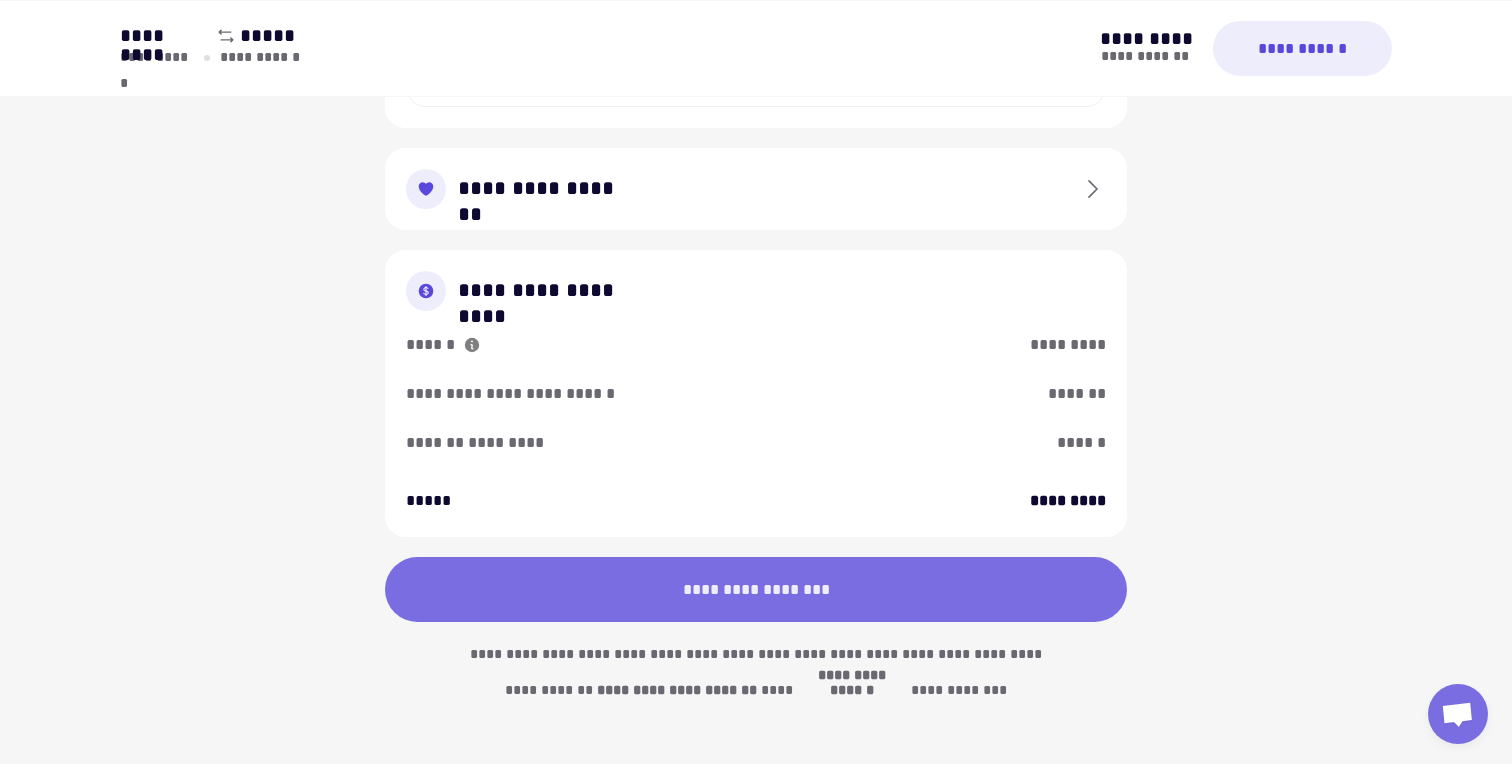 click on "**********" at bounding box center (756, 589) 